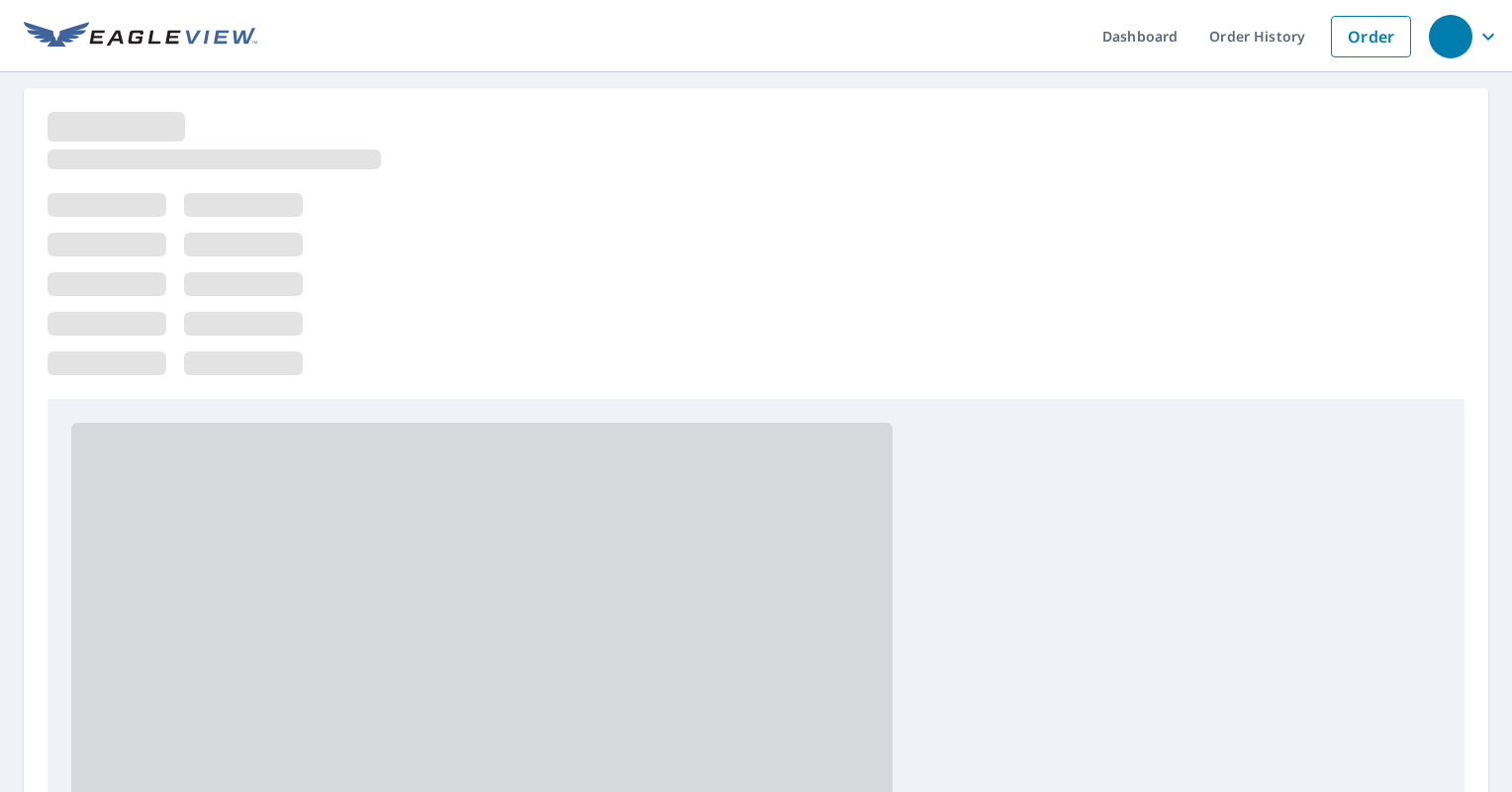 scroll, scrollTop: 0, scrollLeft: 0, axis: both 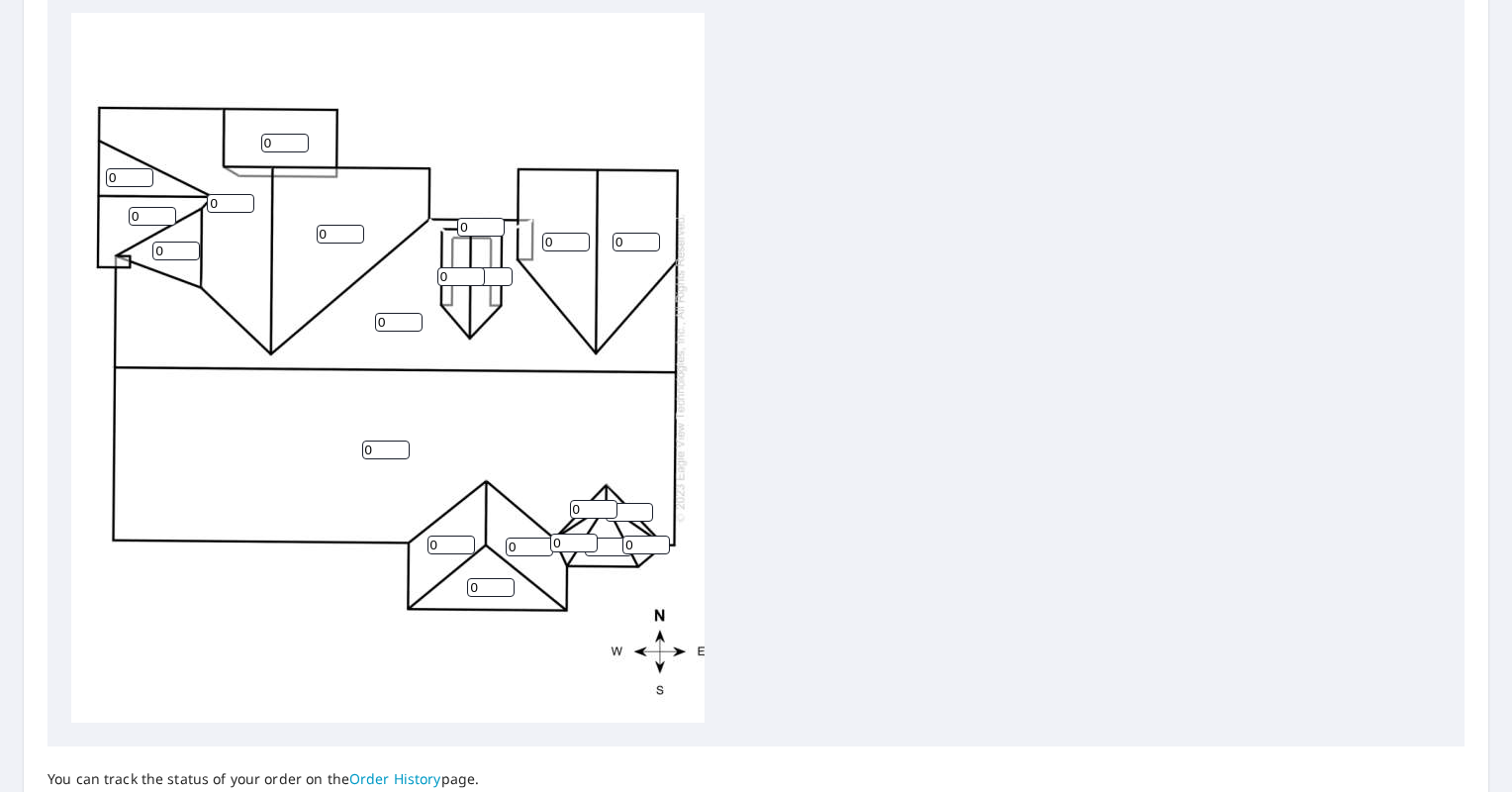 click on "0 0 0 0 0 0 0 0 0 0 0 0 0 0 0 0 0 0 0 0 0" at bounding box center [756, 367] 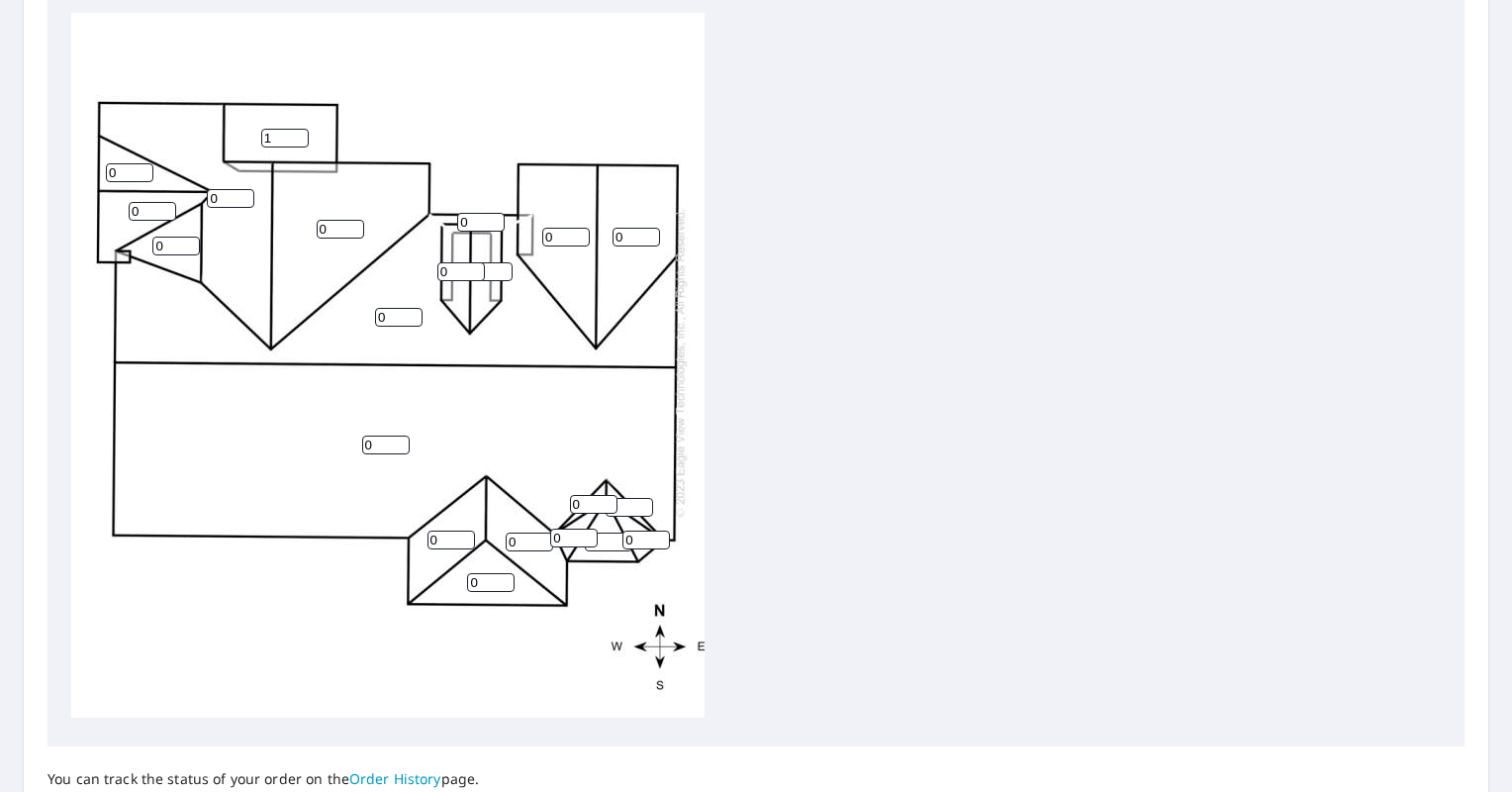 click on "1" at bounding box center (285, 138) 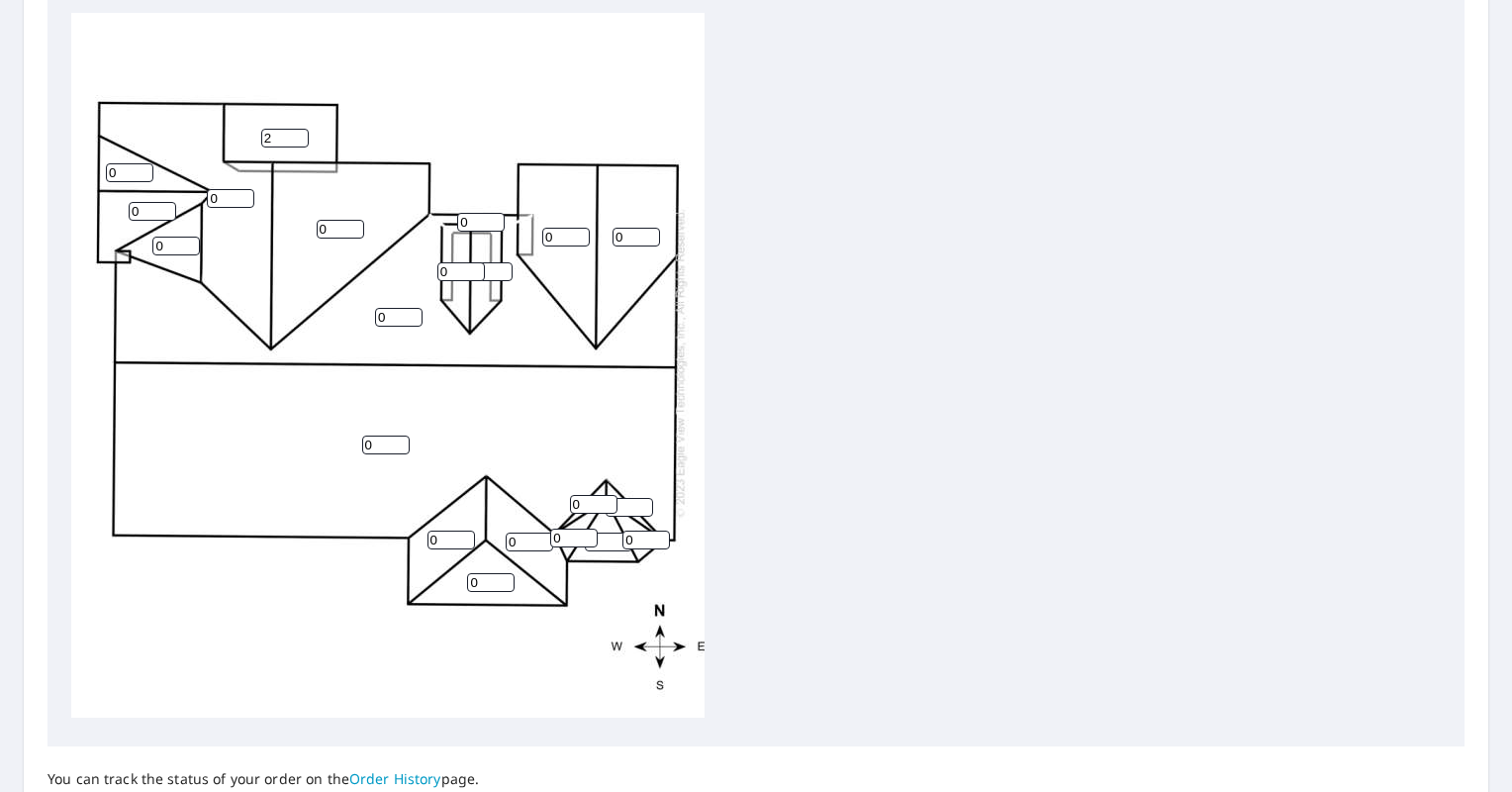 click on "2" at bounding box center (285, 138) 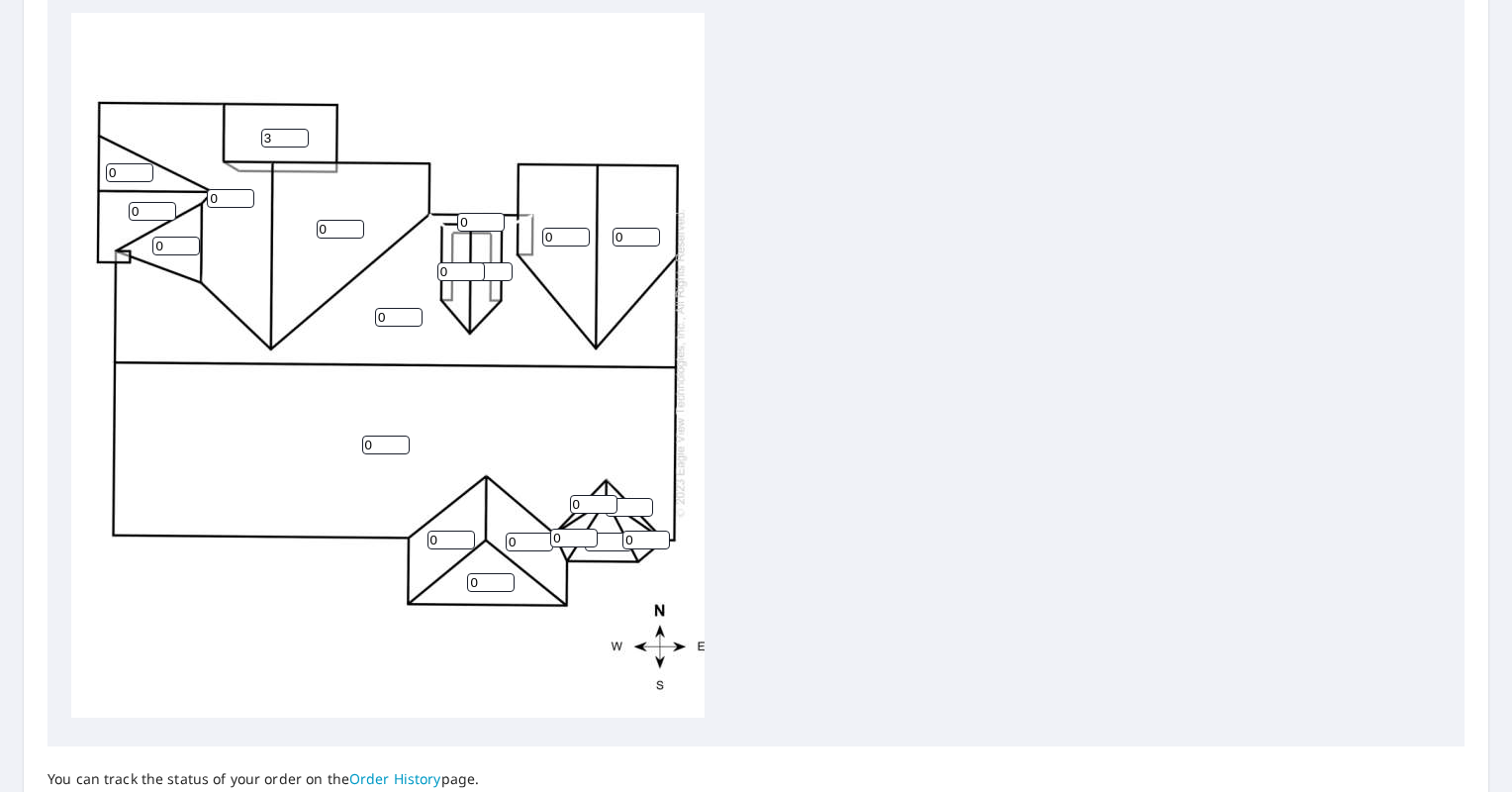 click on "3" at bounding box center (285, 138) 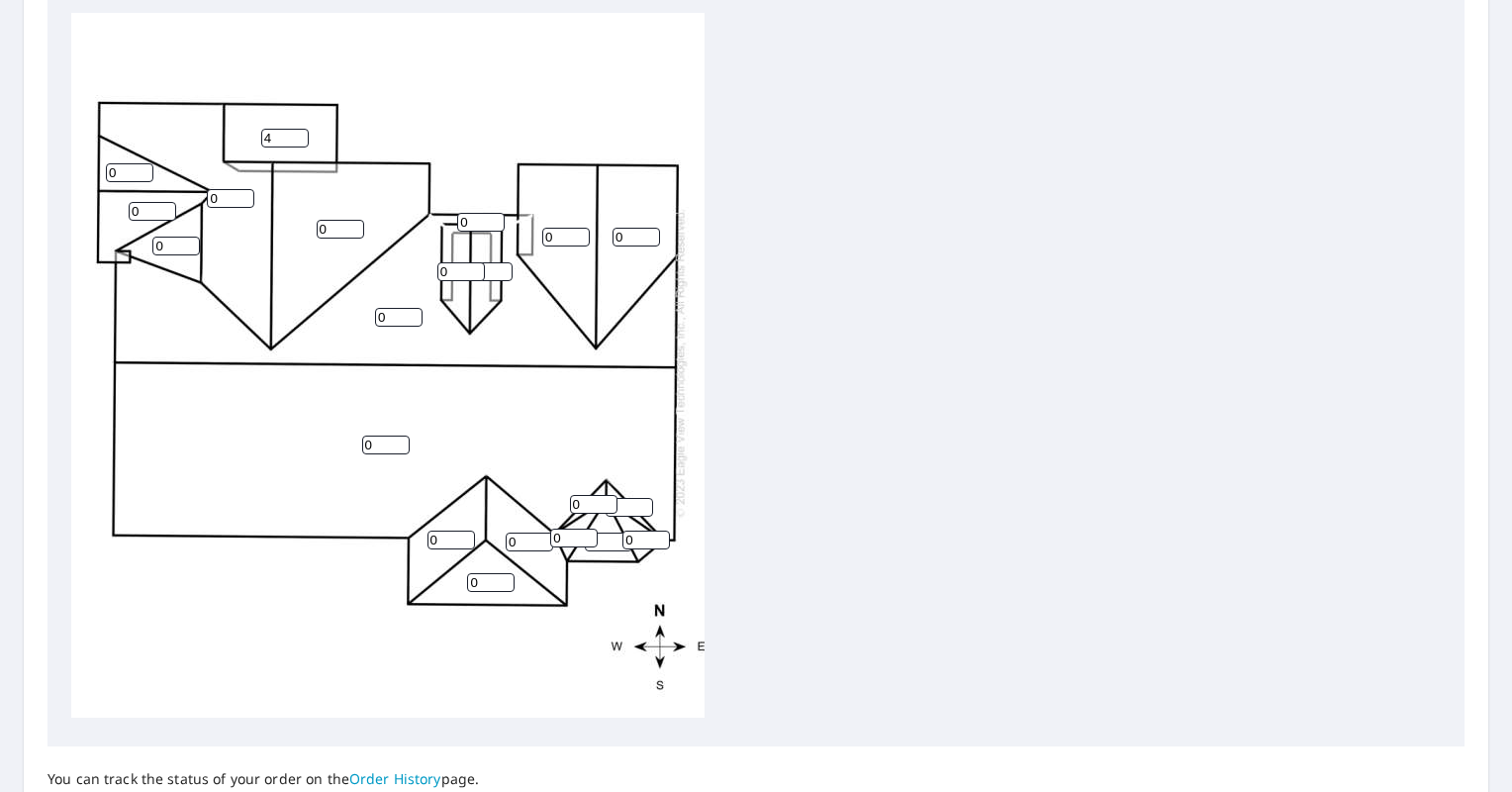 click on "4" at bounding box center (285, 138) 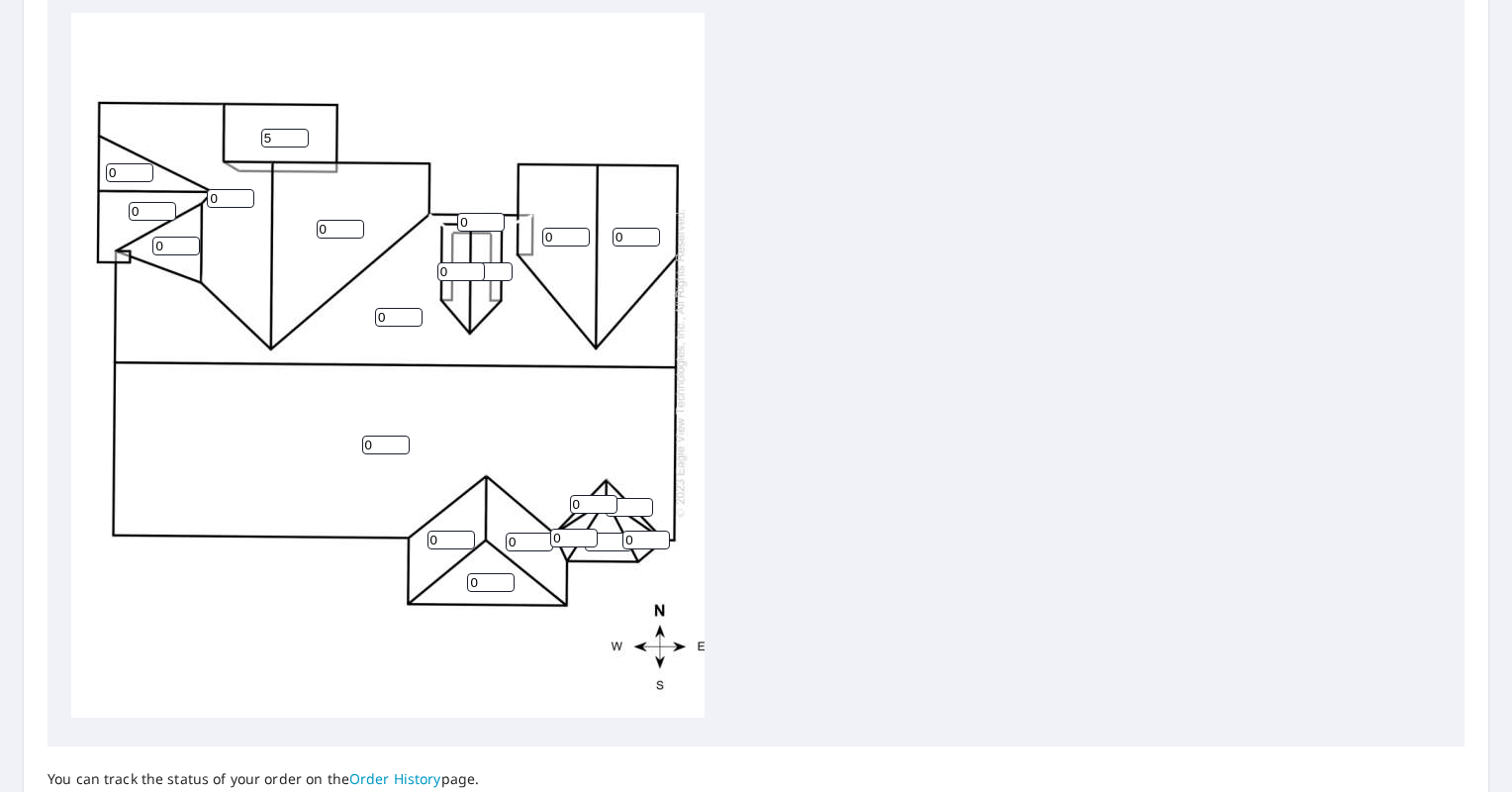 click on "5" at bounding box center [285, 138] 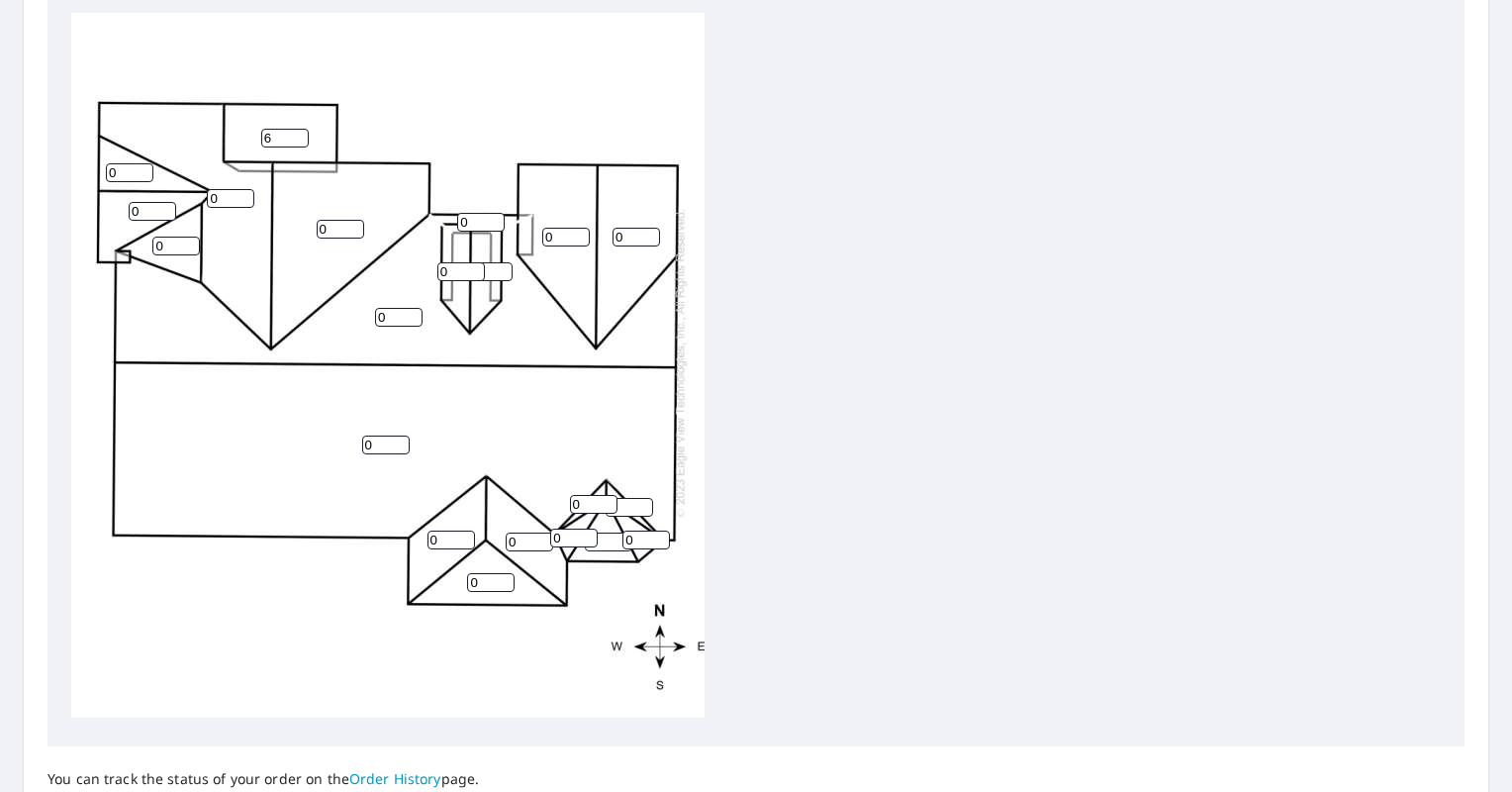 type on "6" 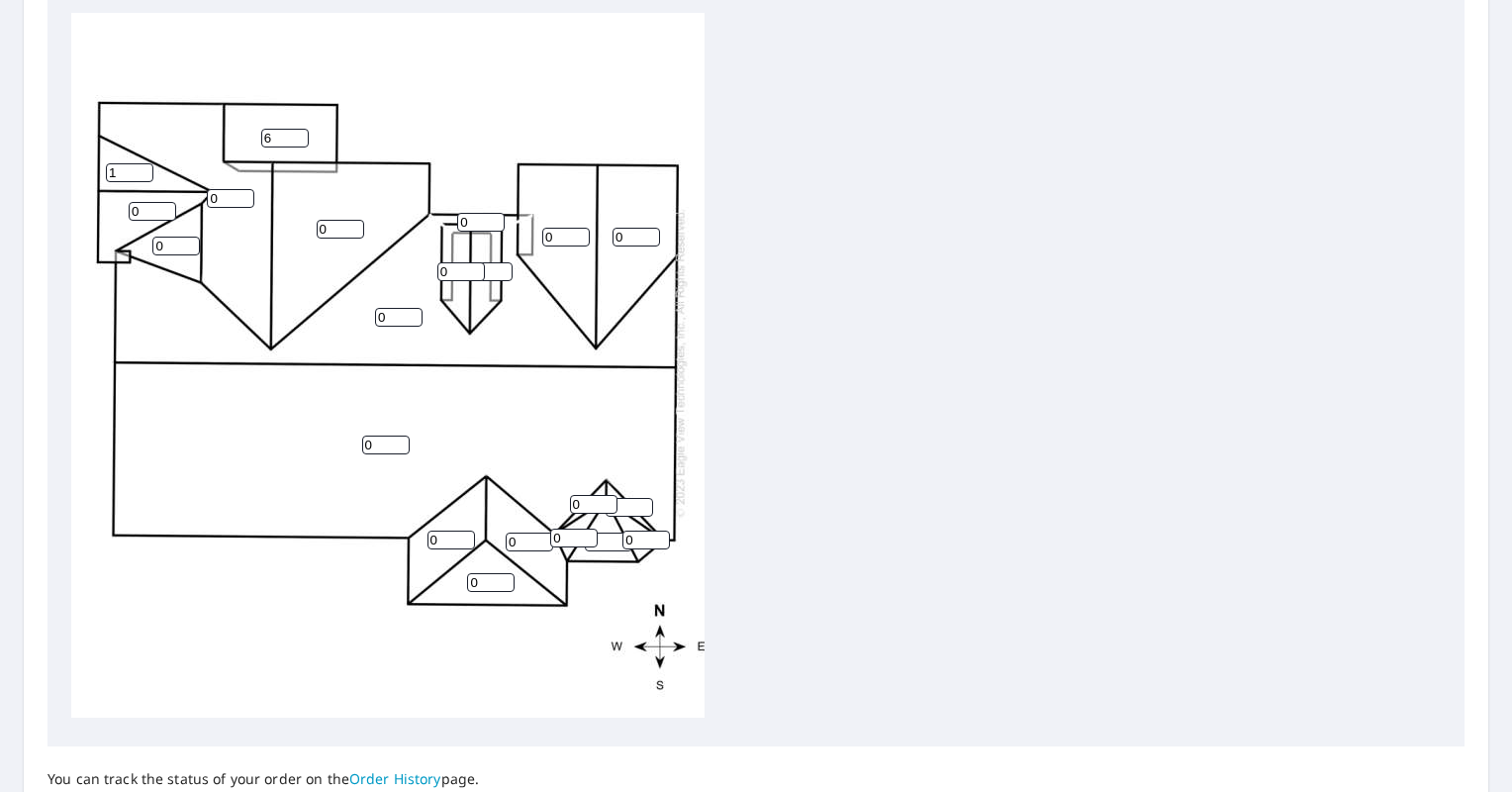 click on "1" at bounding box center [130, 172] 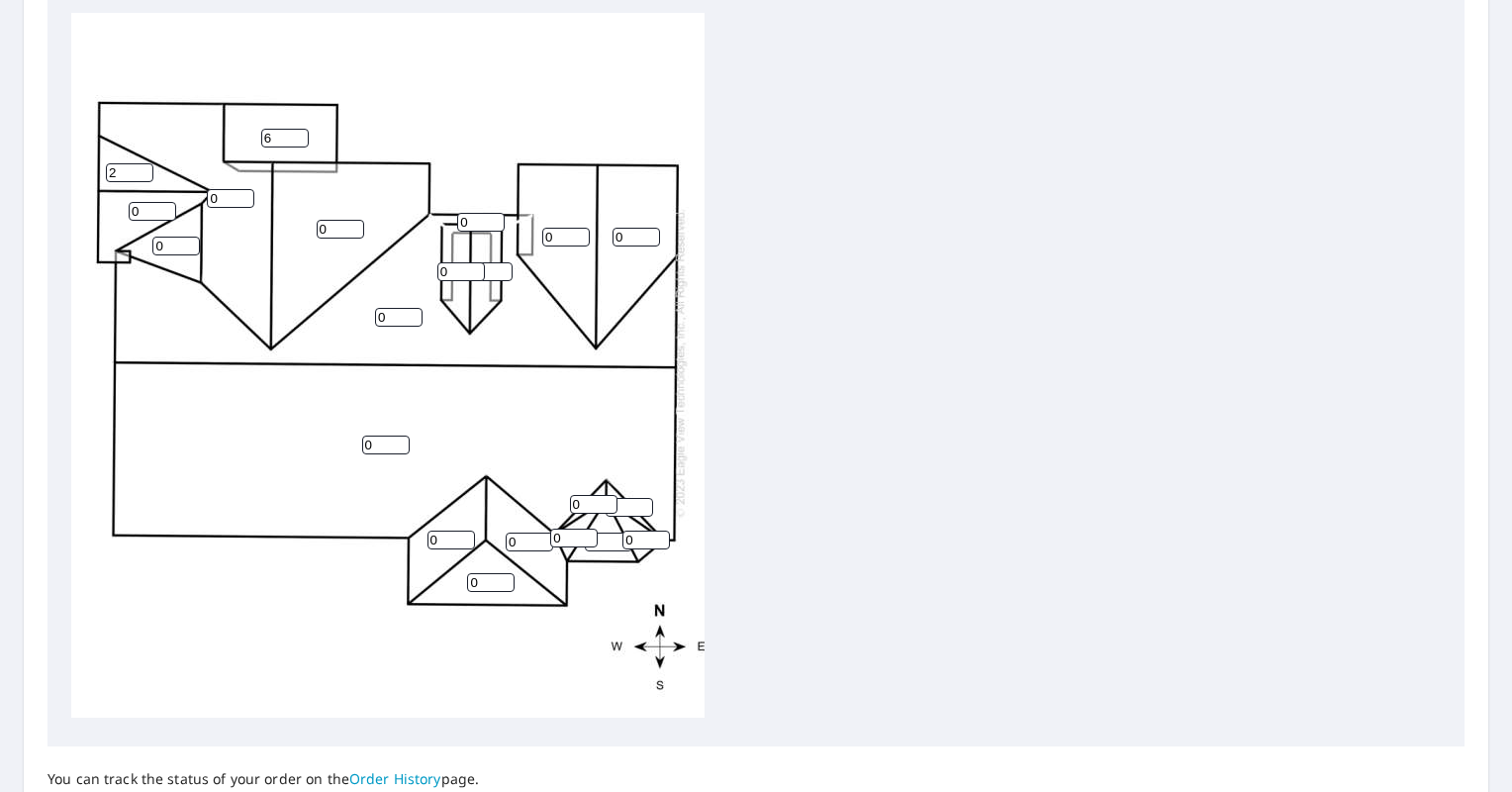click on "2" at bounding box center (130, 172) 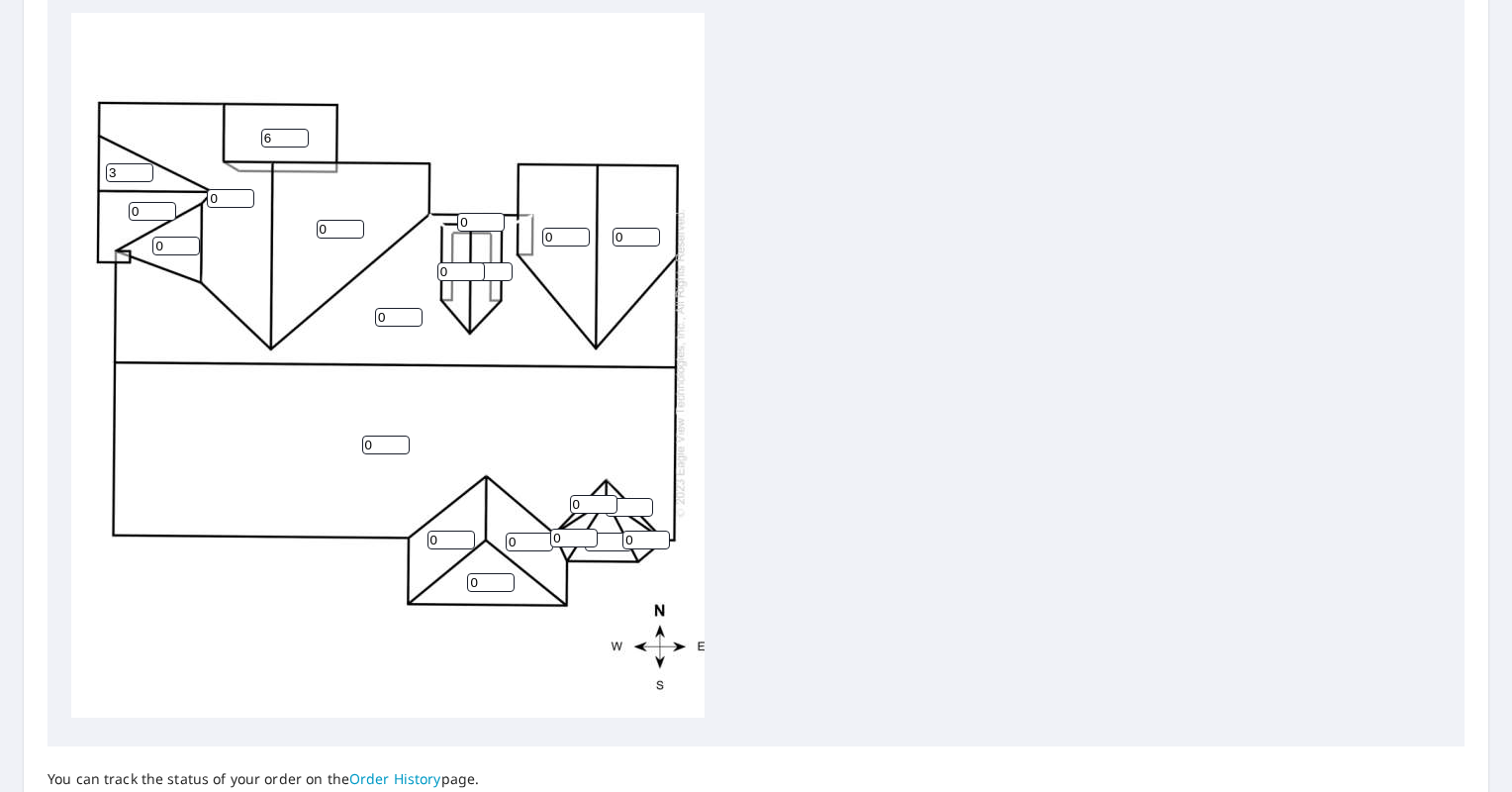 click on "3" at bounding box center [130, 172] 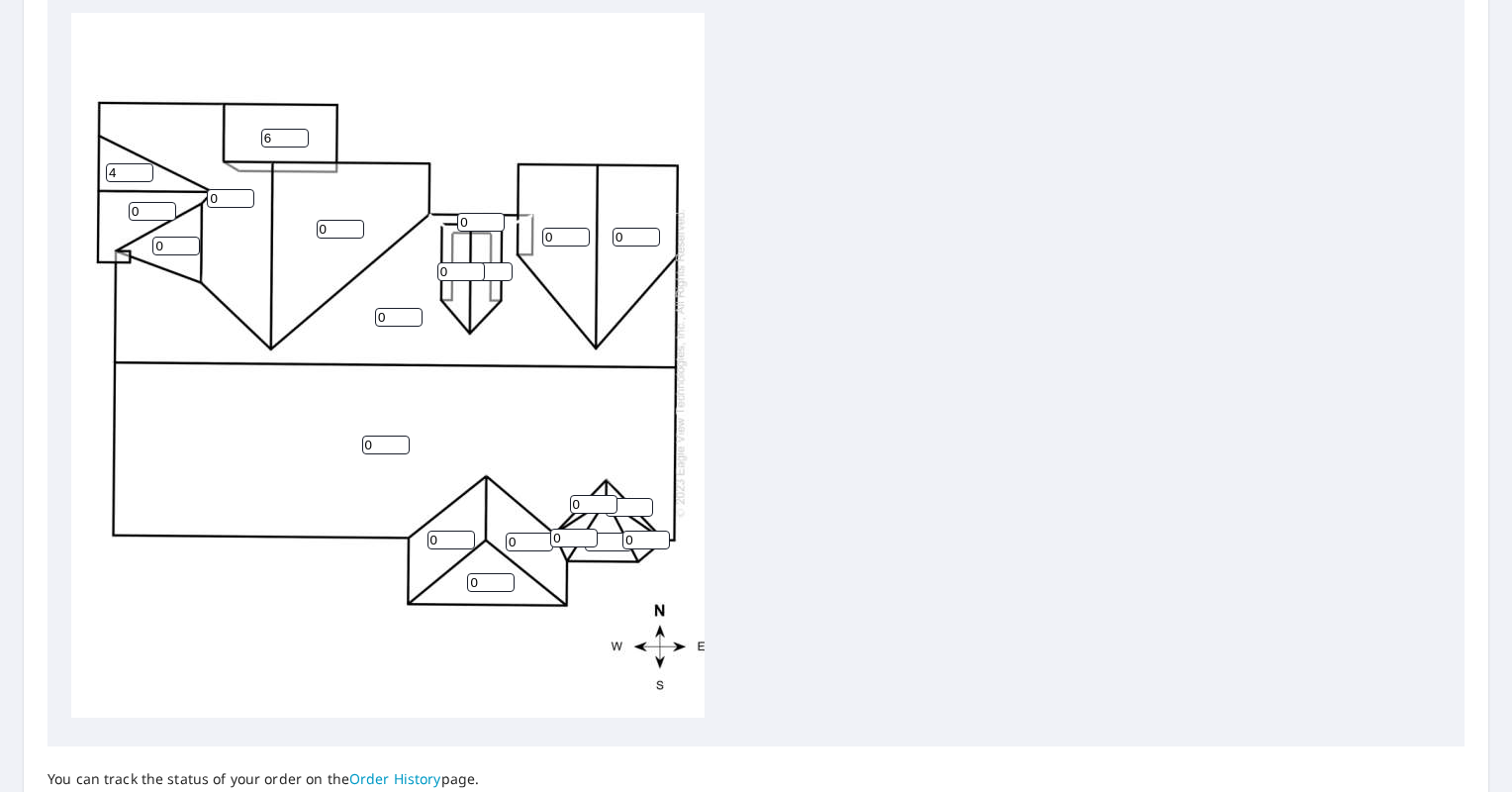 click on "4" at bounding box center [130, 172] 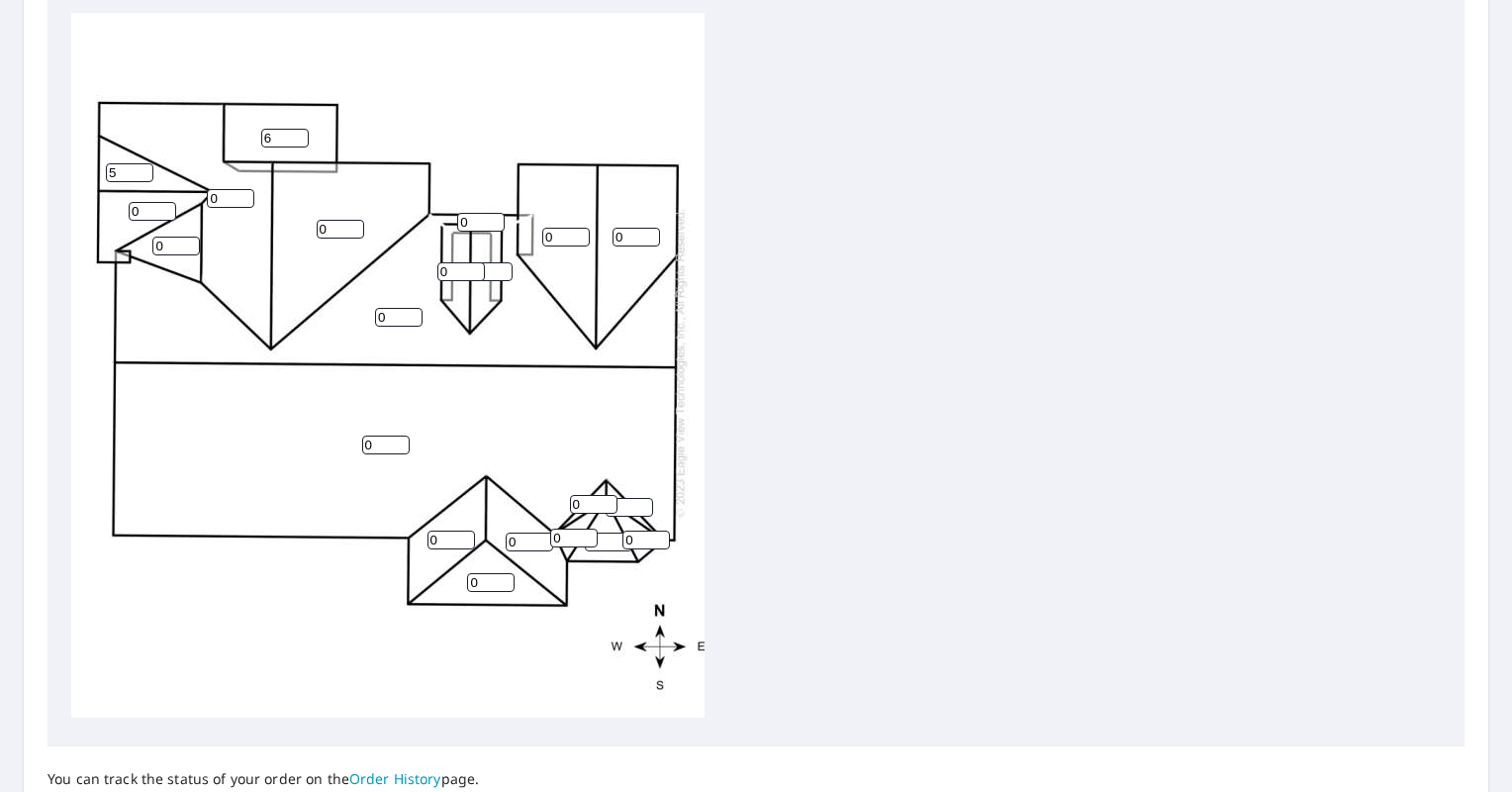 click on "5" at bounding box center [130, 172] 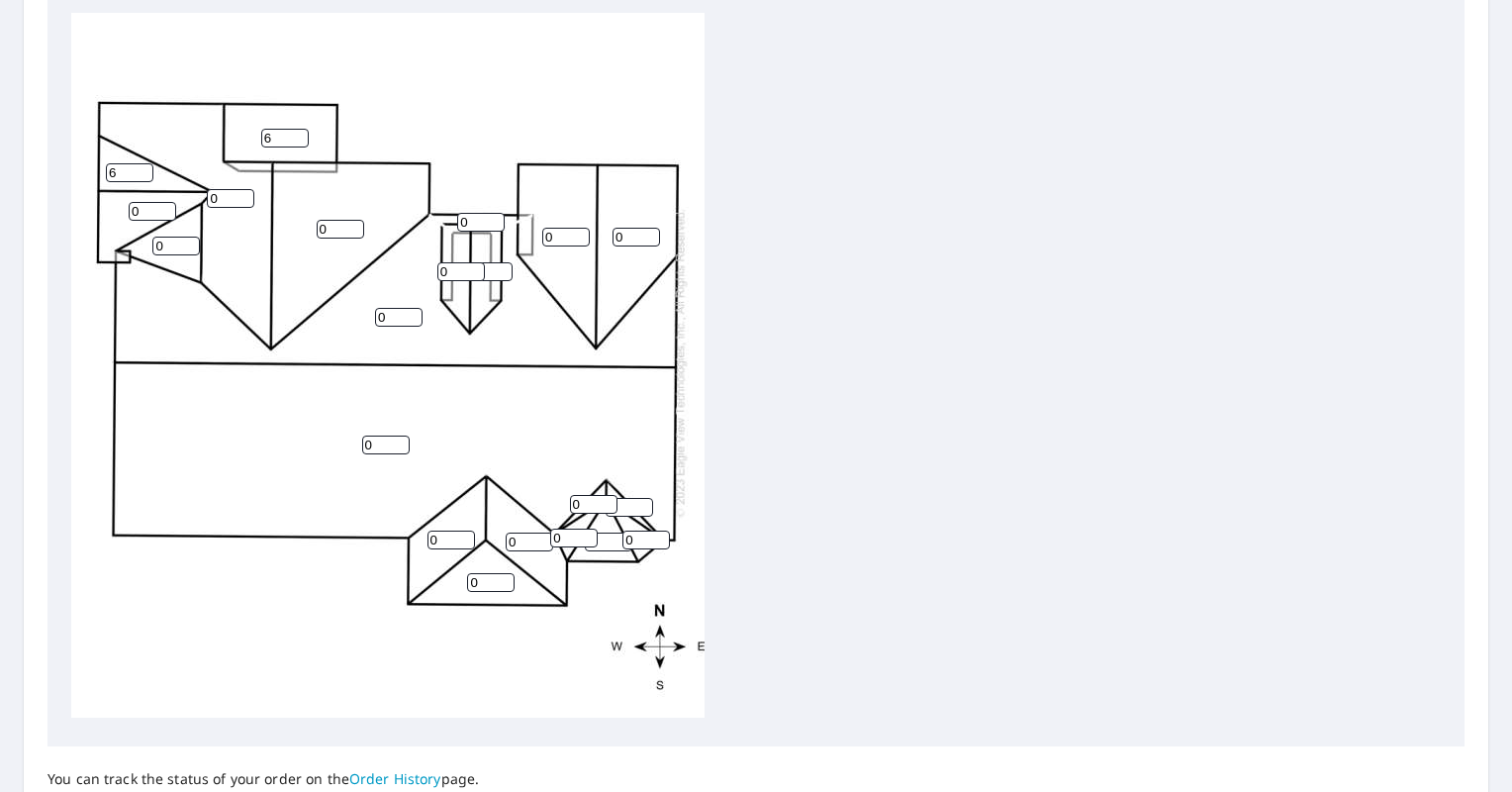 type on "6" 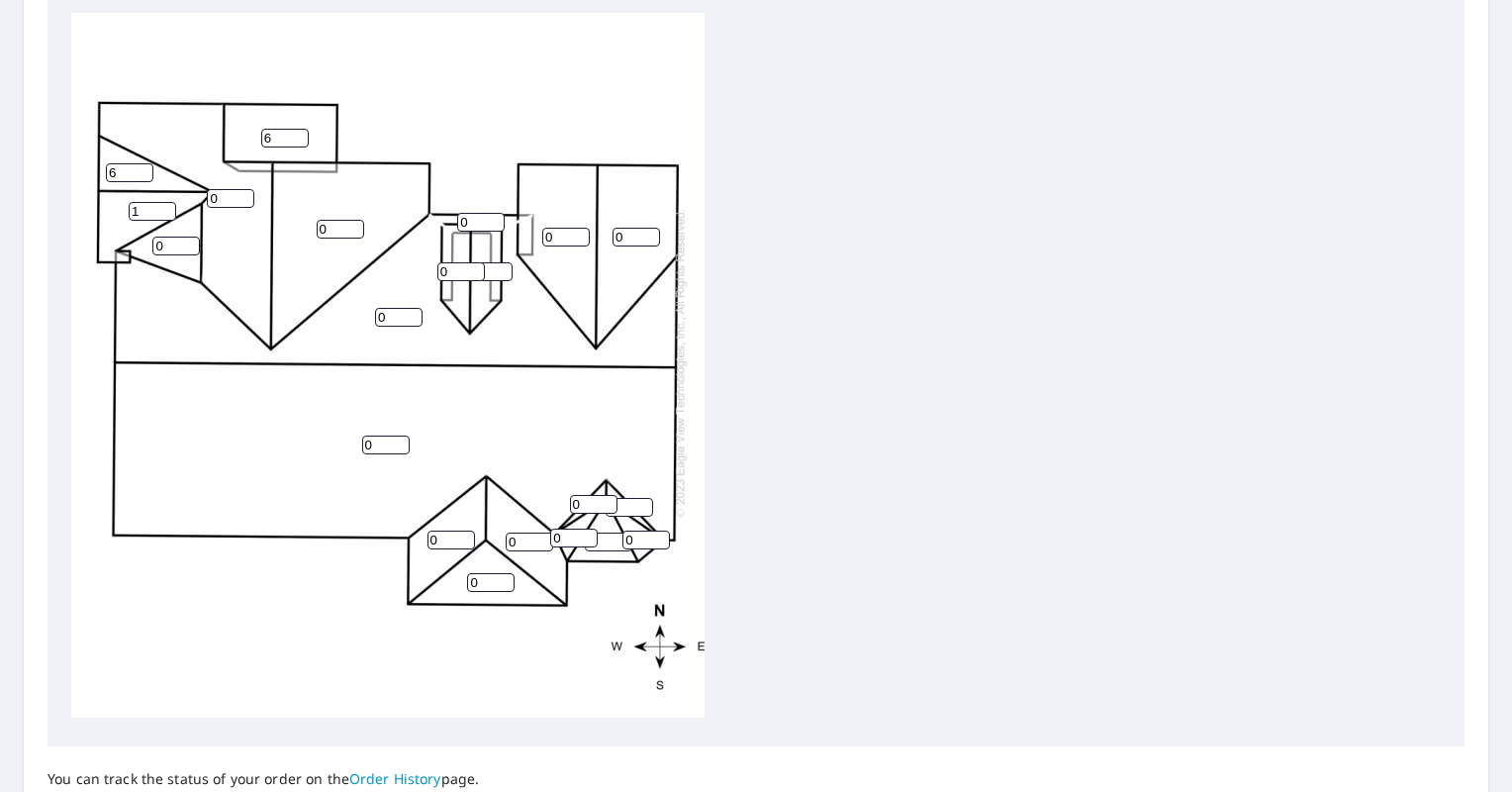 click on "1" at bounding box center (152, 211) 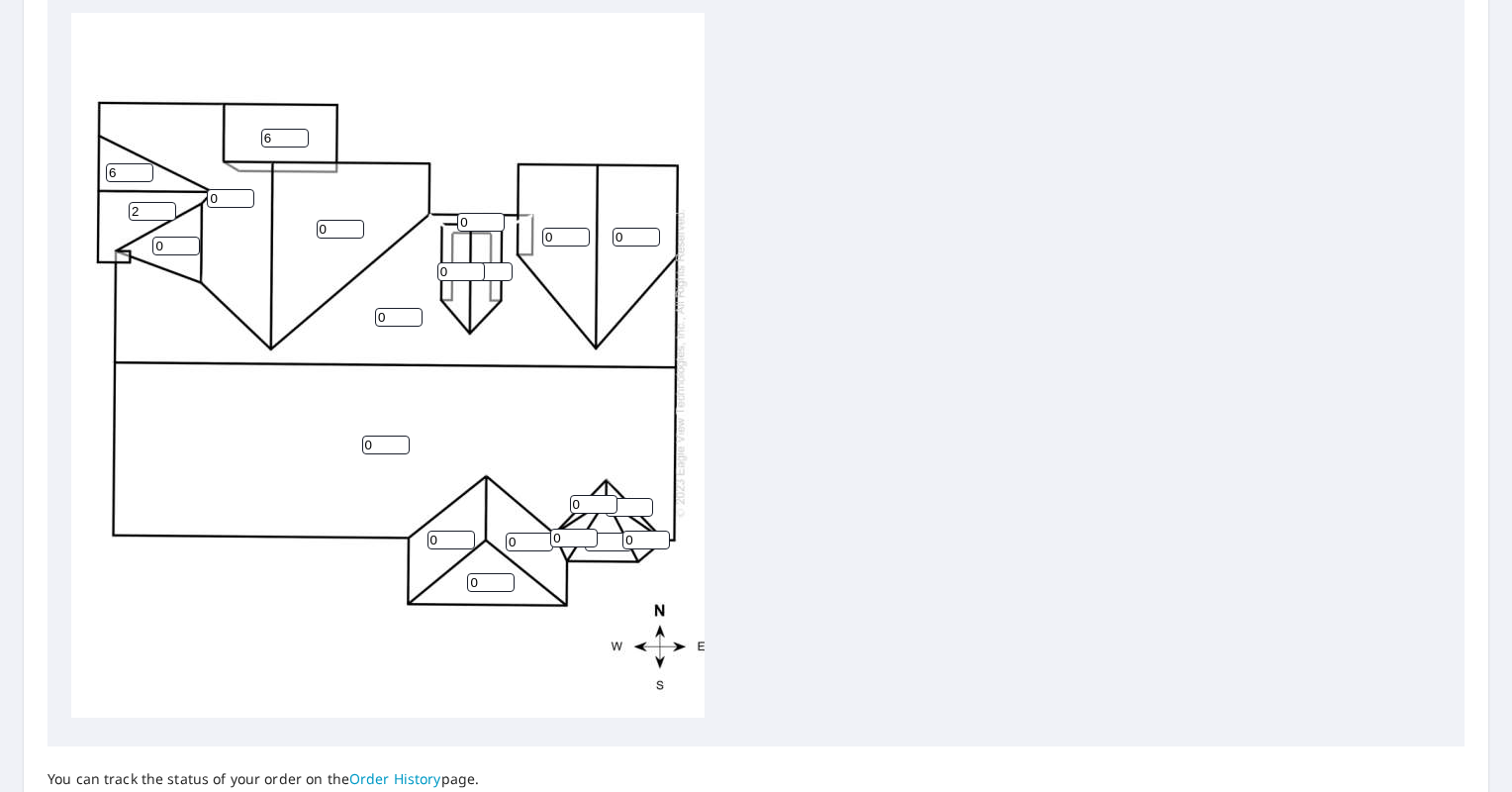 click on "2" at bounding box center (152, 211) 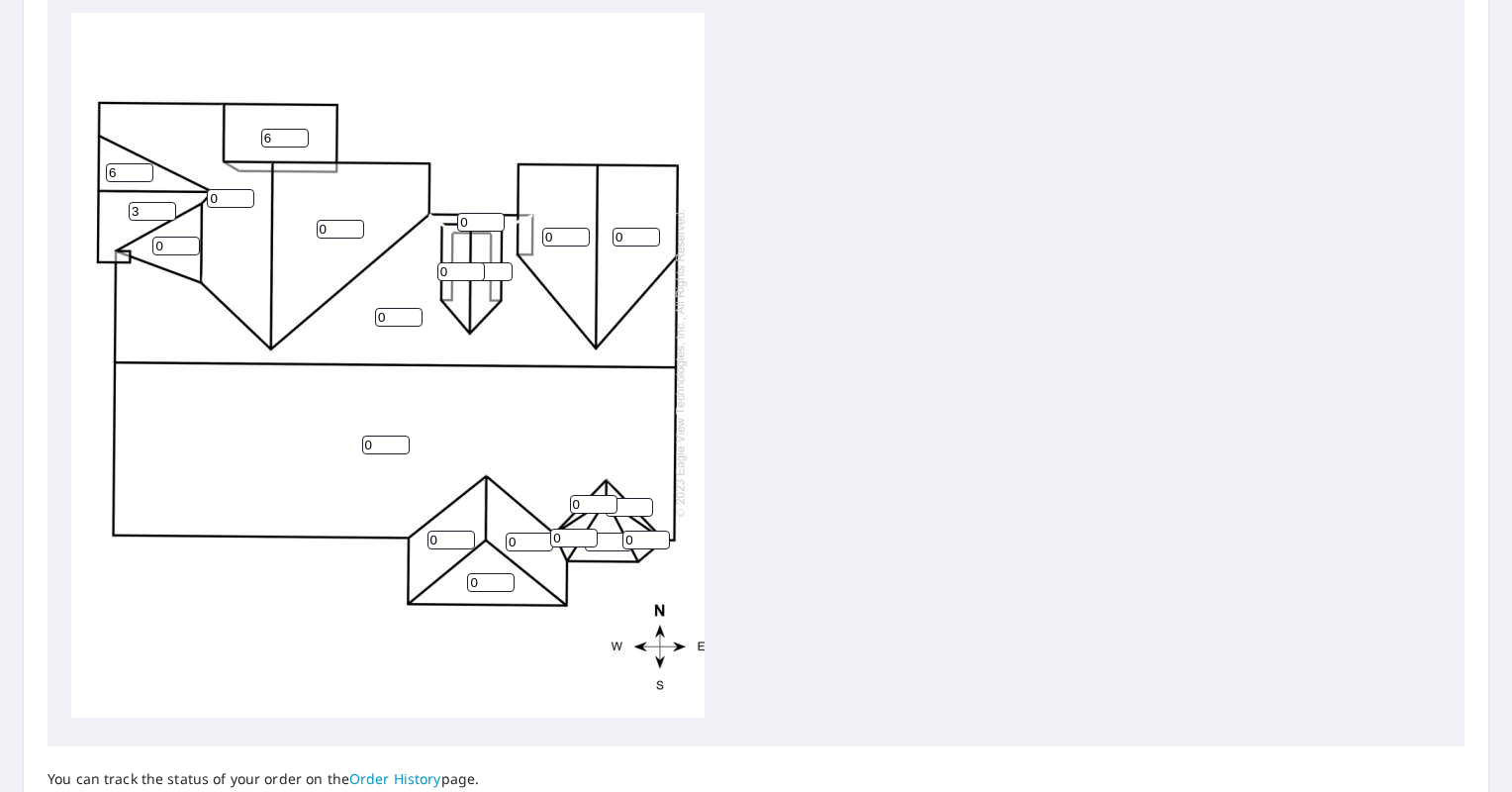 click on "3" at bounding box center (152, 211) 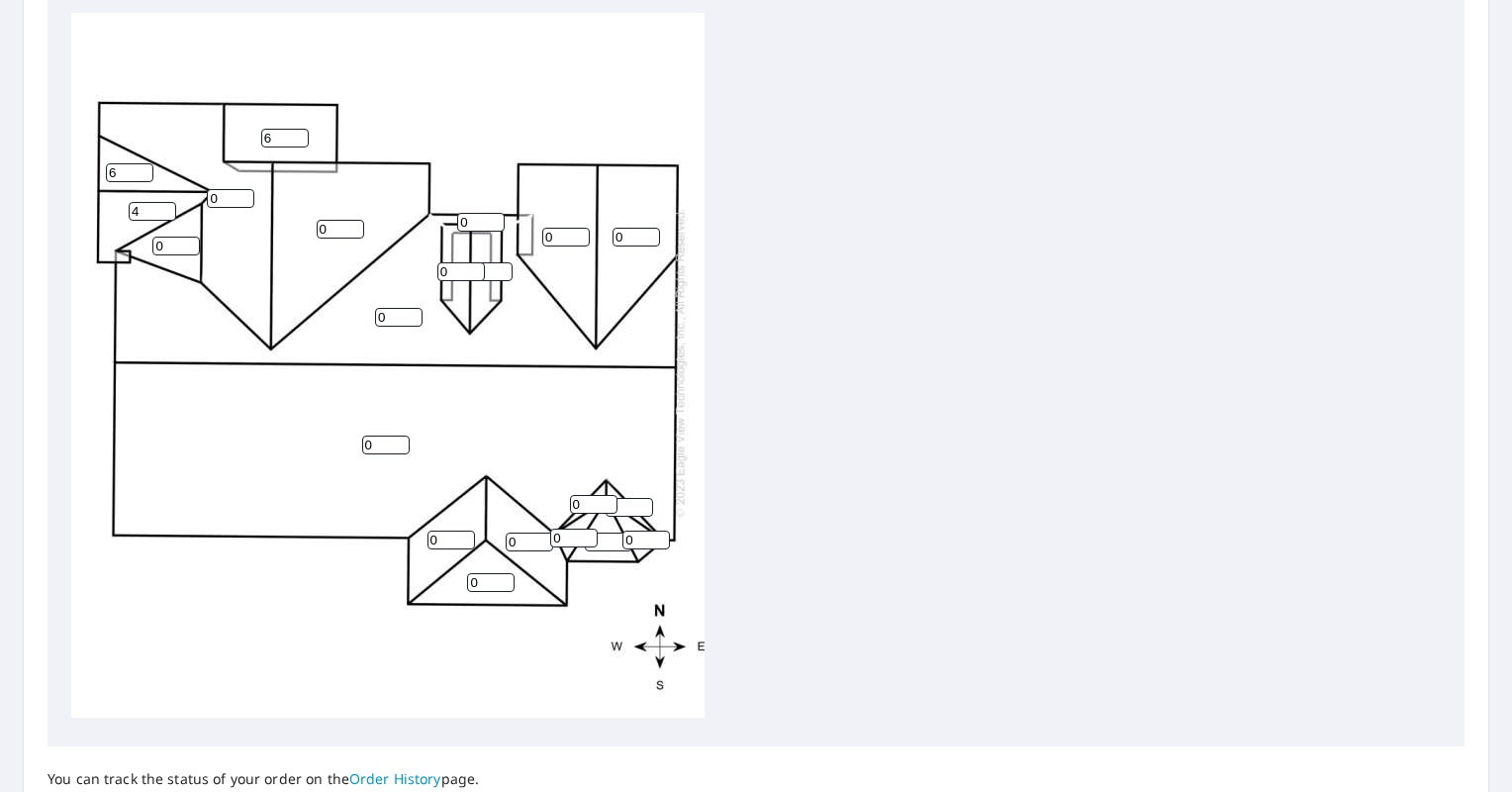 click on "4" at bounding box center (152, 211) 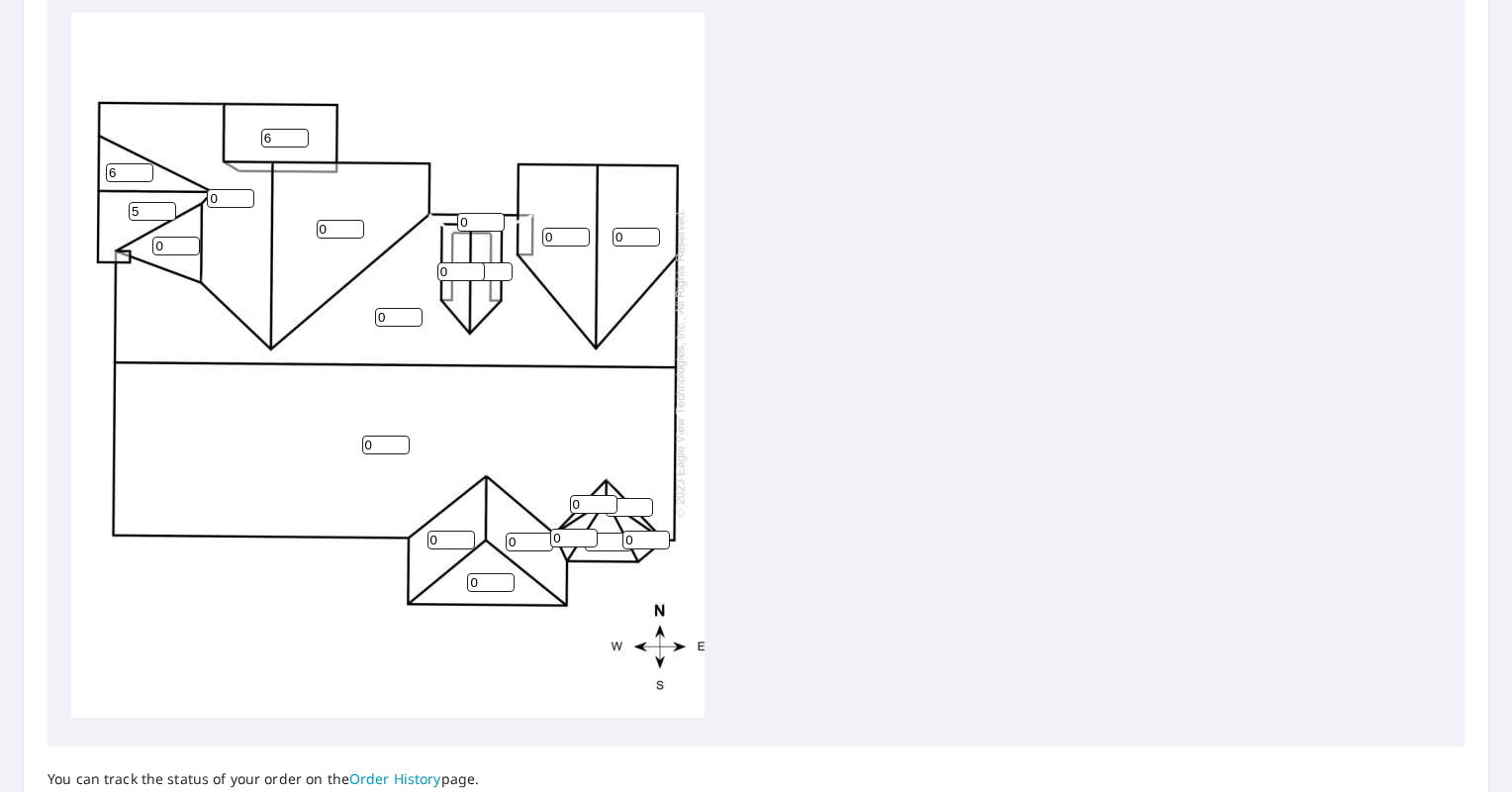 click on "5" at bounding box center [152, 211] 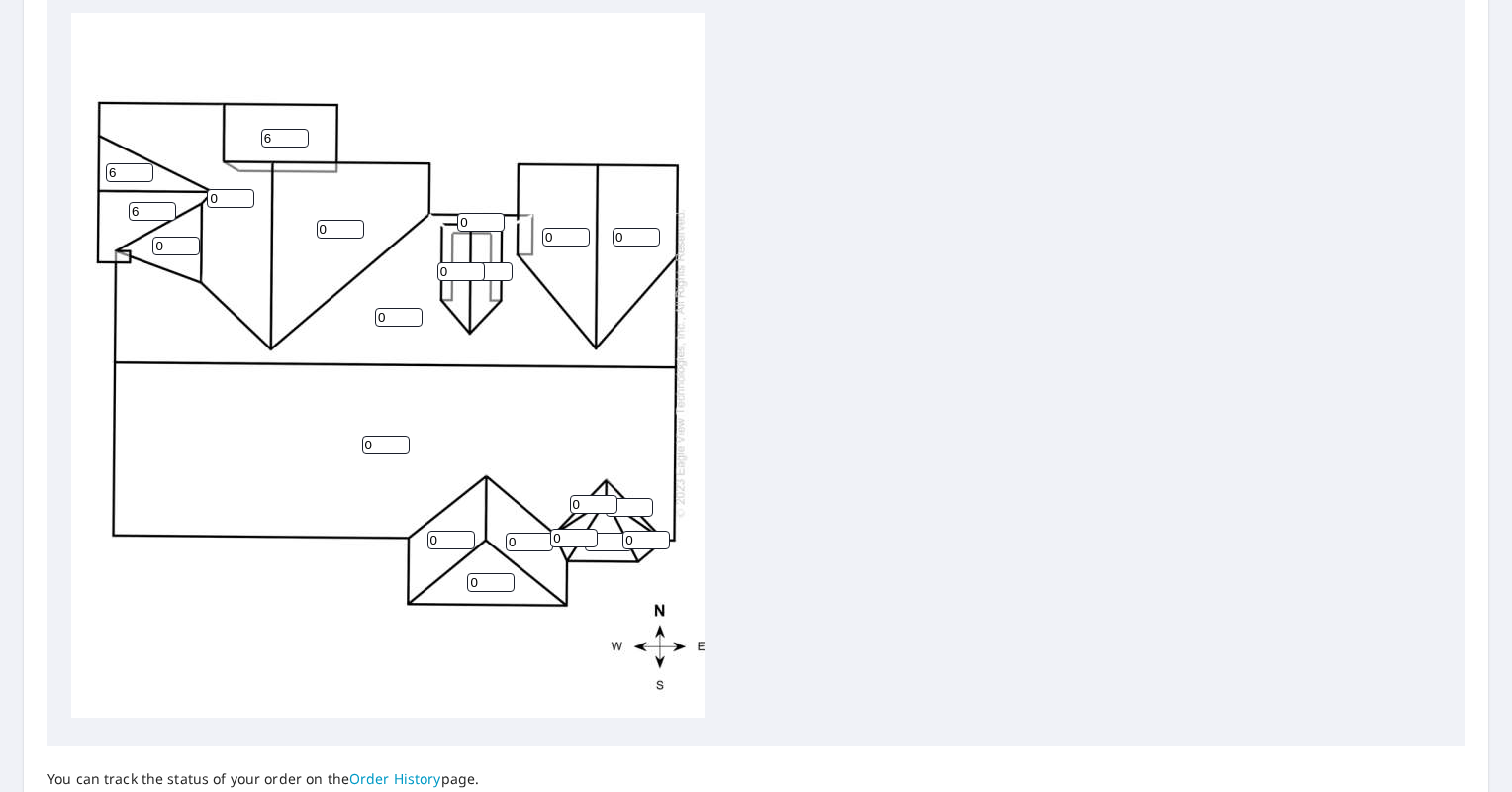 type on "6" 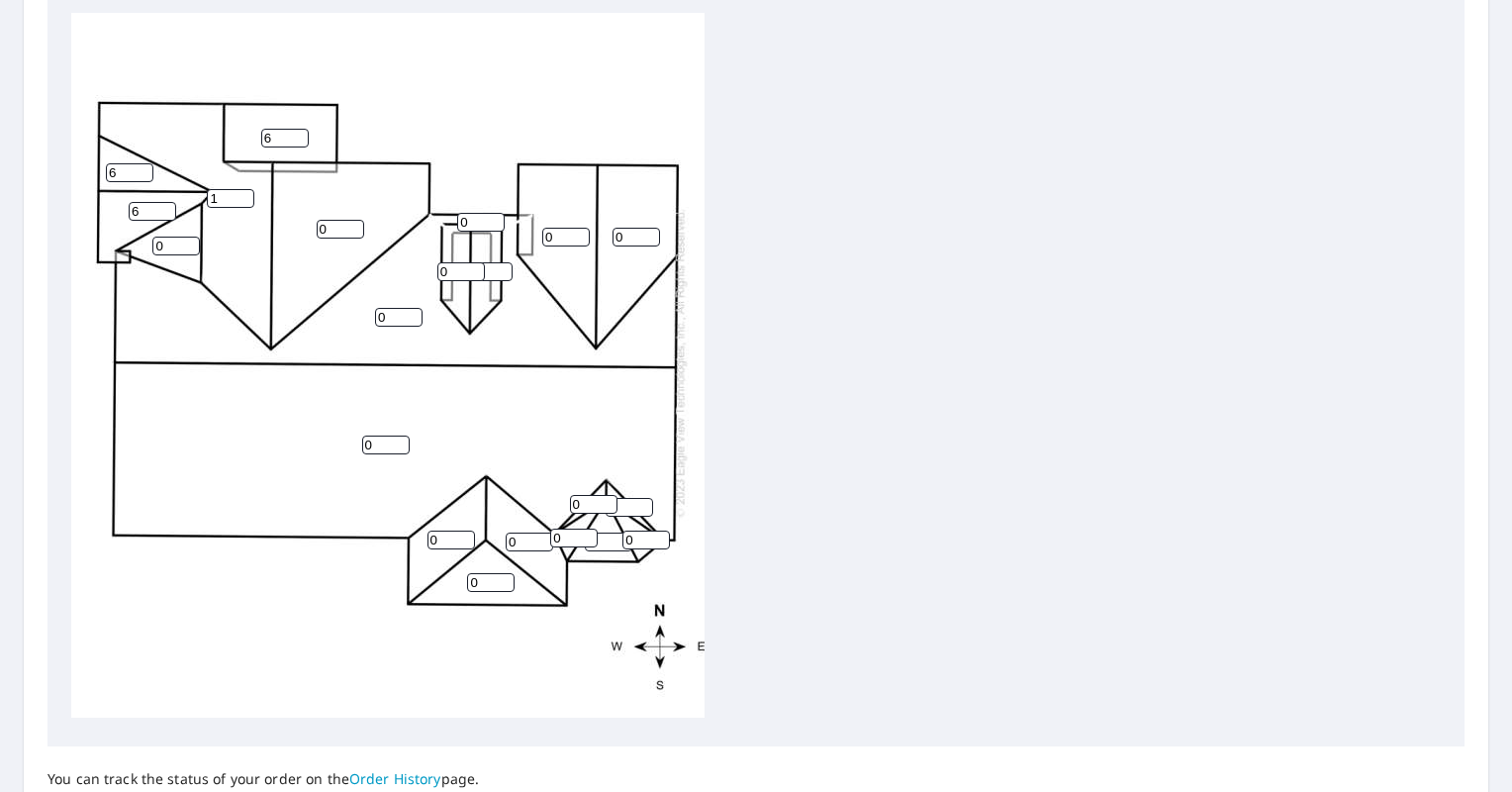 click on "1" at bounding box center [231, 198] 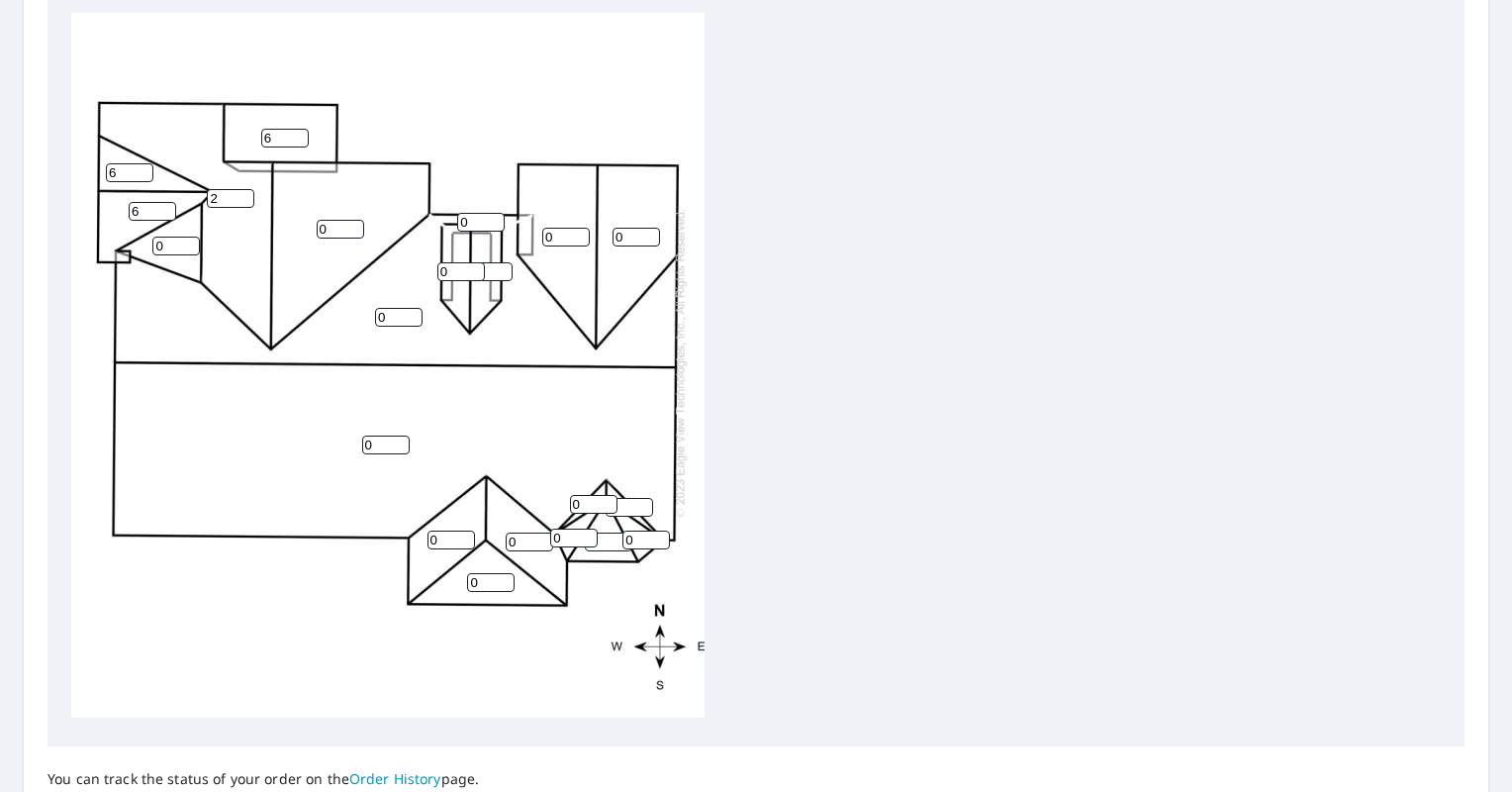 click on "2" at bounding box center (231, 198) 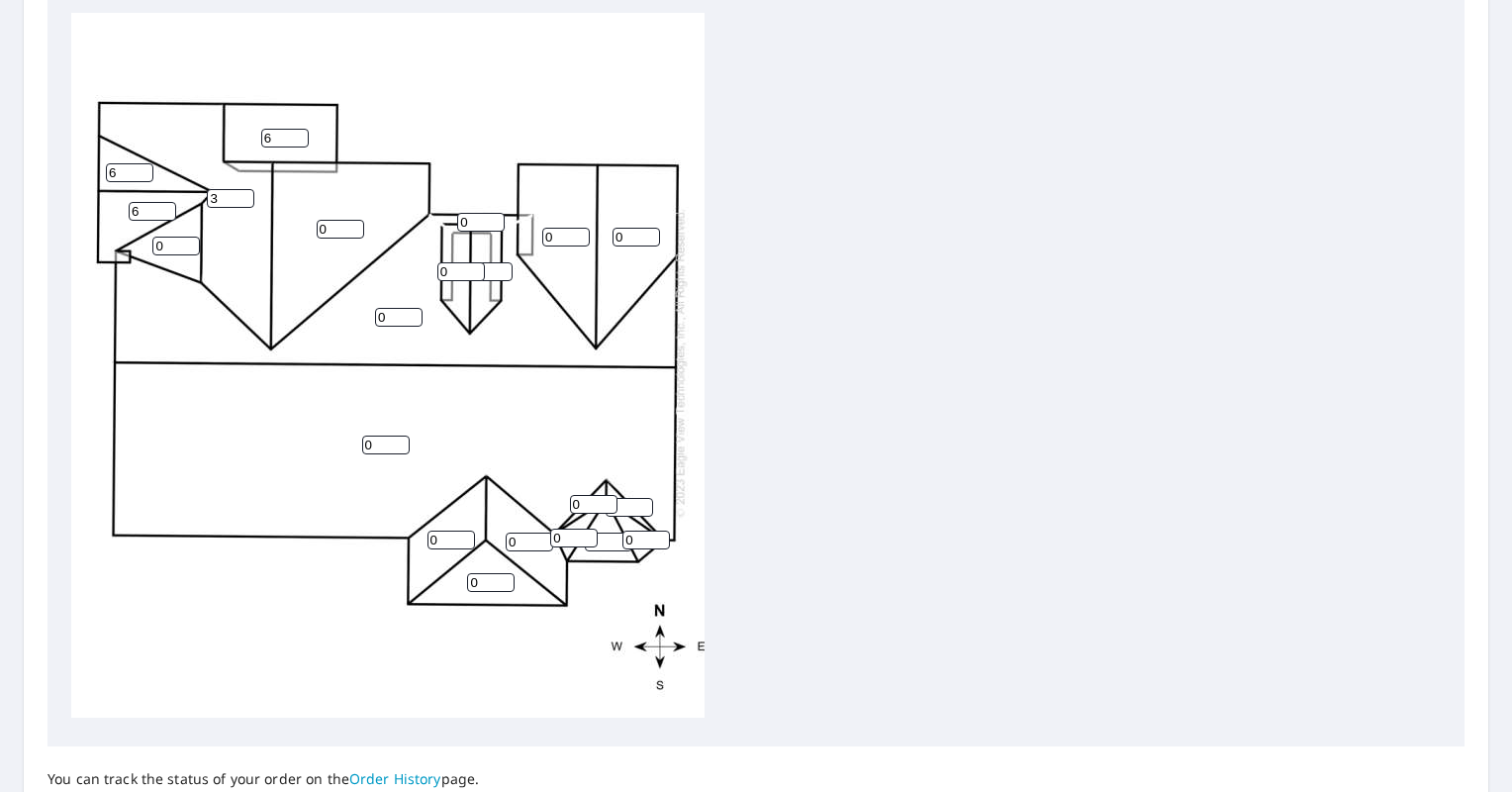 click on "3" at bounding box center [231, 198] 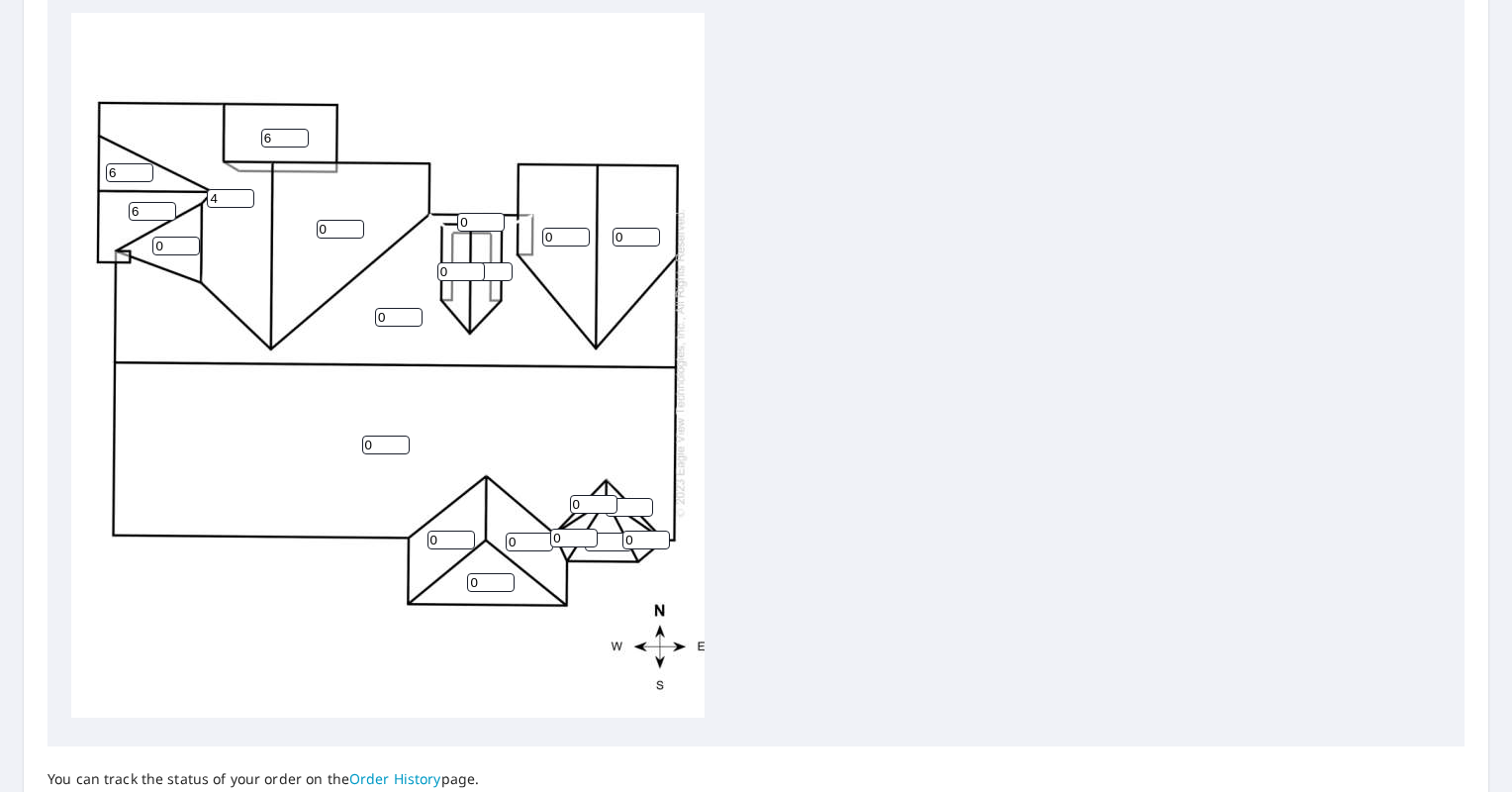 click on "4" at bounding box center (231, 198) 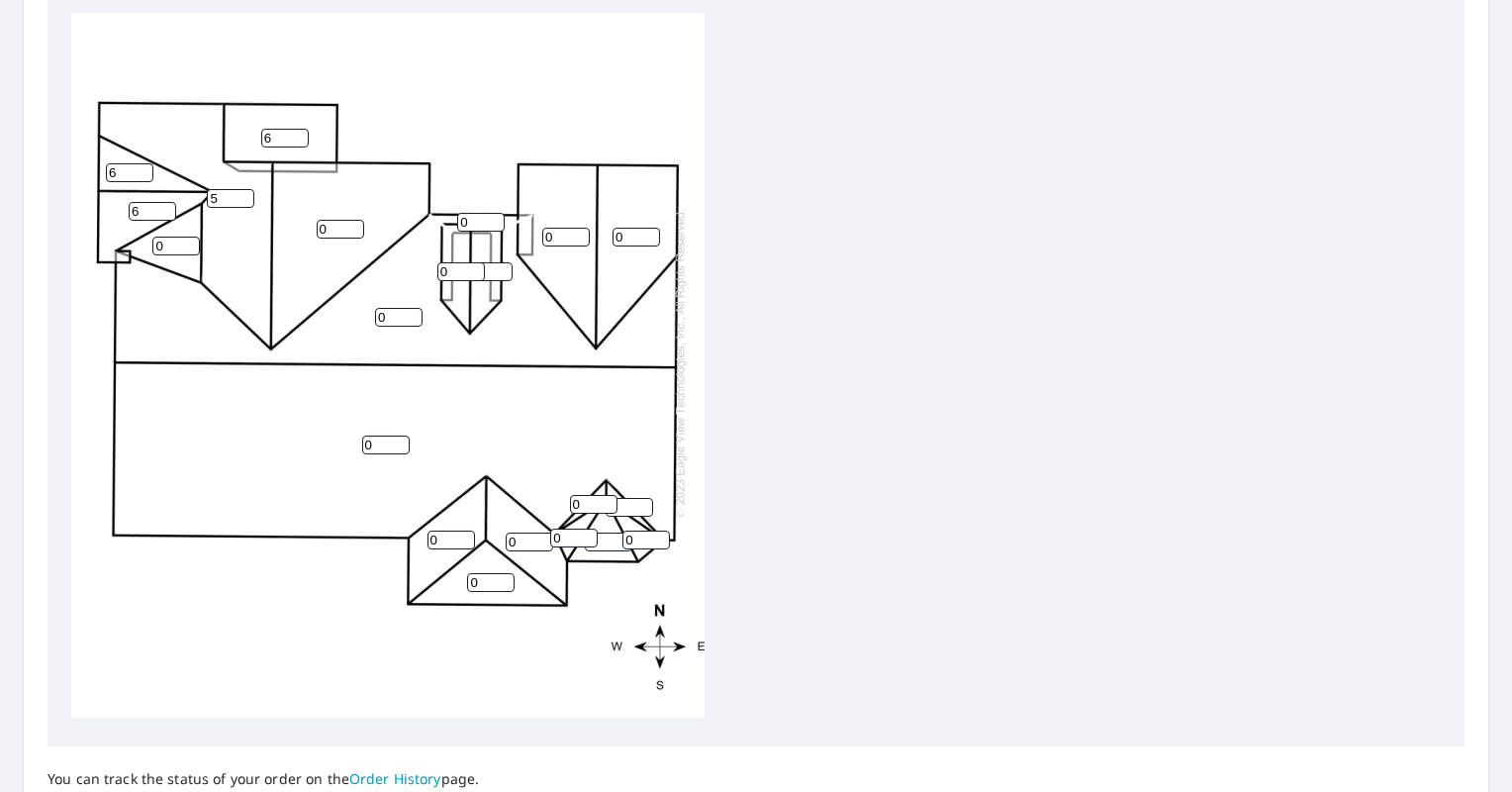 click on "5" at bounding box center [231, 198] 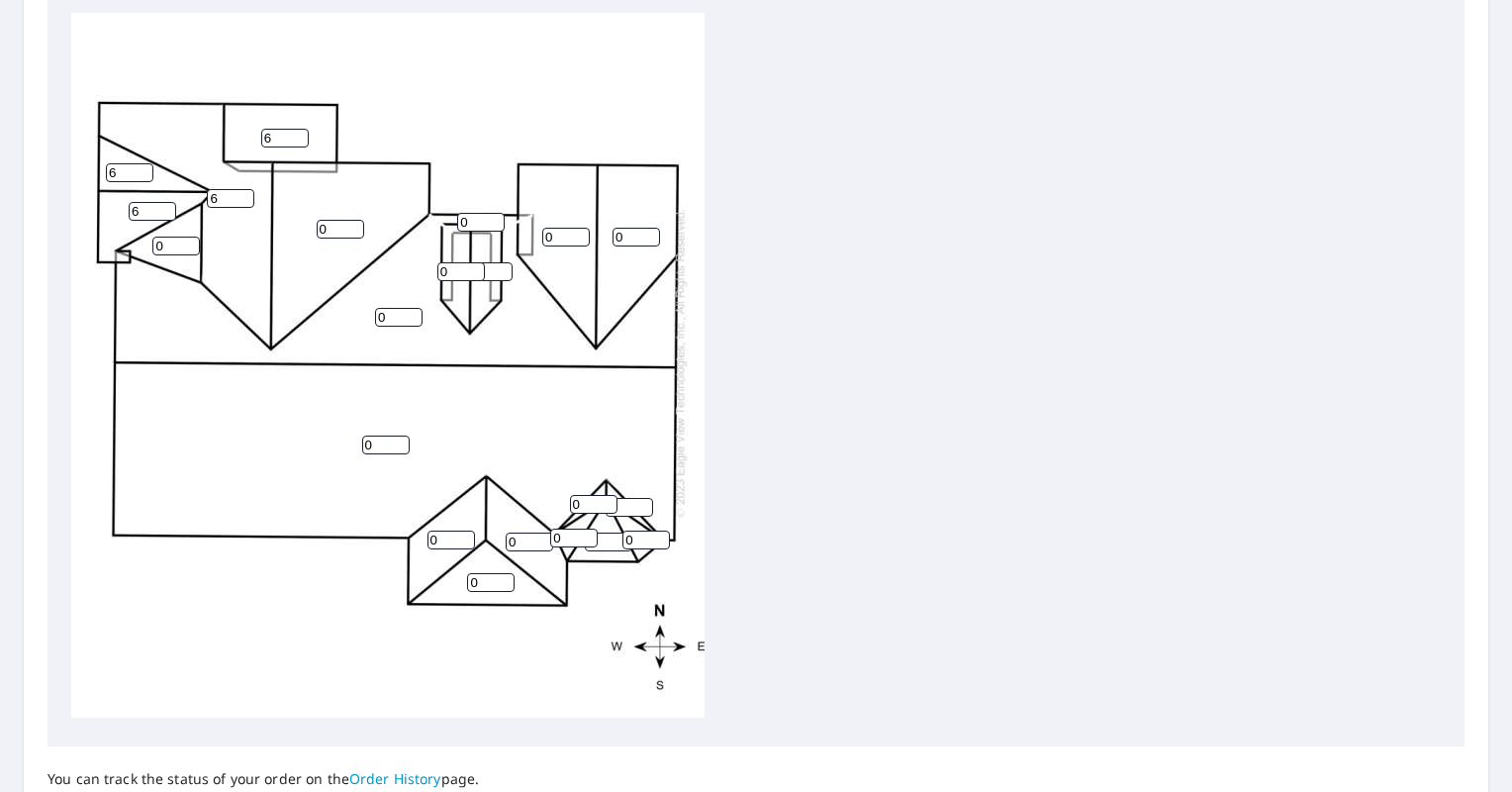 type on "6" 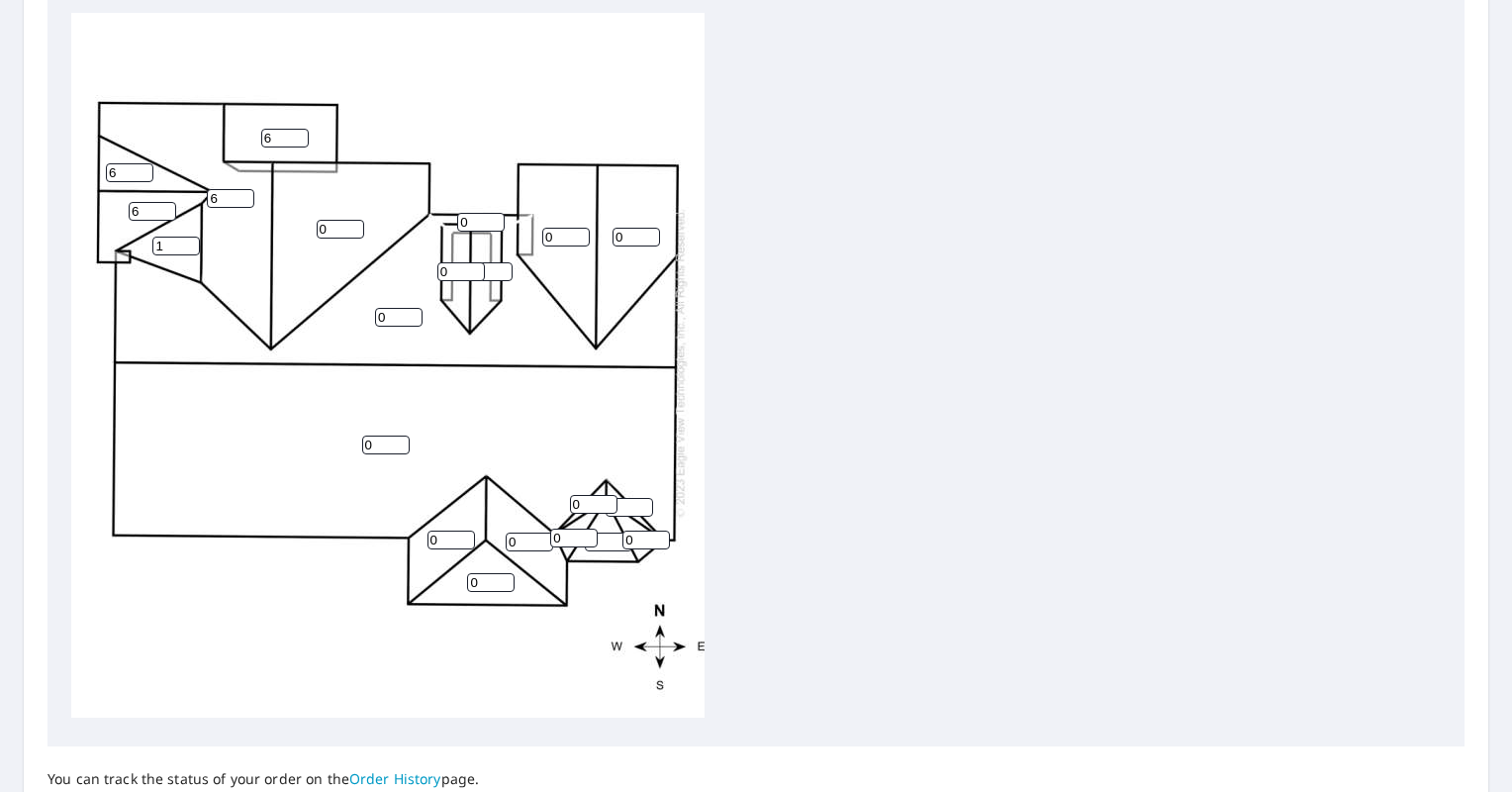 click on "1" at bounding box center [176, 246] 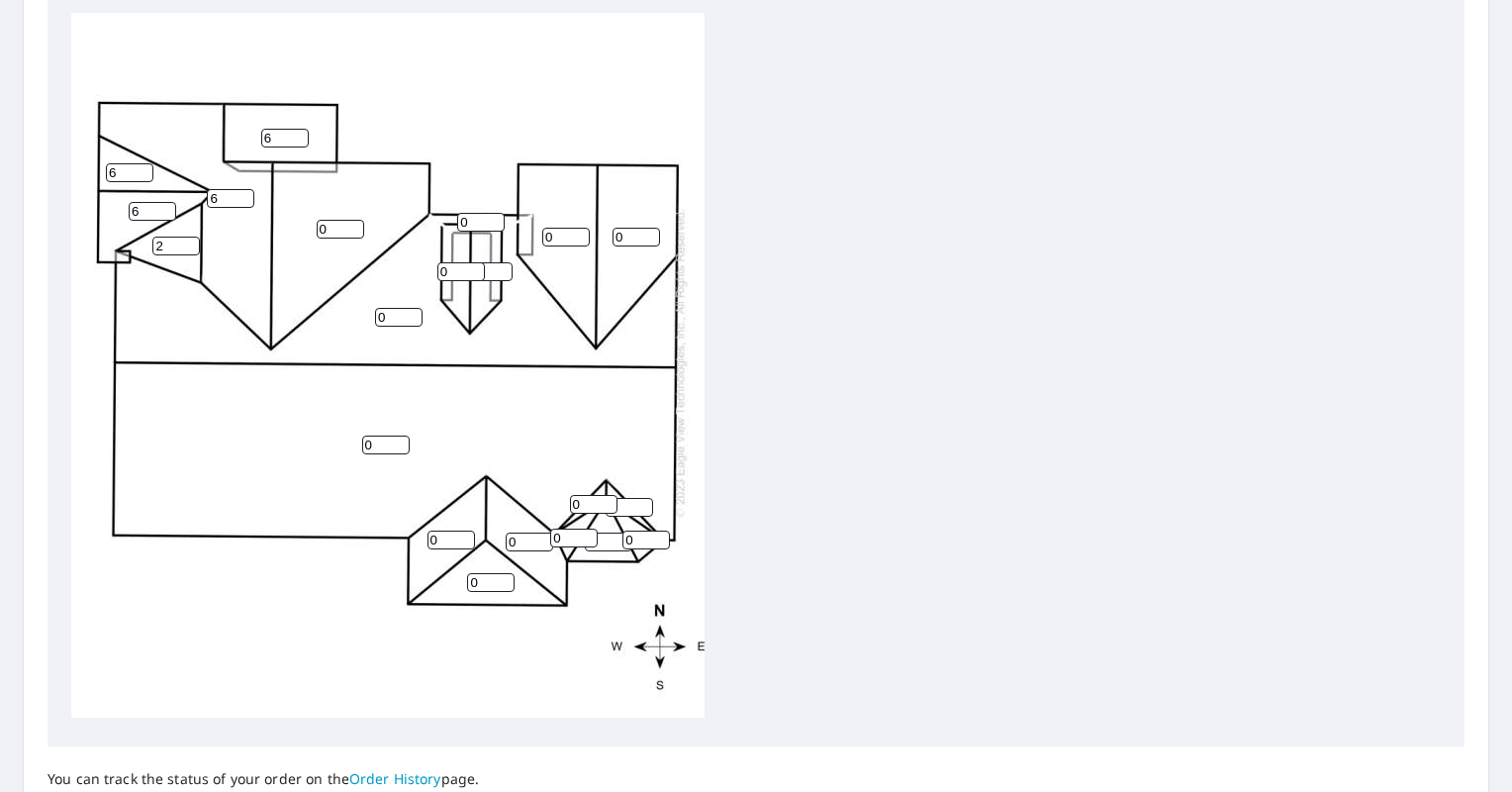 click on "2" at bounding box center (176, 246) 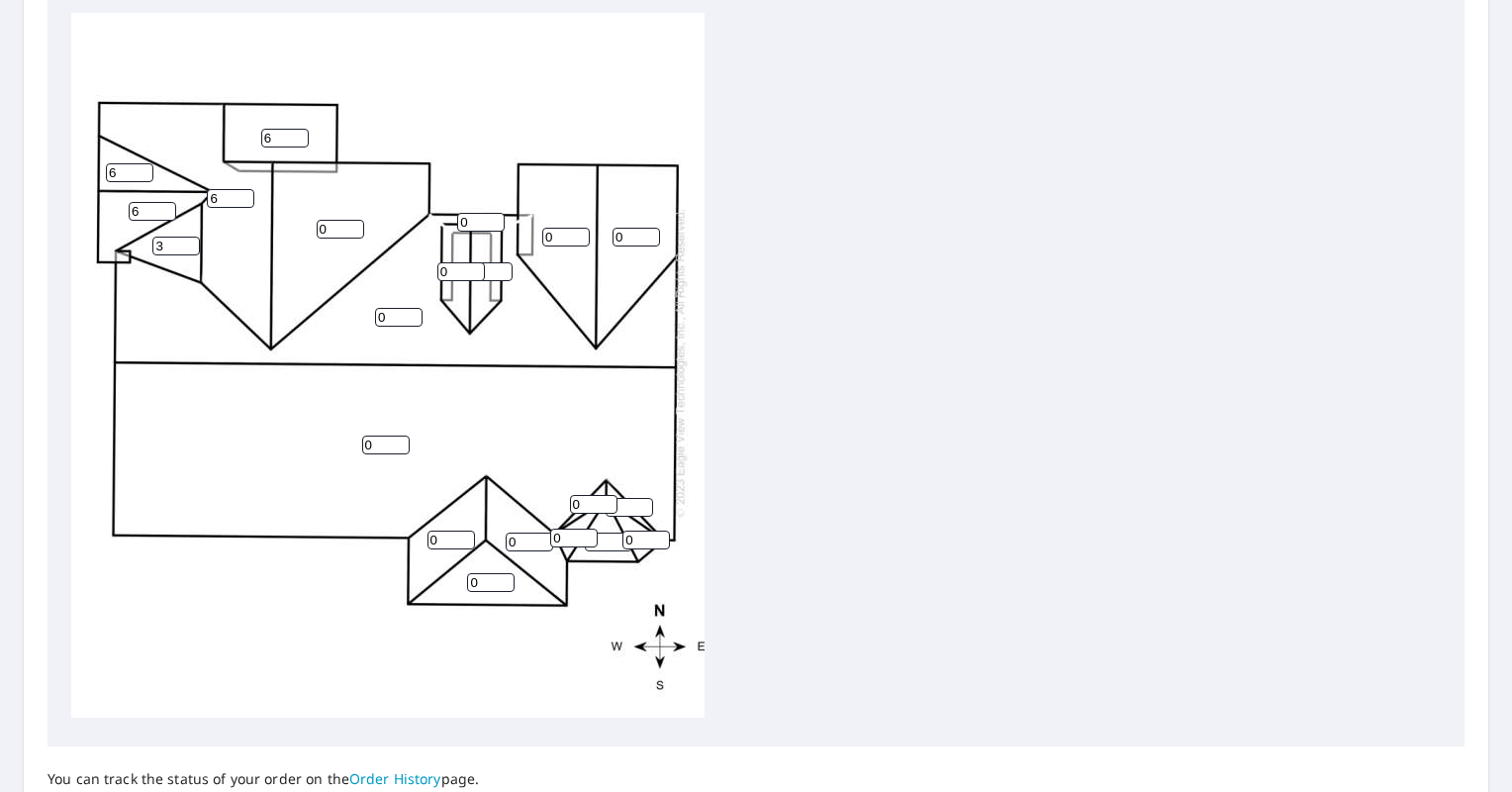 click on "3" at bounding box center [176, 246] 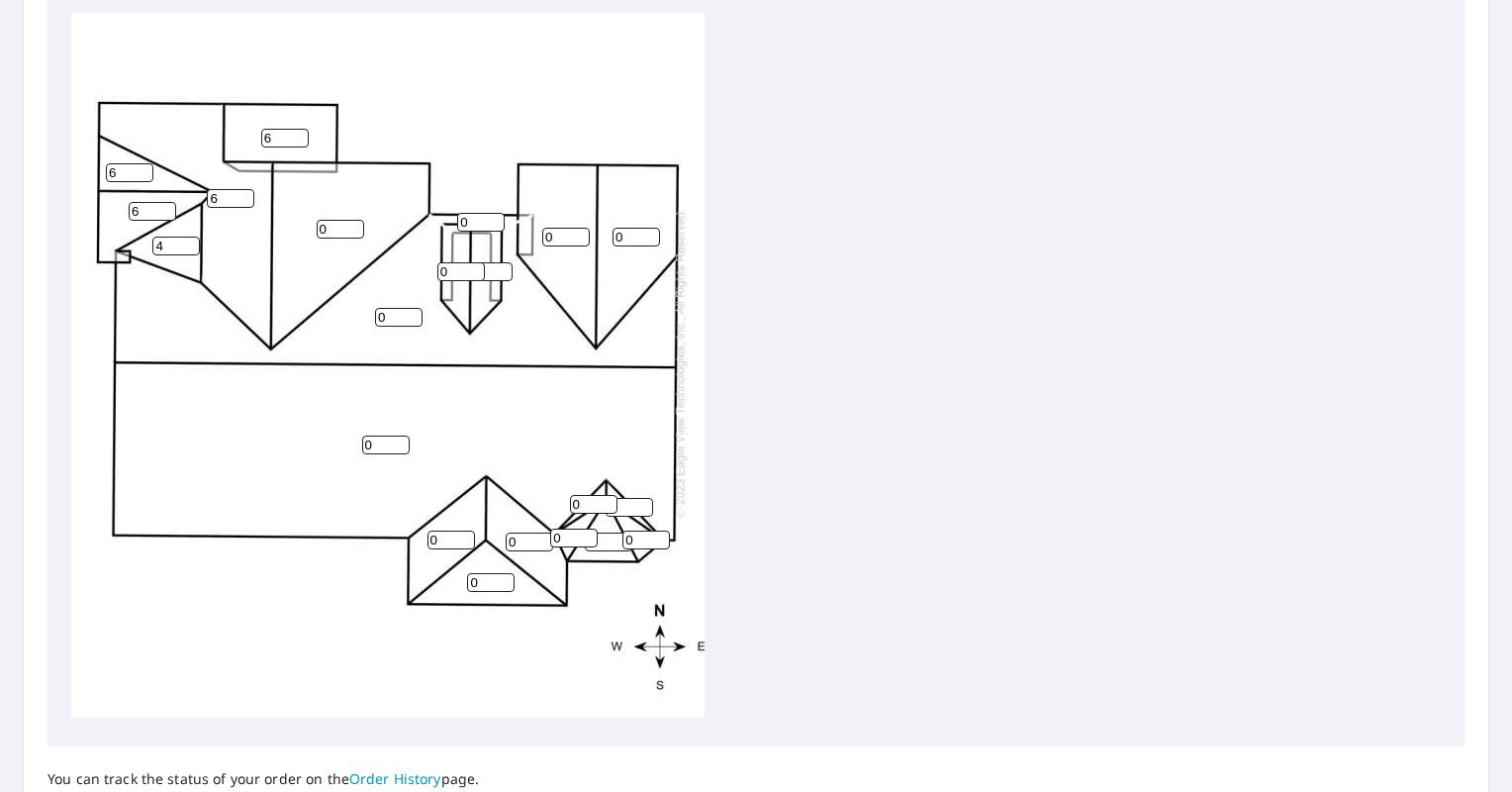 click on "4" at bounding box center [176, 246] 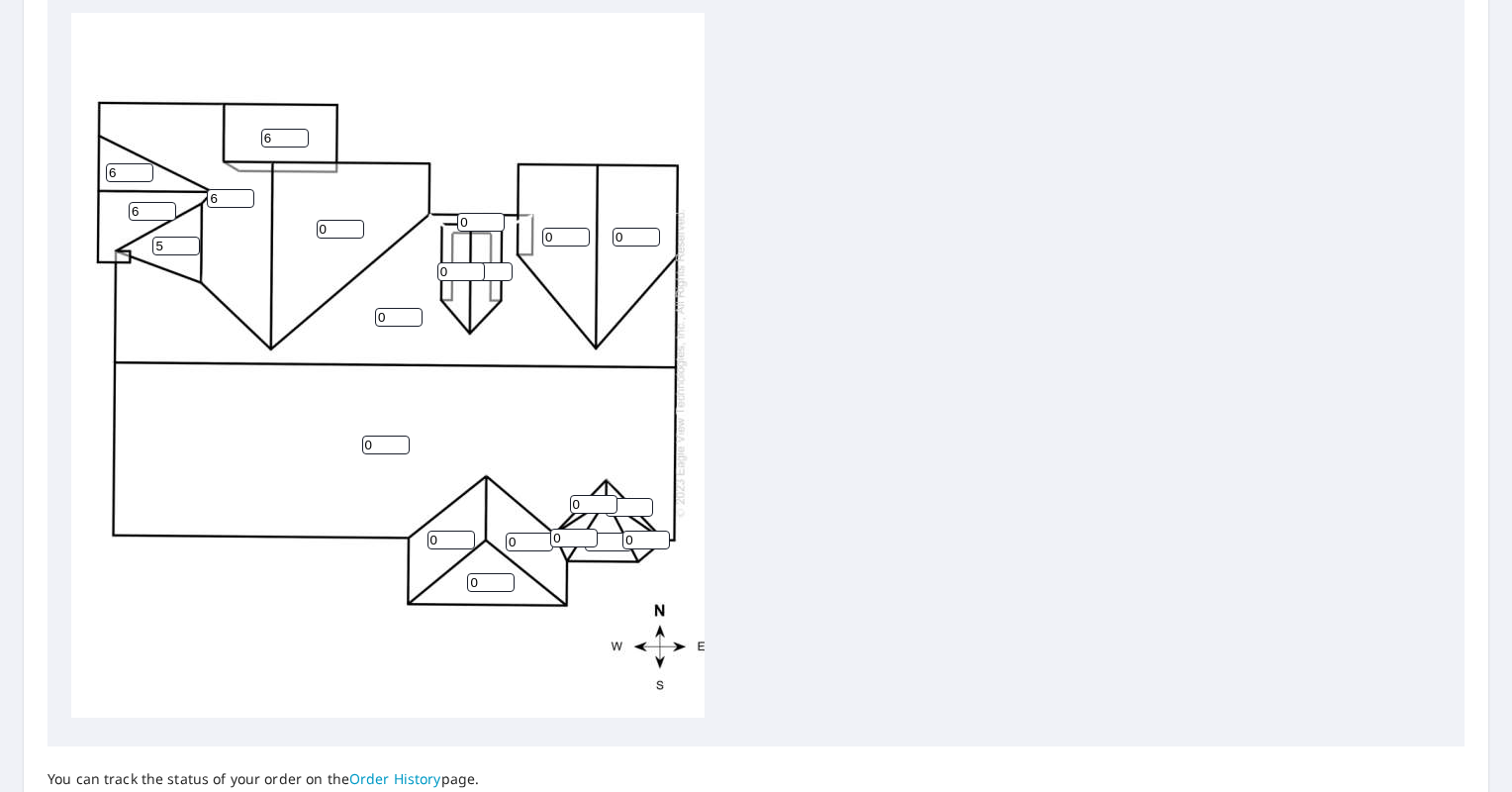click on "5" at bounding box center [176, 246] 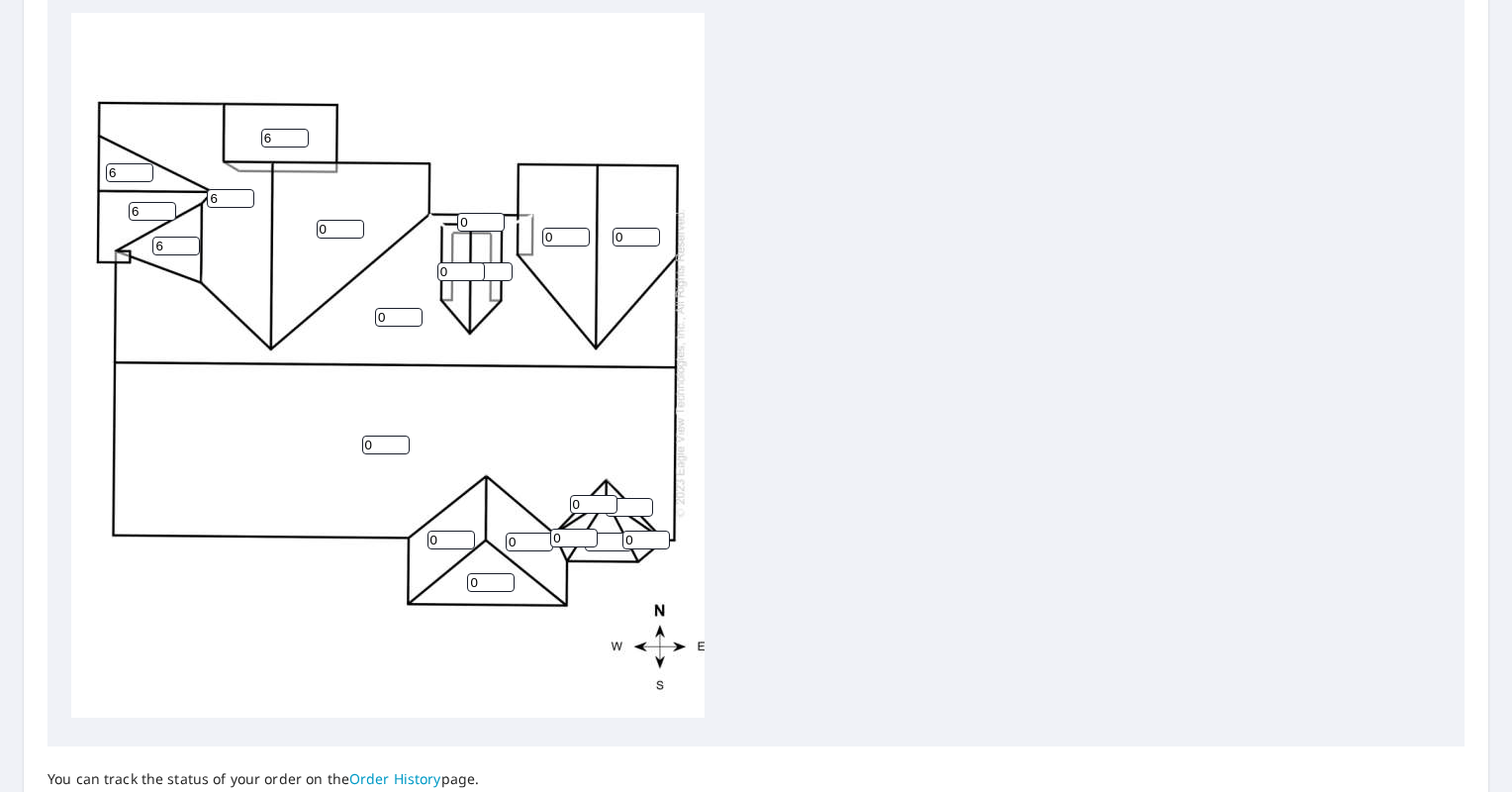 click on "6" at bounding box center (176, 246) 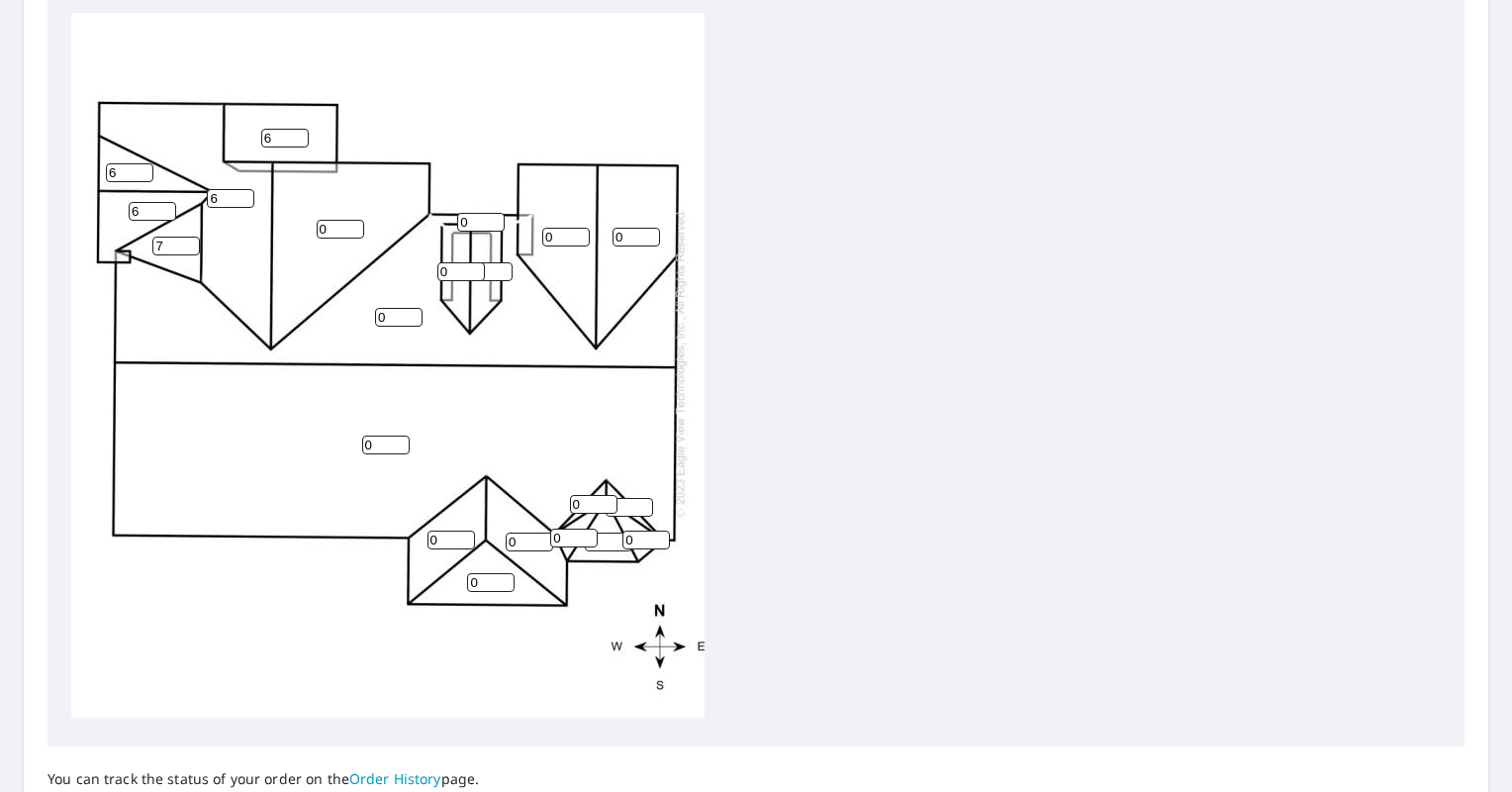 click on "7" at bounding box center [176, 246] 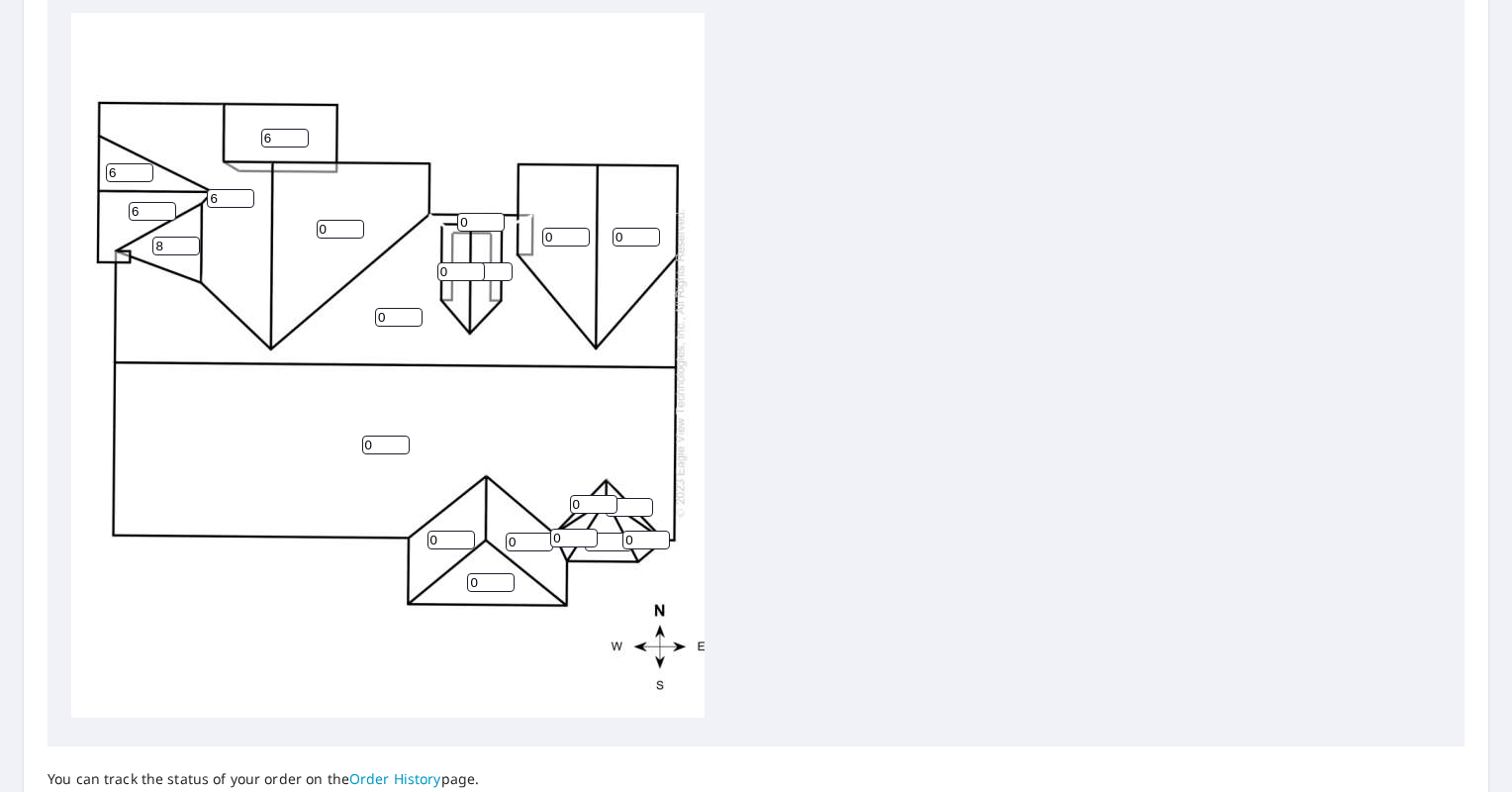 type on "8" 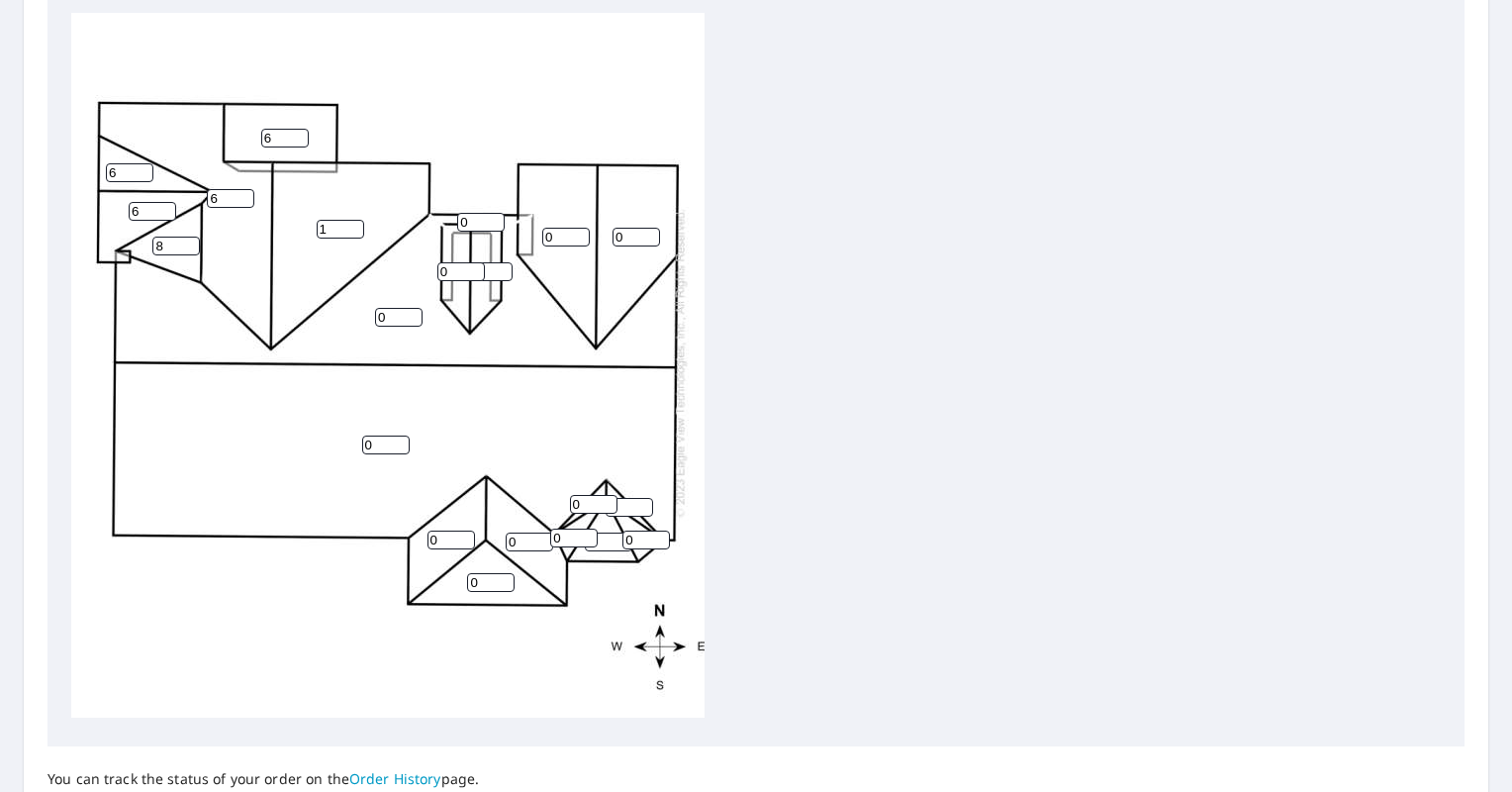 click on "1" at bounding box center (340, 229) 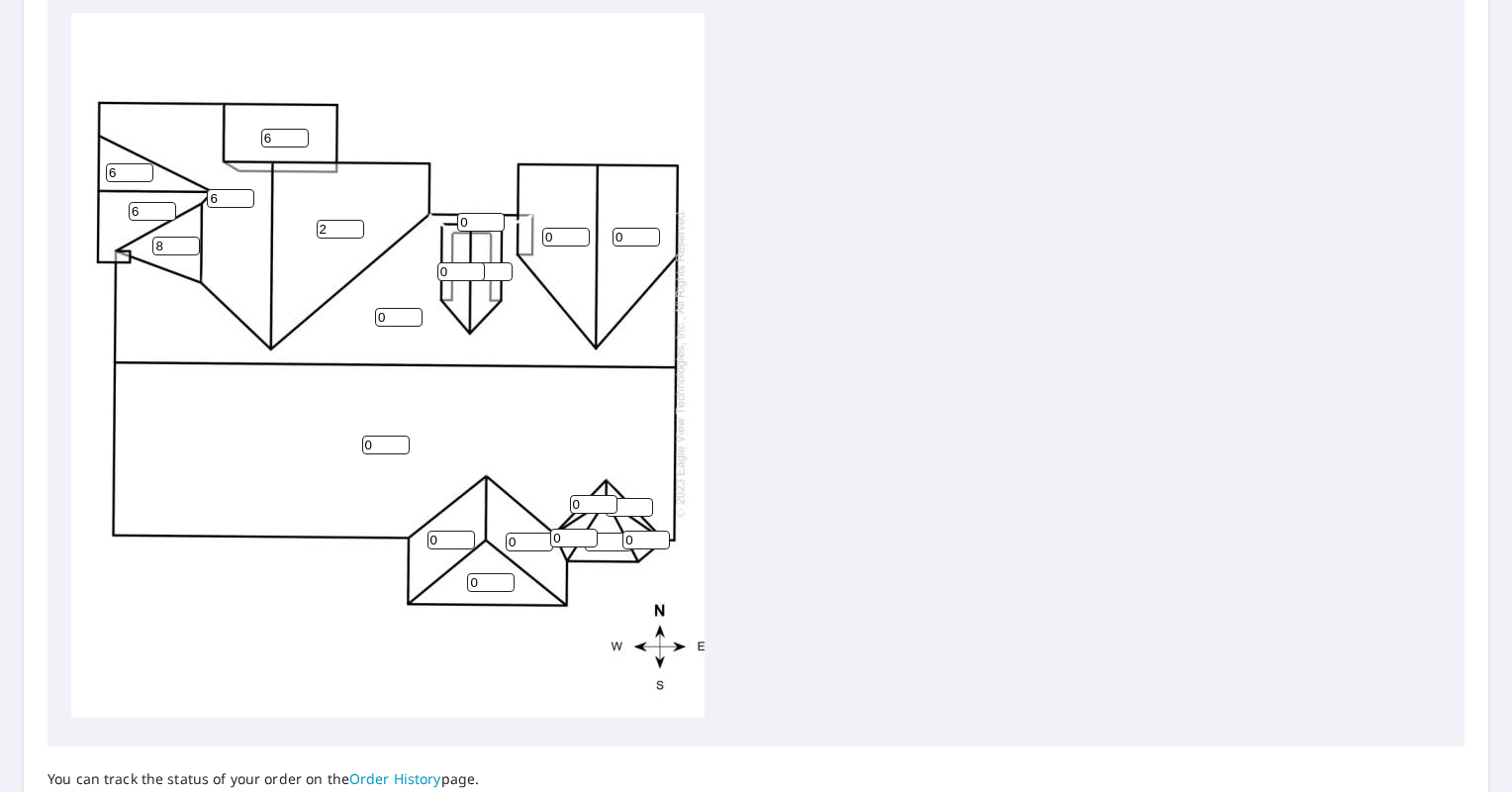 click on "2" at bounding box center (340, 229) 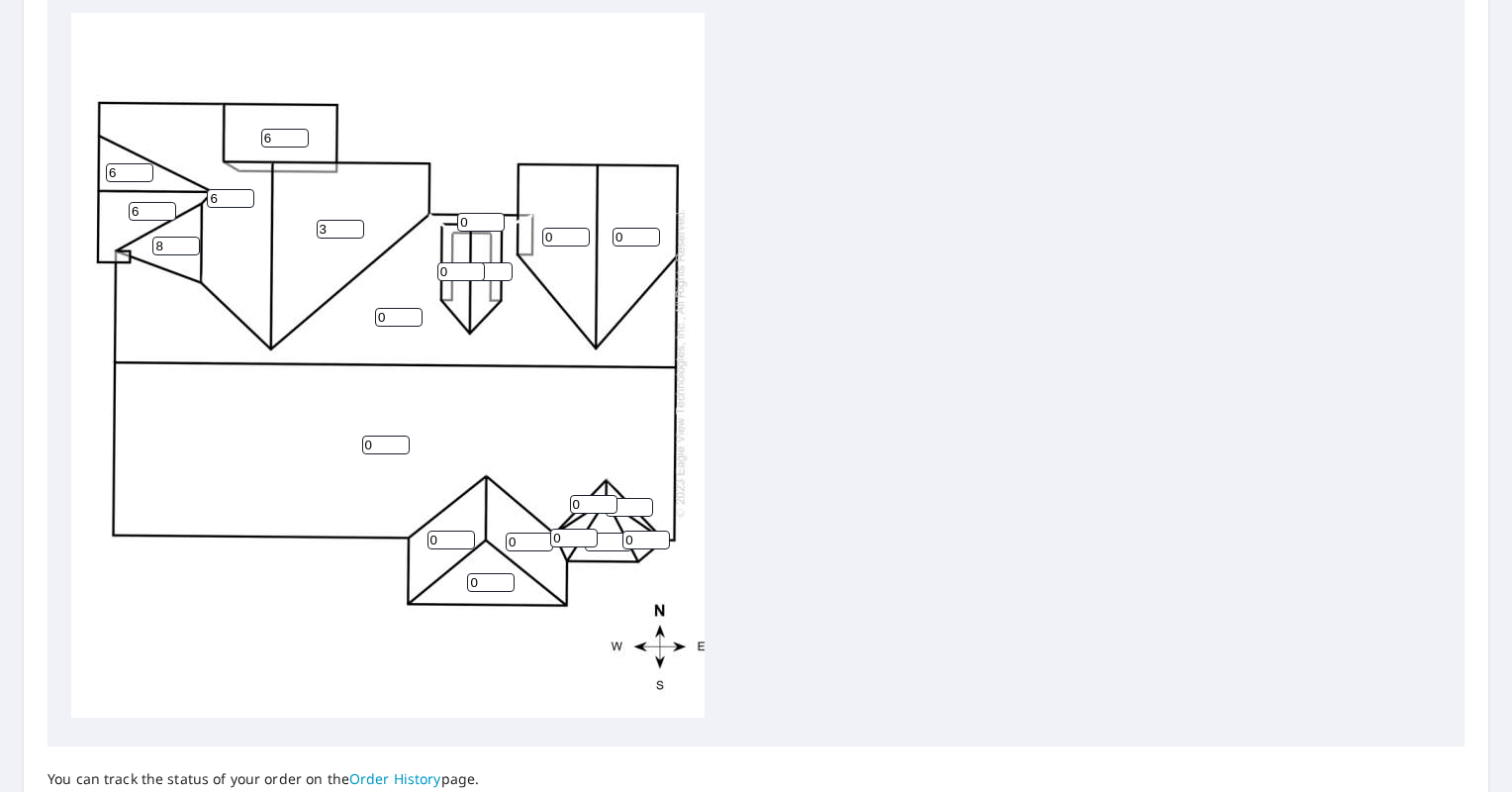 click on "3" at bounding box center (340, 229) 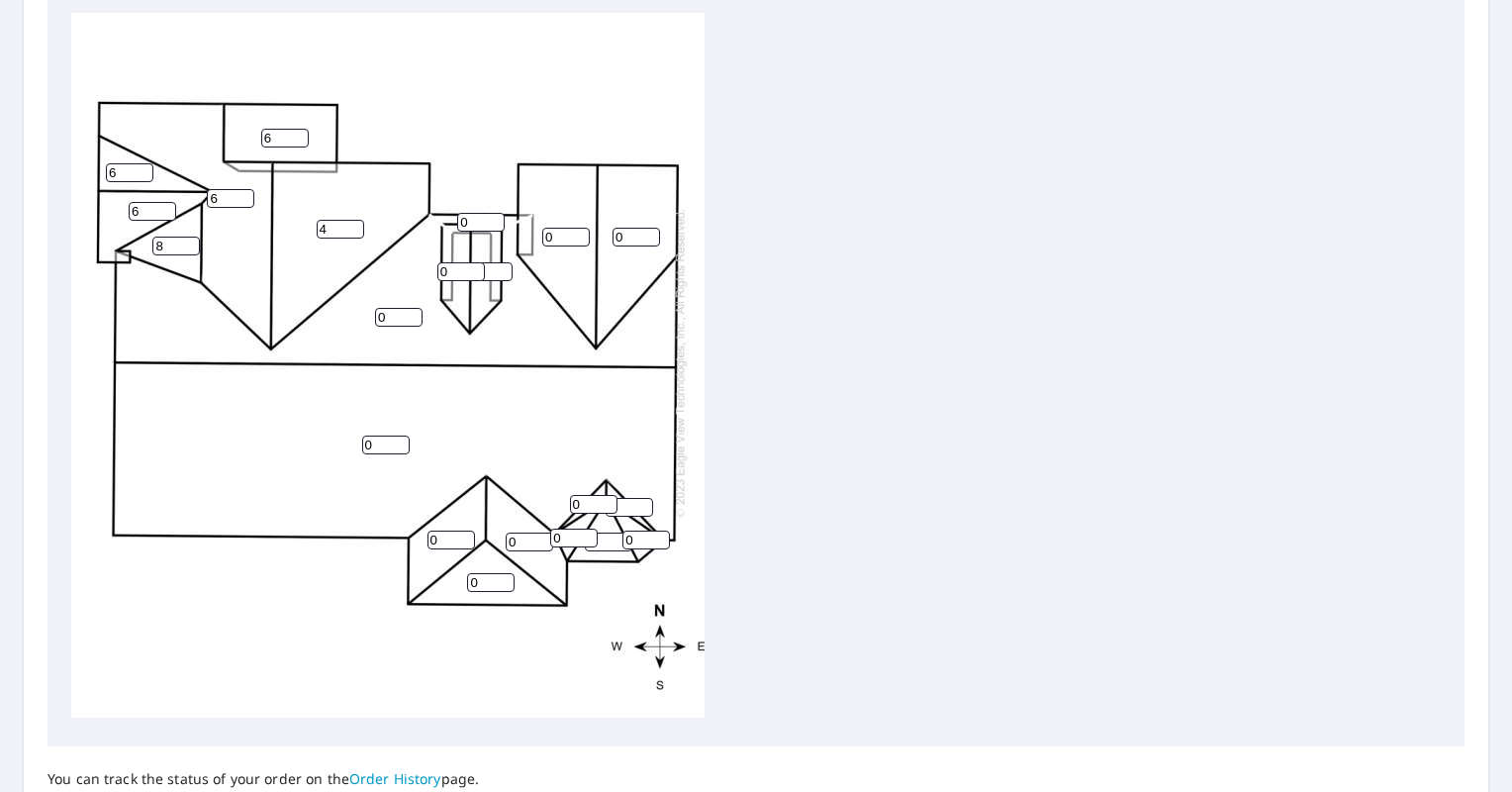 click on "4" at bounding box center [340, 229] 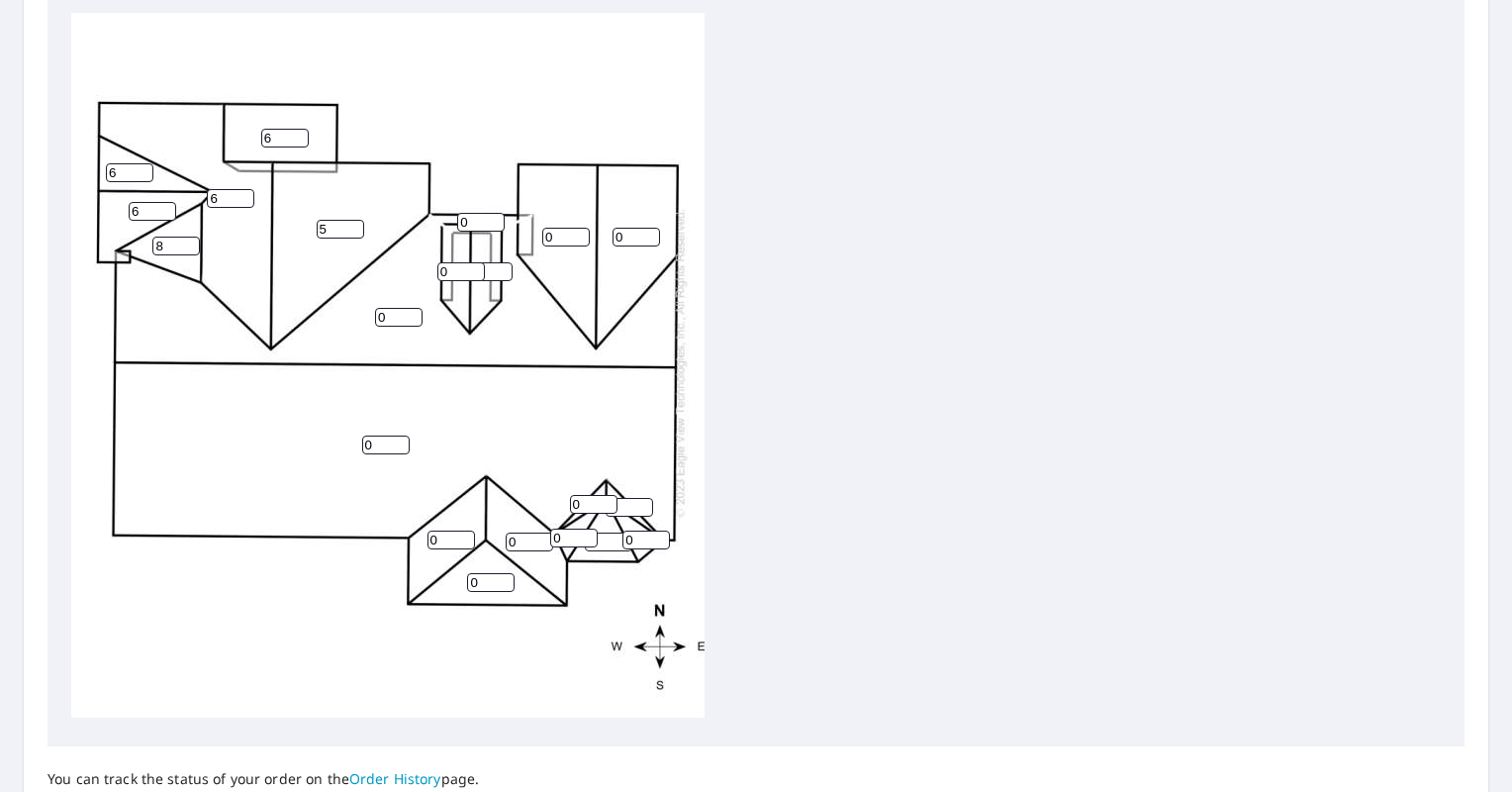 click on "5" at bounding box center [340, 229] 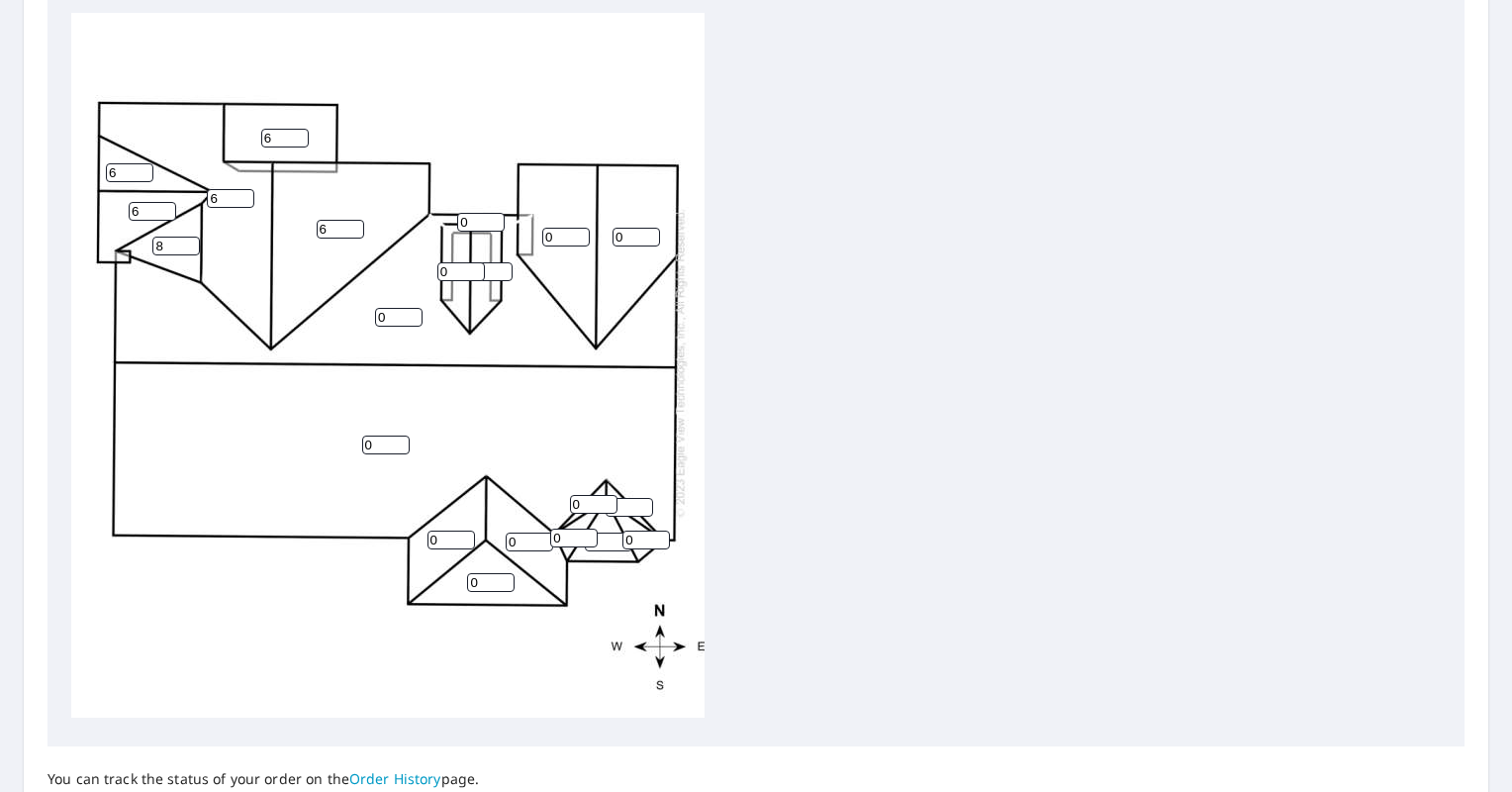 type on "6" 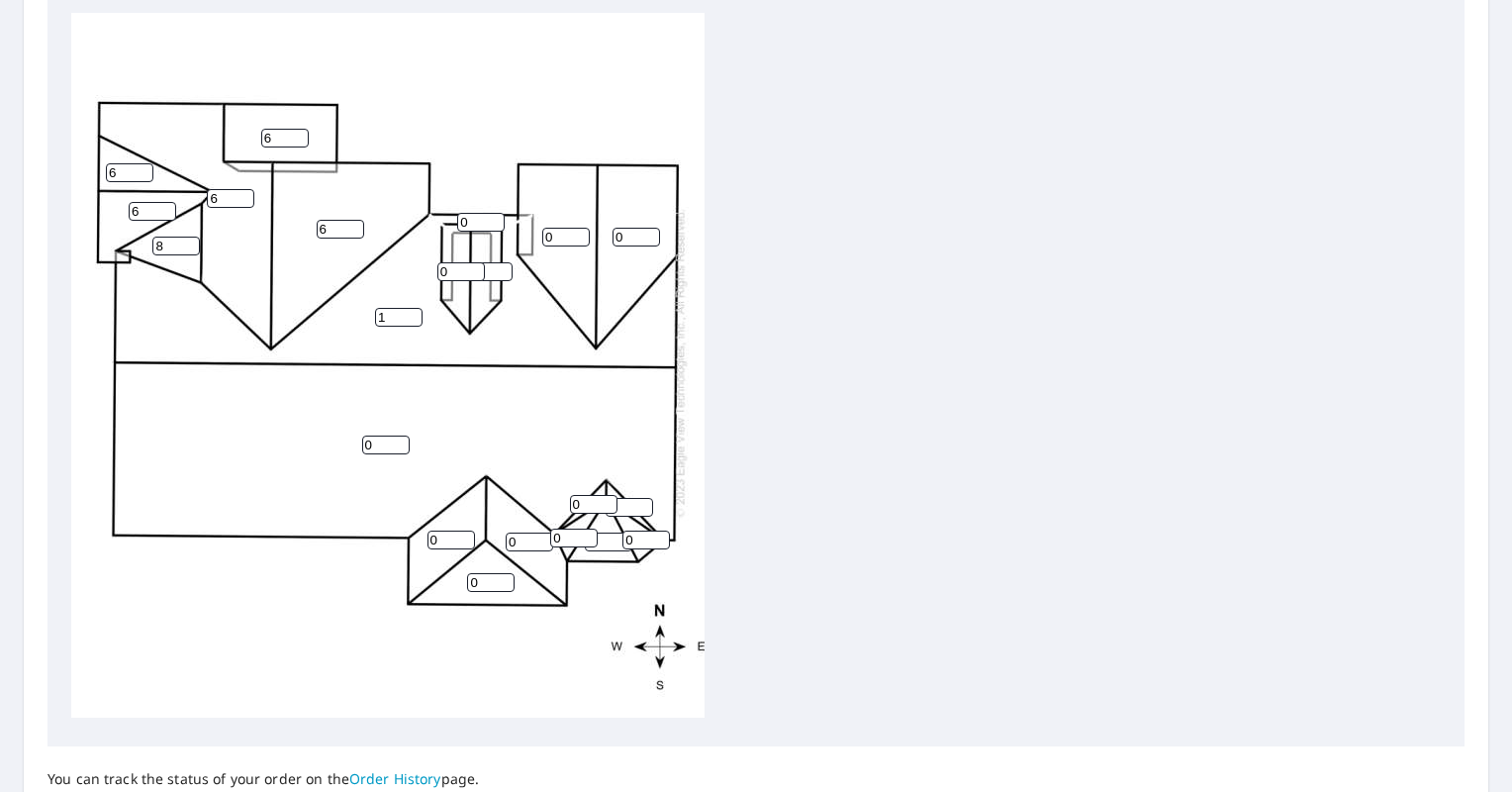 click on "1" at bounding box center (399, 317) 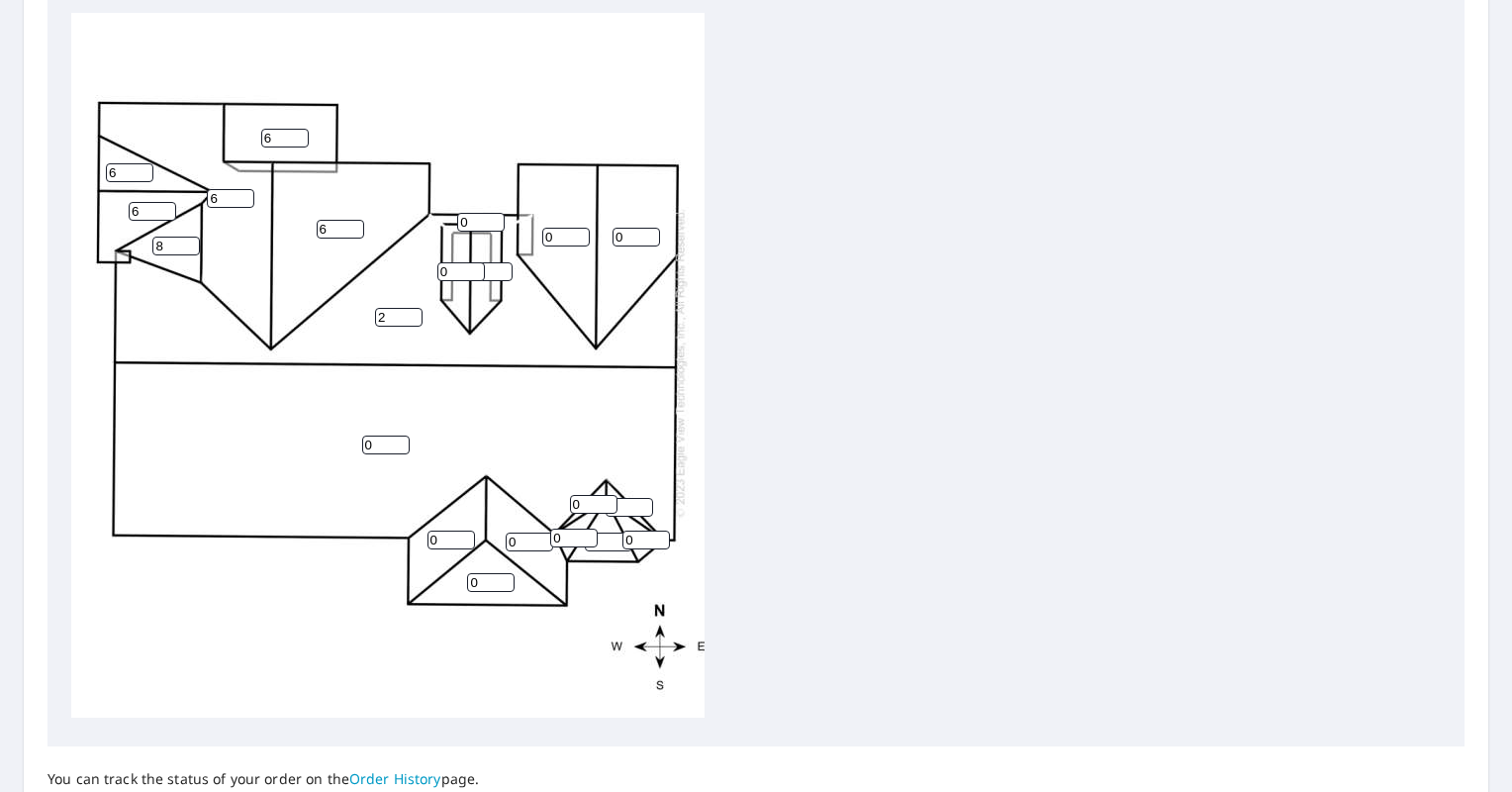 click on "2" at bounding box center (399, 317) 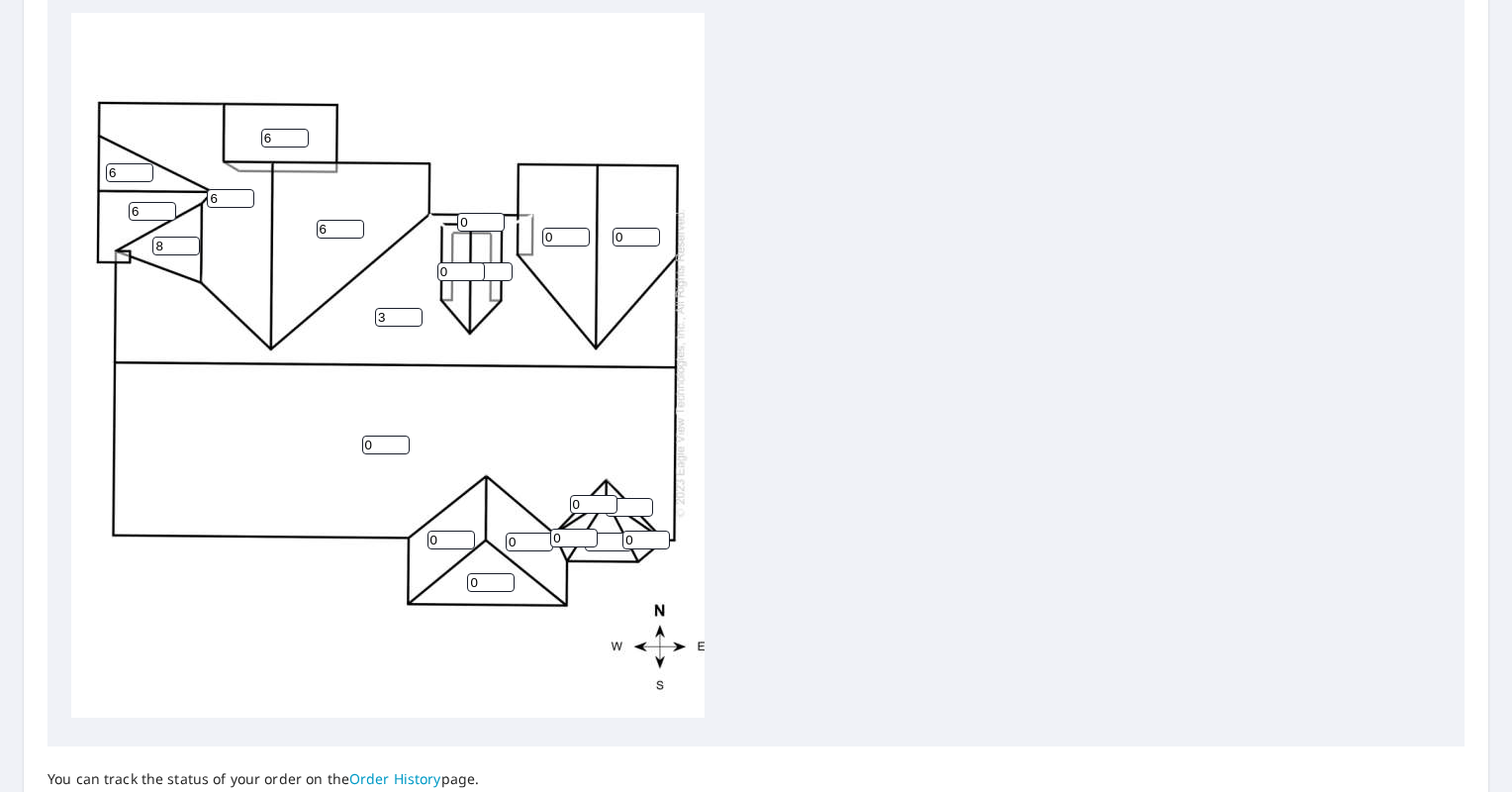 click on "3" at bounding box center (399, 317) 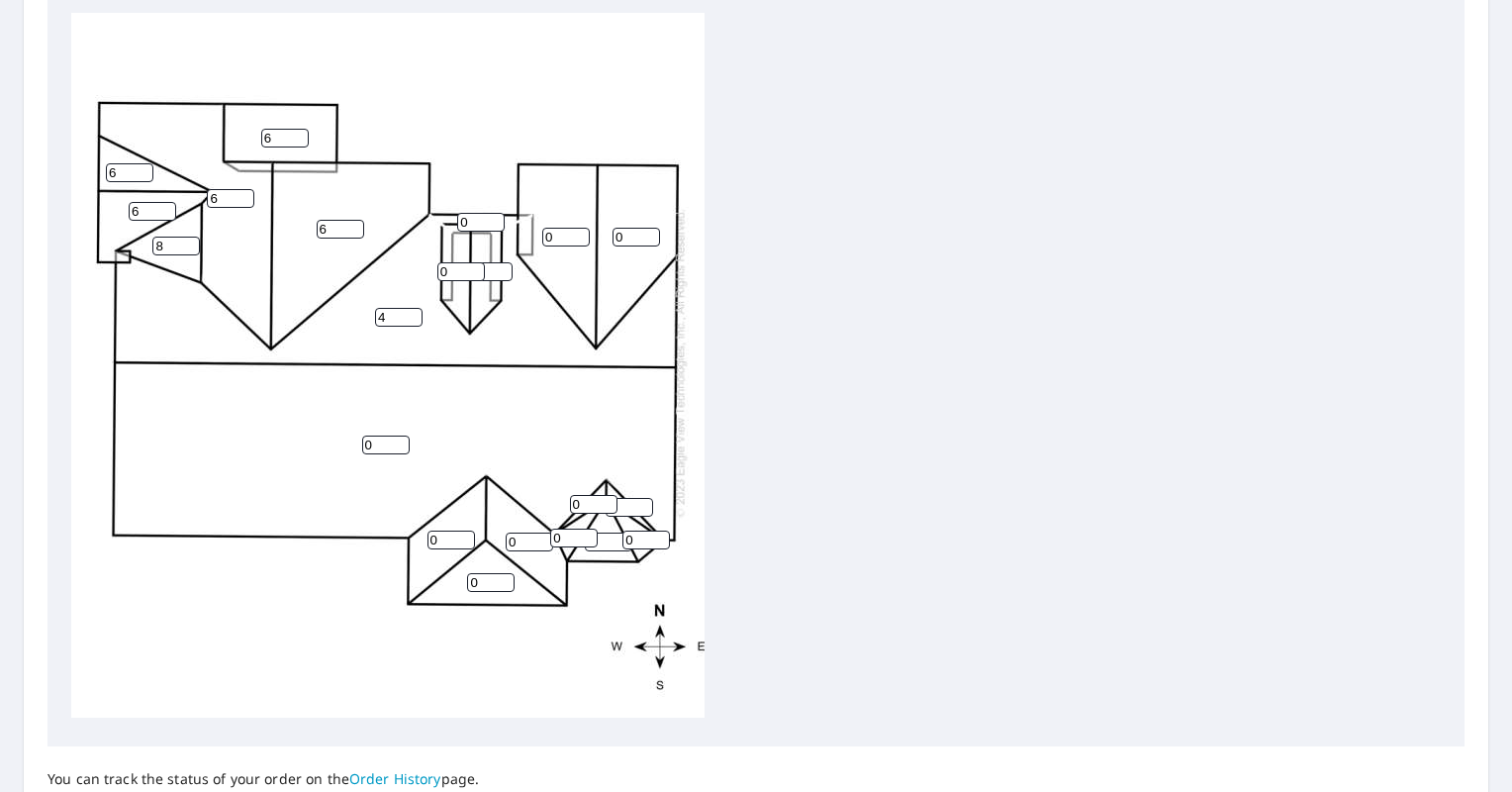 click on "4" at bounding box center (399, 317) 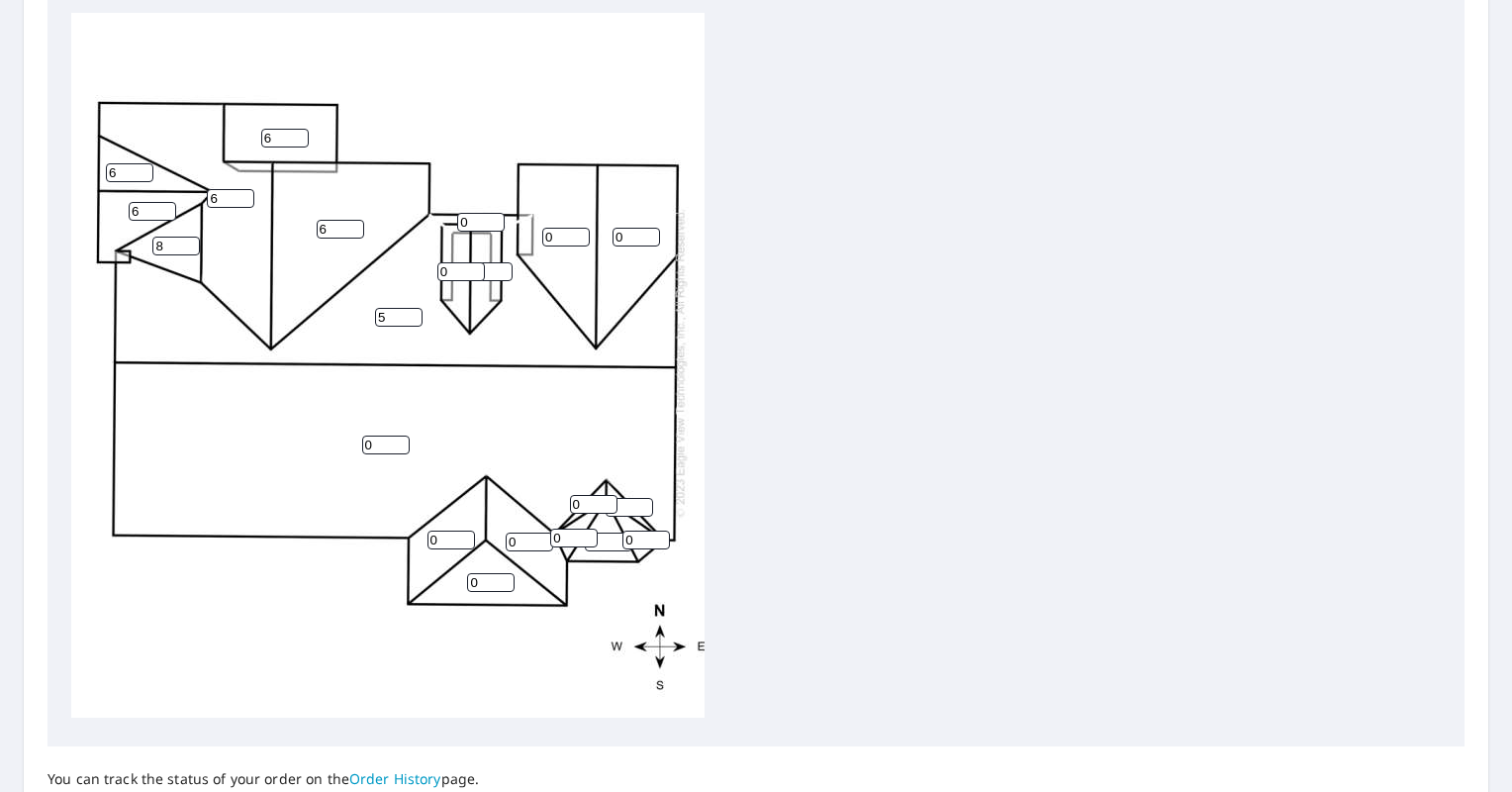 click on "5" at bounding box center [399, 317] 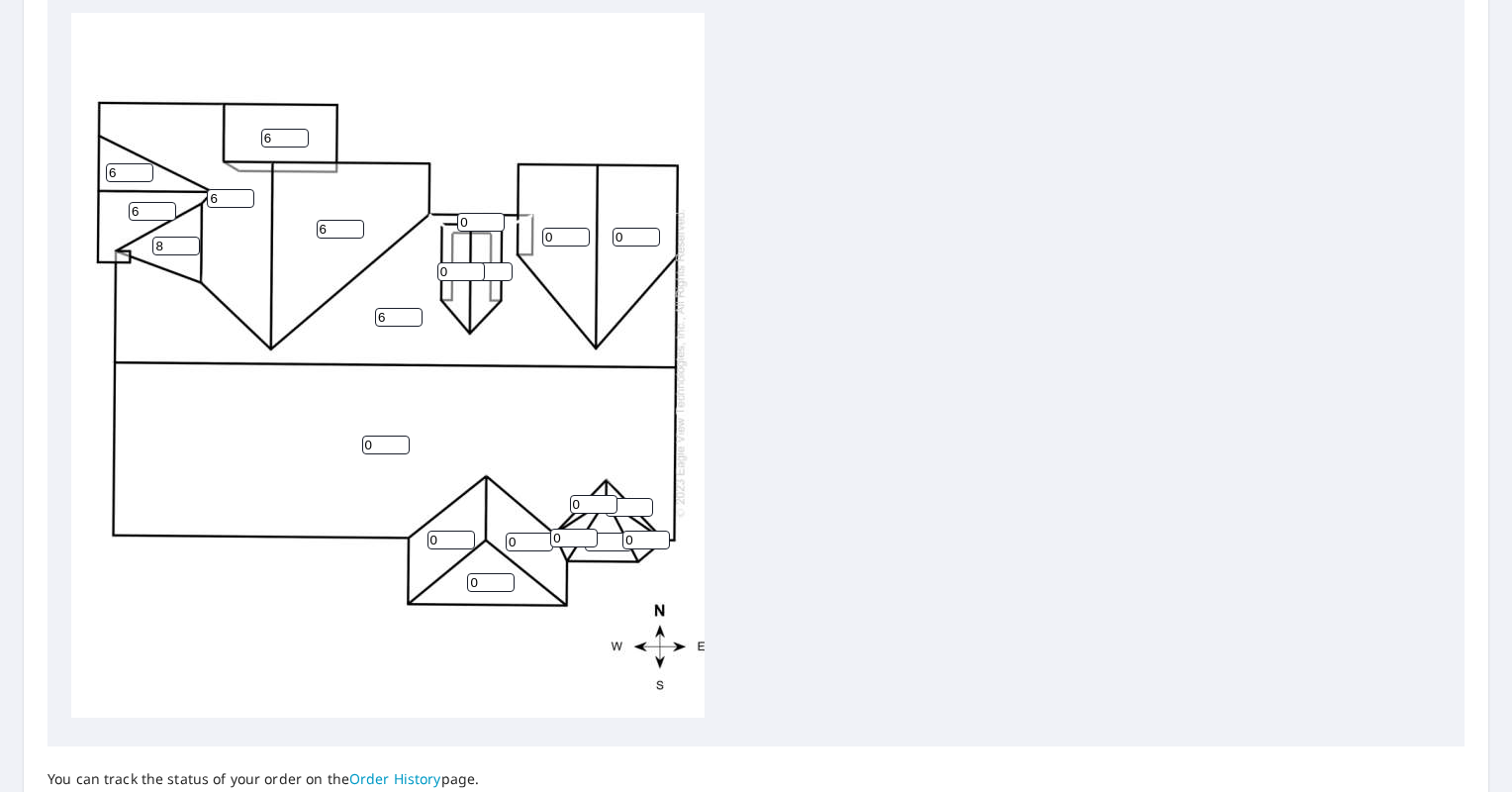 type on "6" 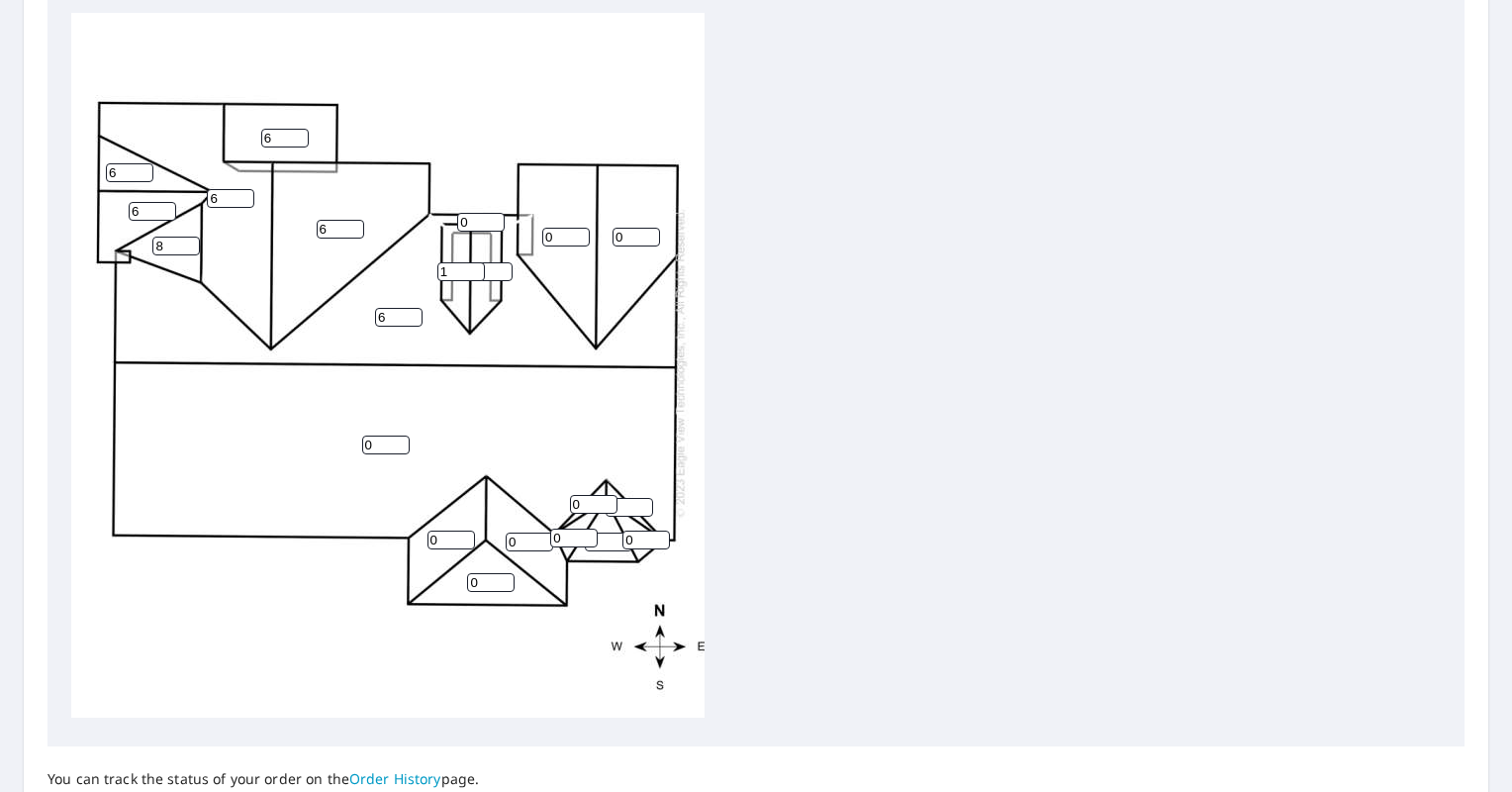 click on "1" at bounding box center [461, 271] 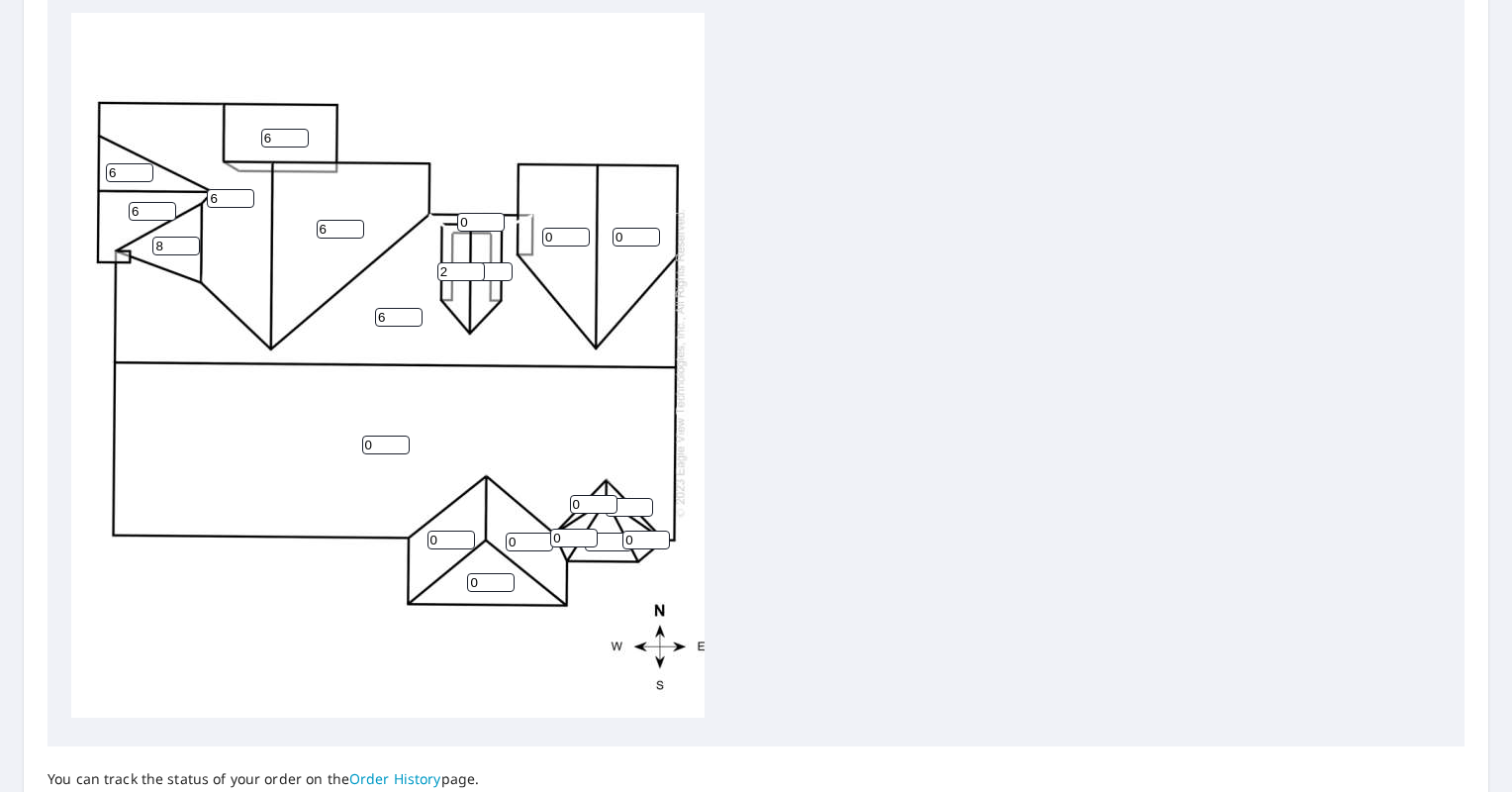 click on "2" at bounding box center [461, 271] 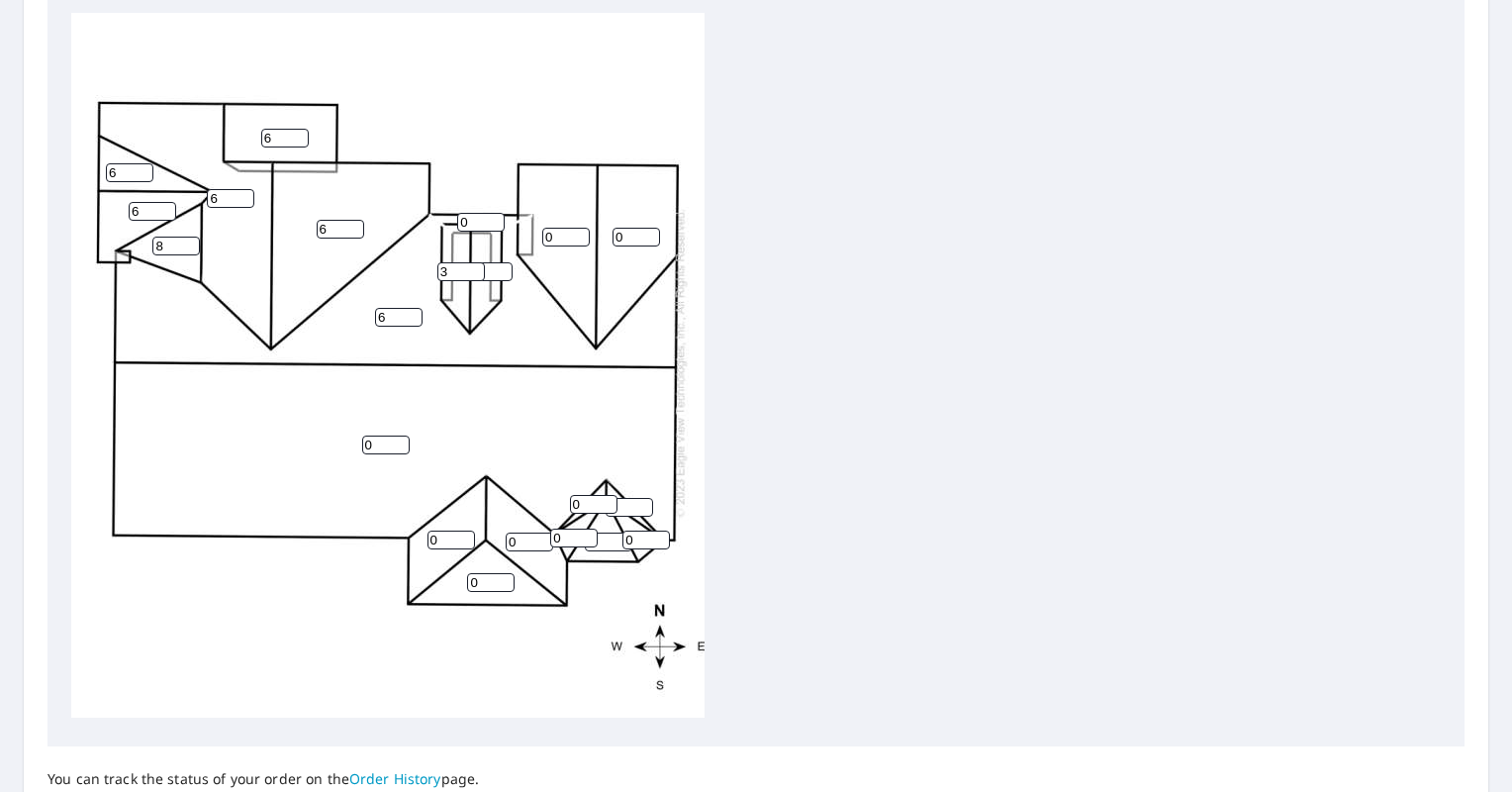 click on "3" at bounding box center [461, 271] 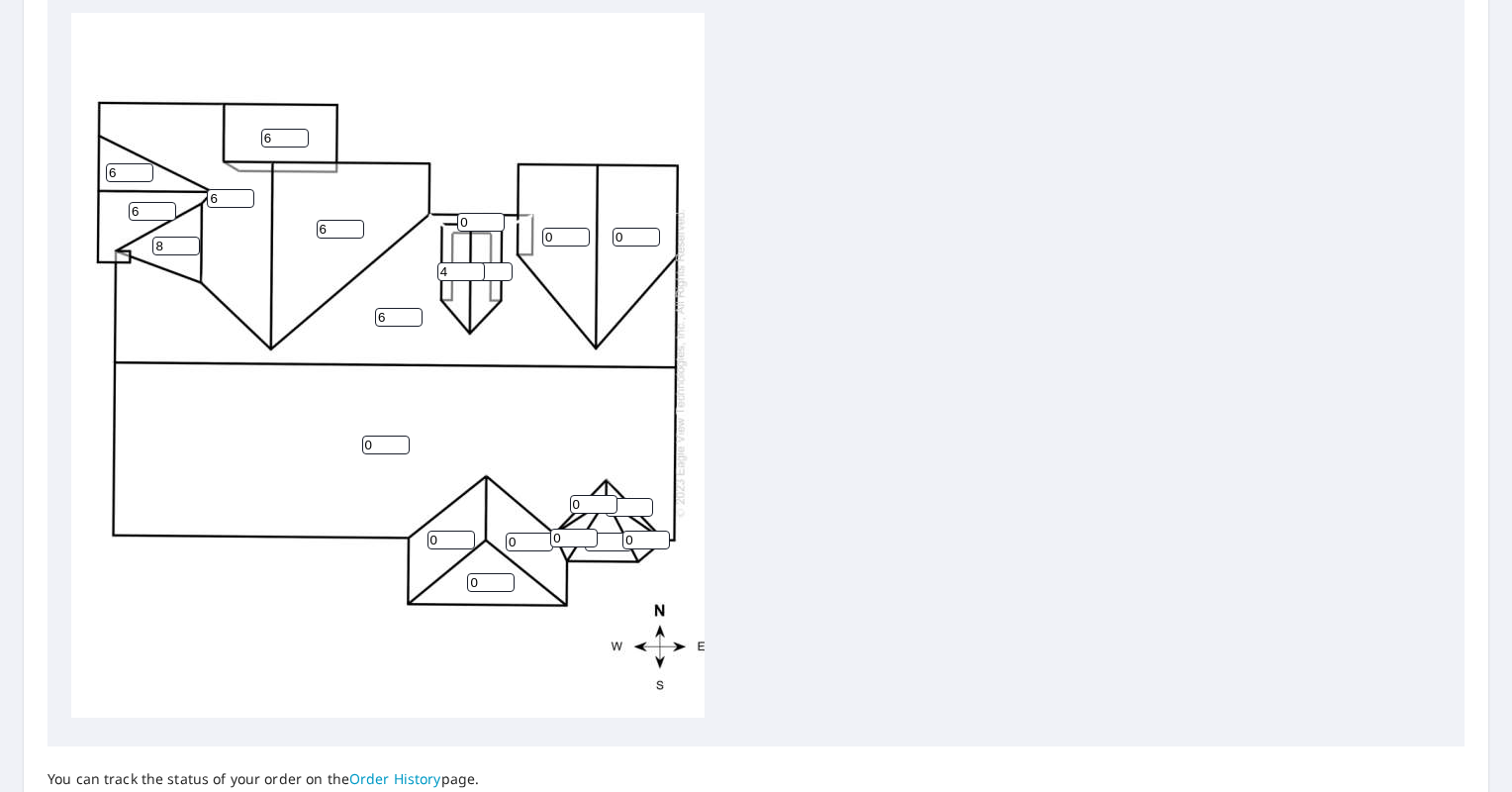 click on "4" at bounding box center [461, 271] 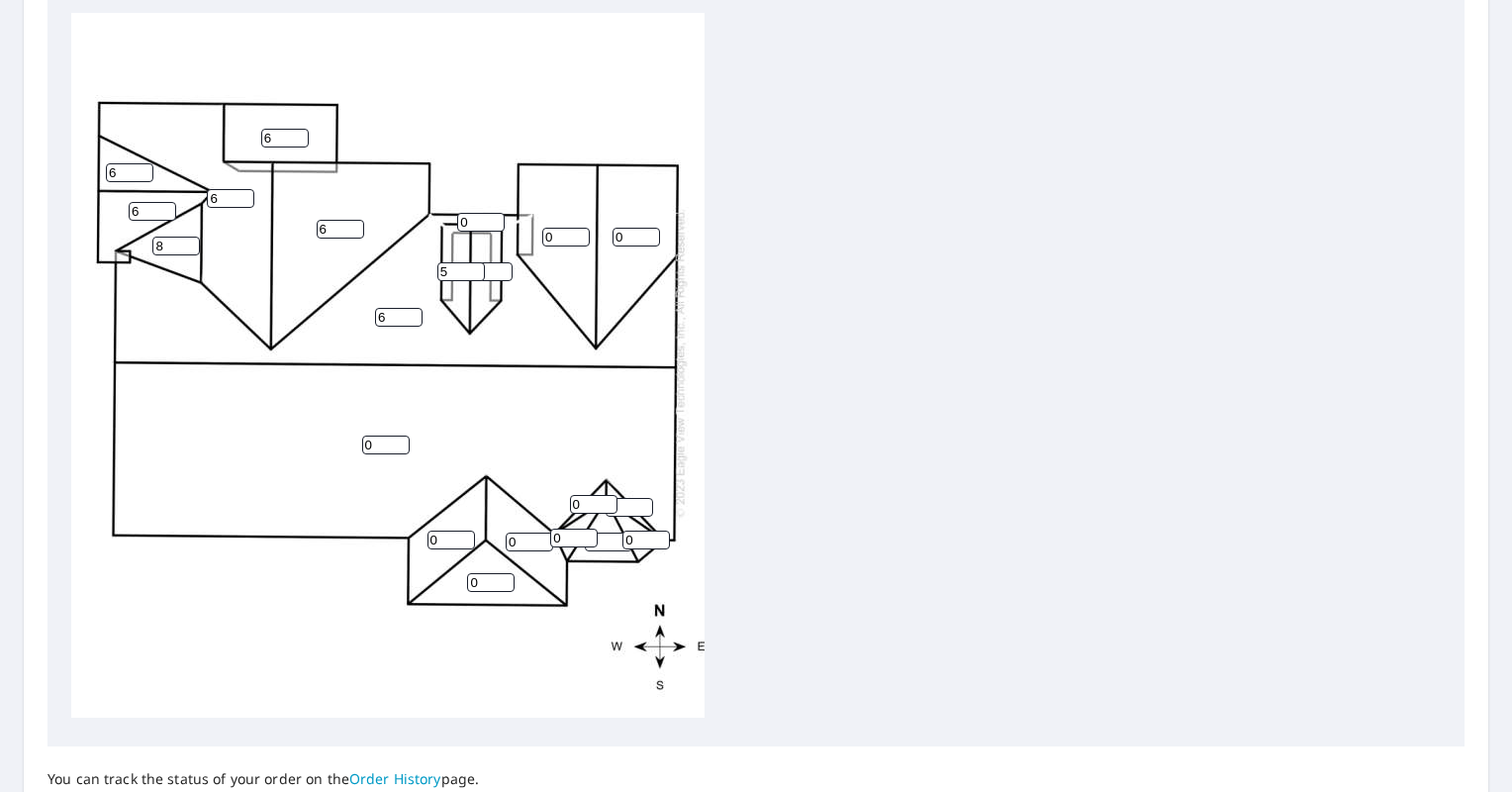 click on "5" at bounding box center (461, 271) 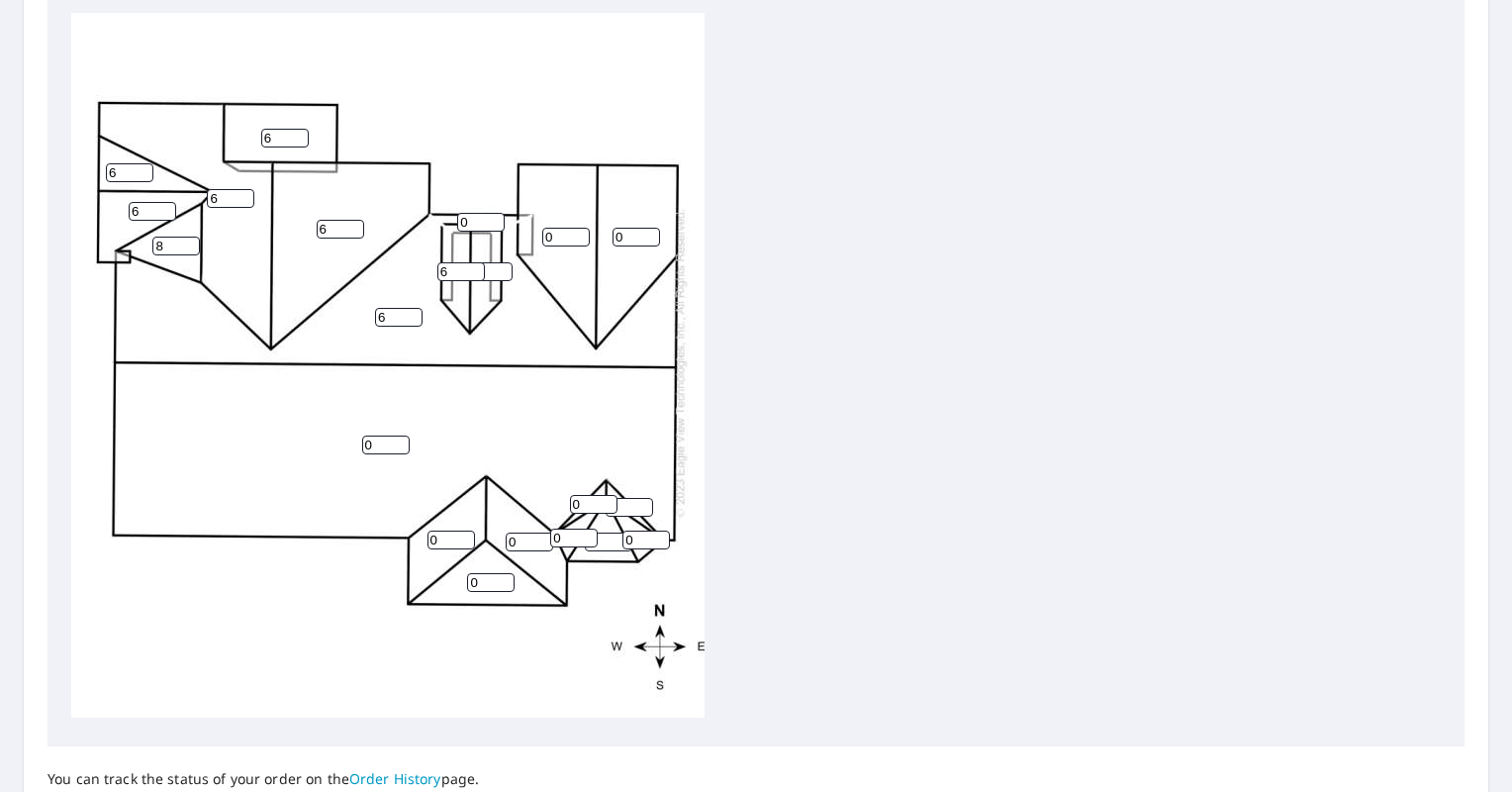 type on "6" 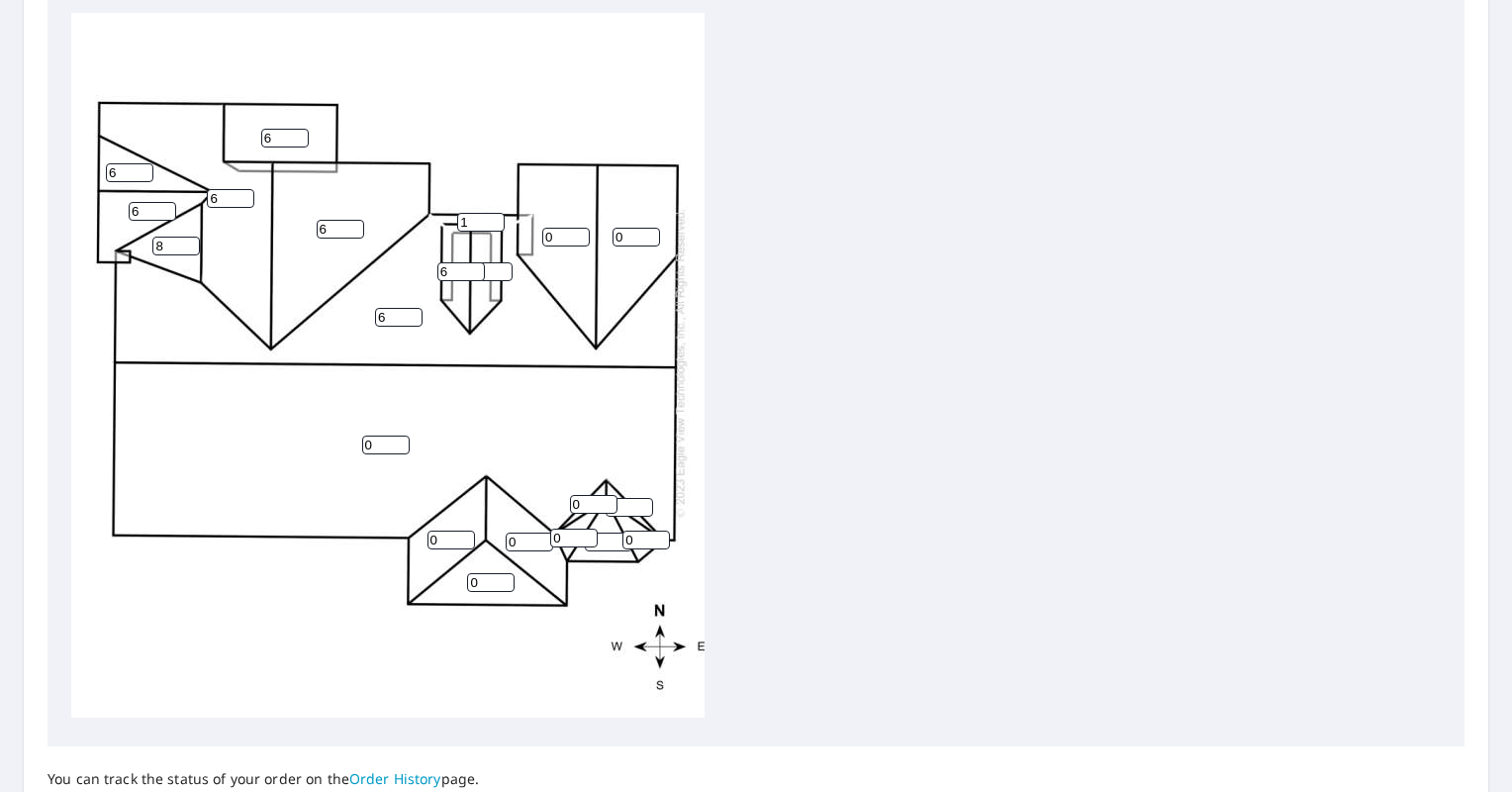 click on "1" at bounding box center [481, 222] 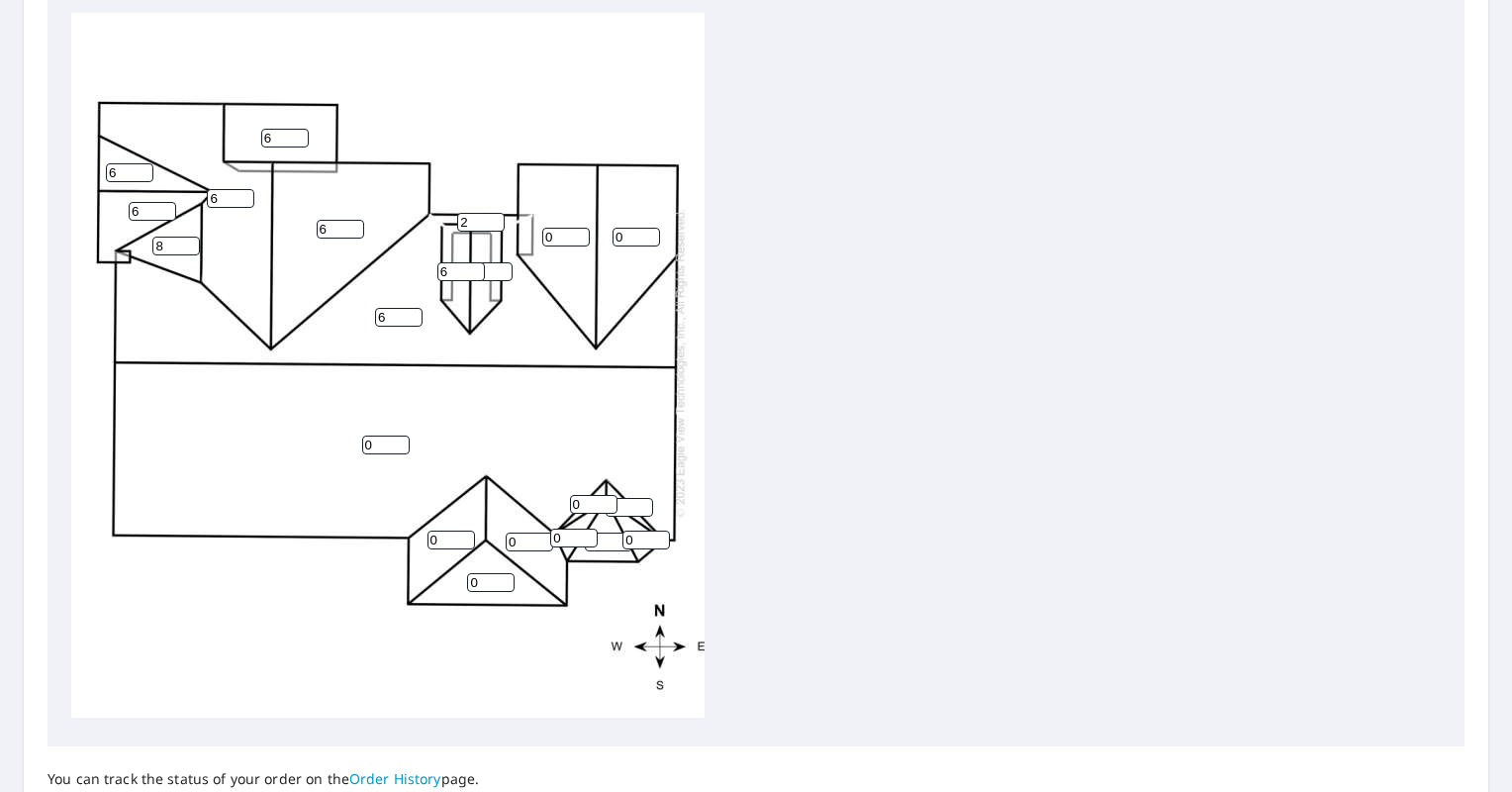 click on "2" at bounding box center [481, 222] 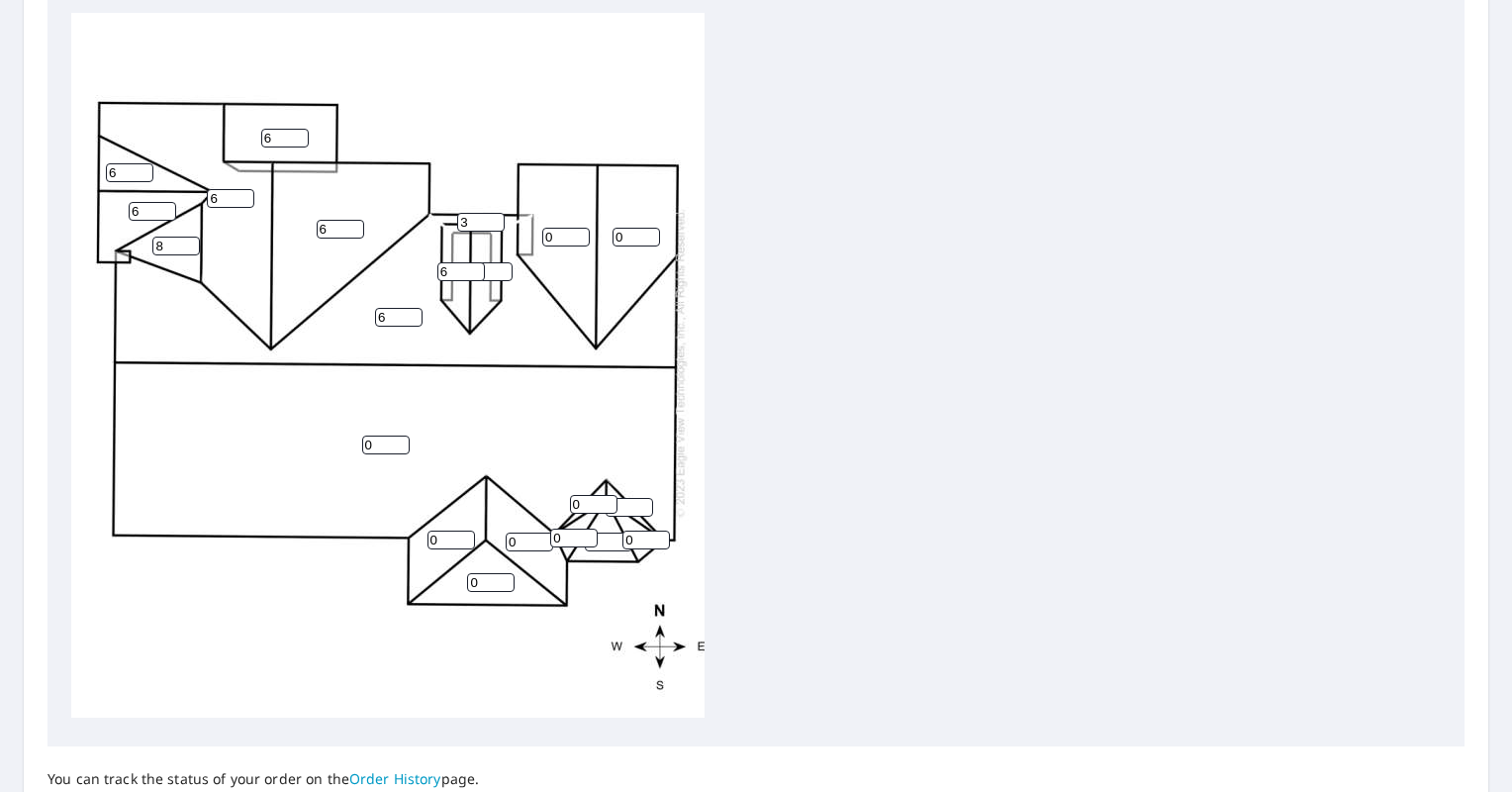 click on "3" at bounding box center [481, 222] 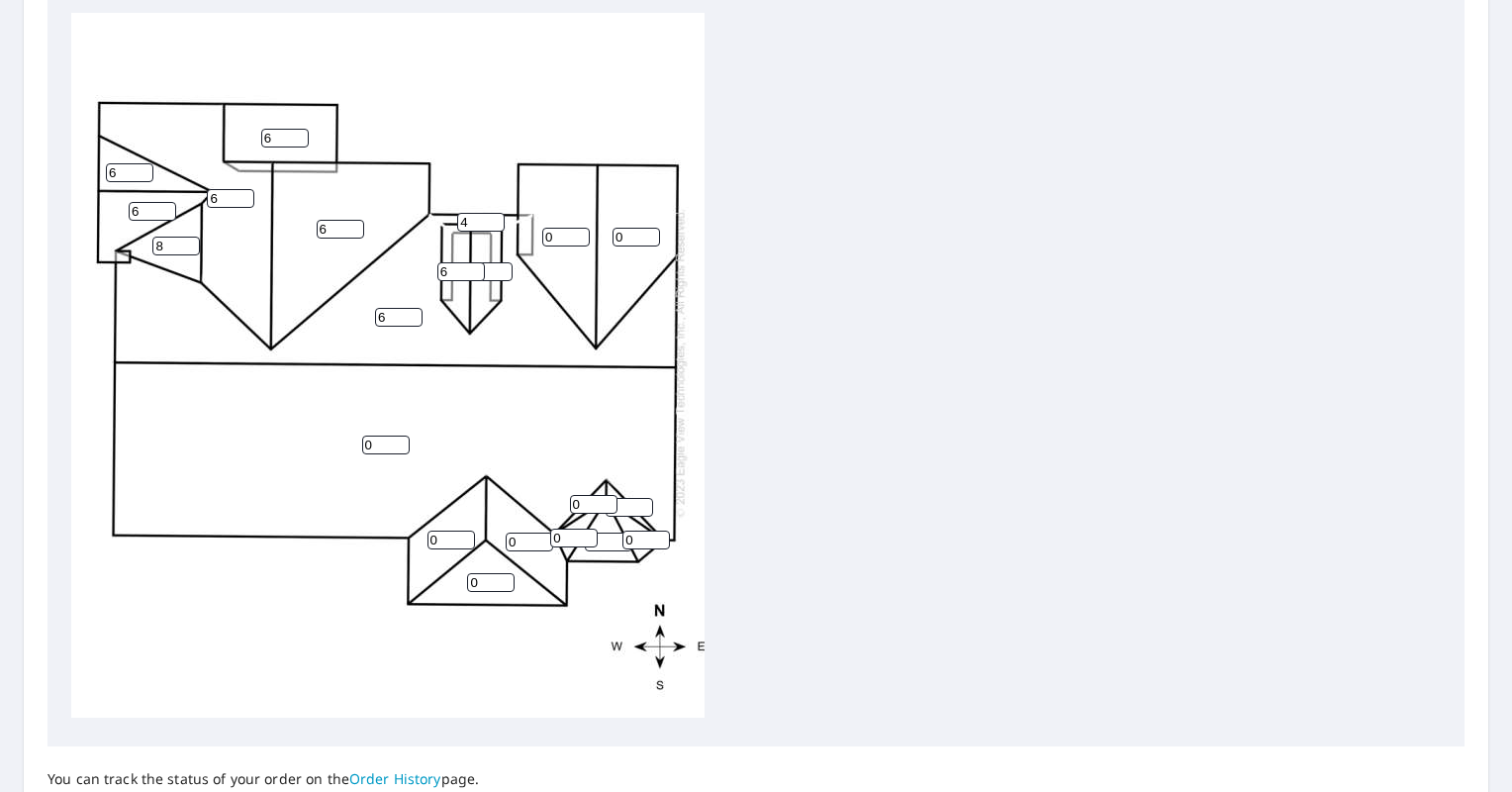 click on "4" at bounding box center [481, 222] 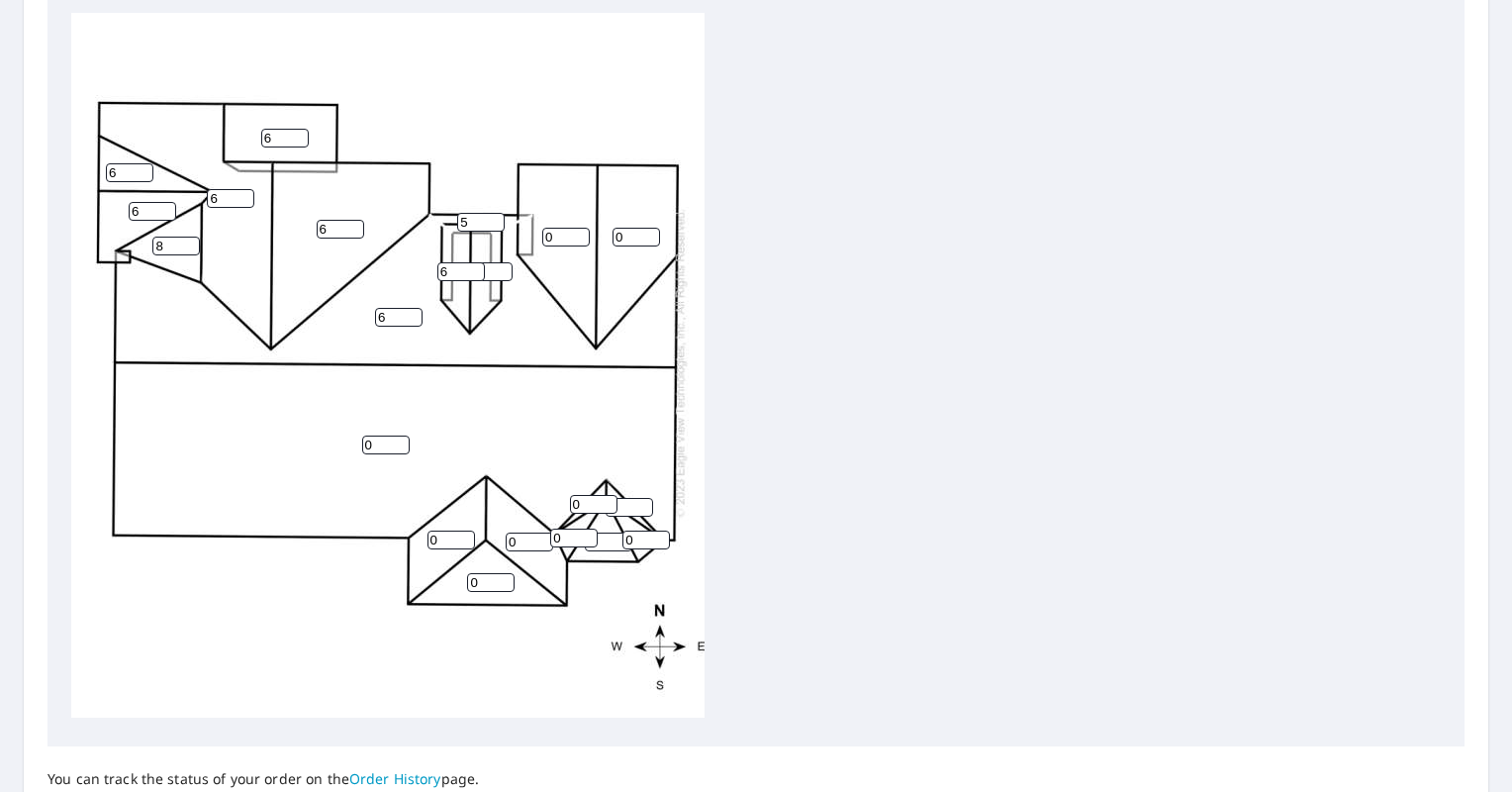 click on "5" at bounding box center [481, 222] 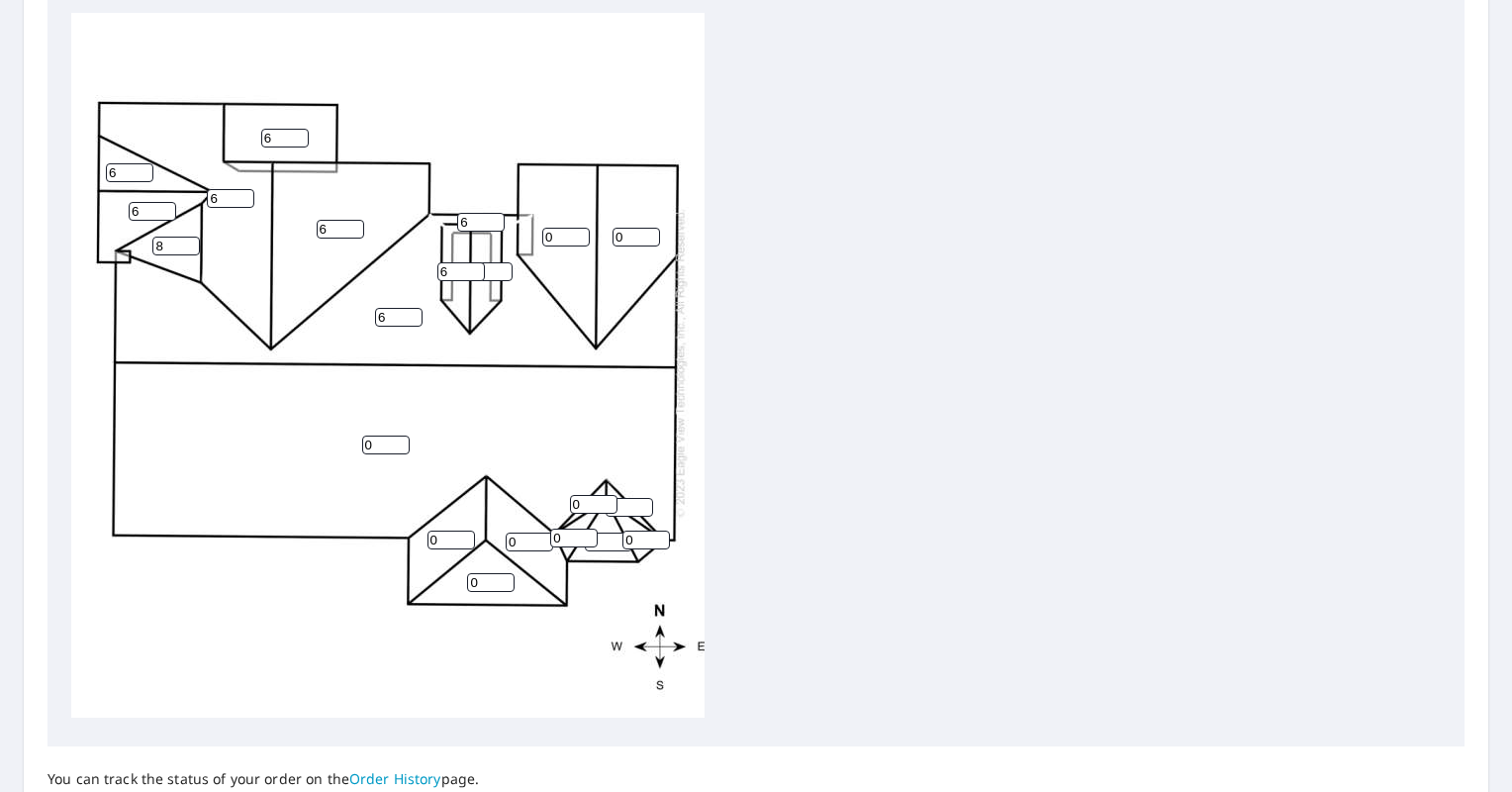 type on "6" 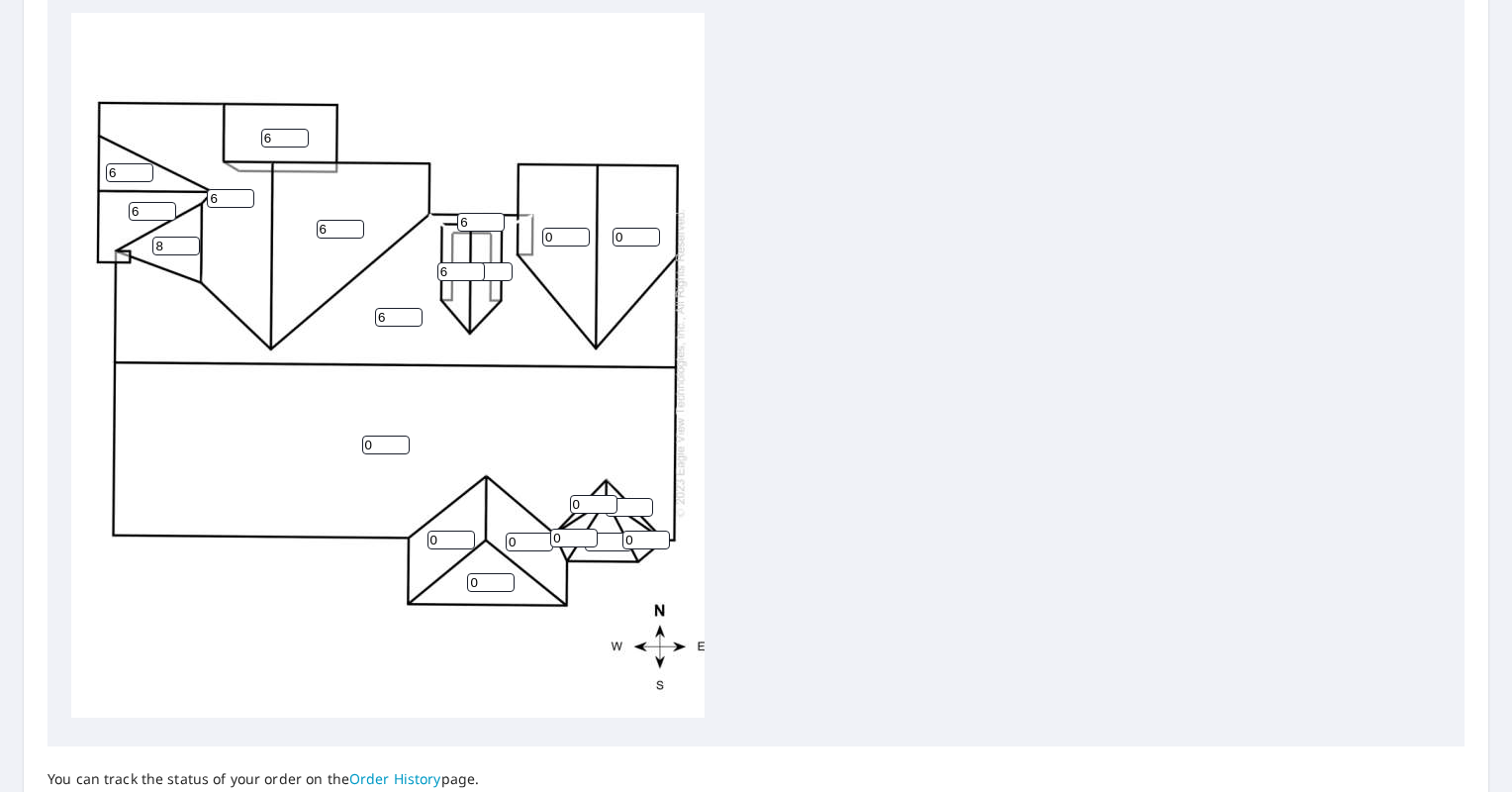 click on "4" at bounding box center (489, 271) 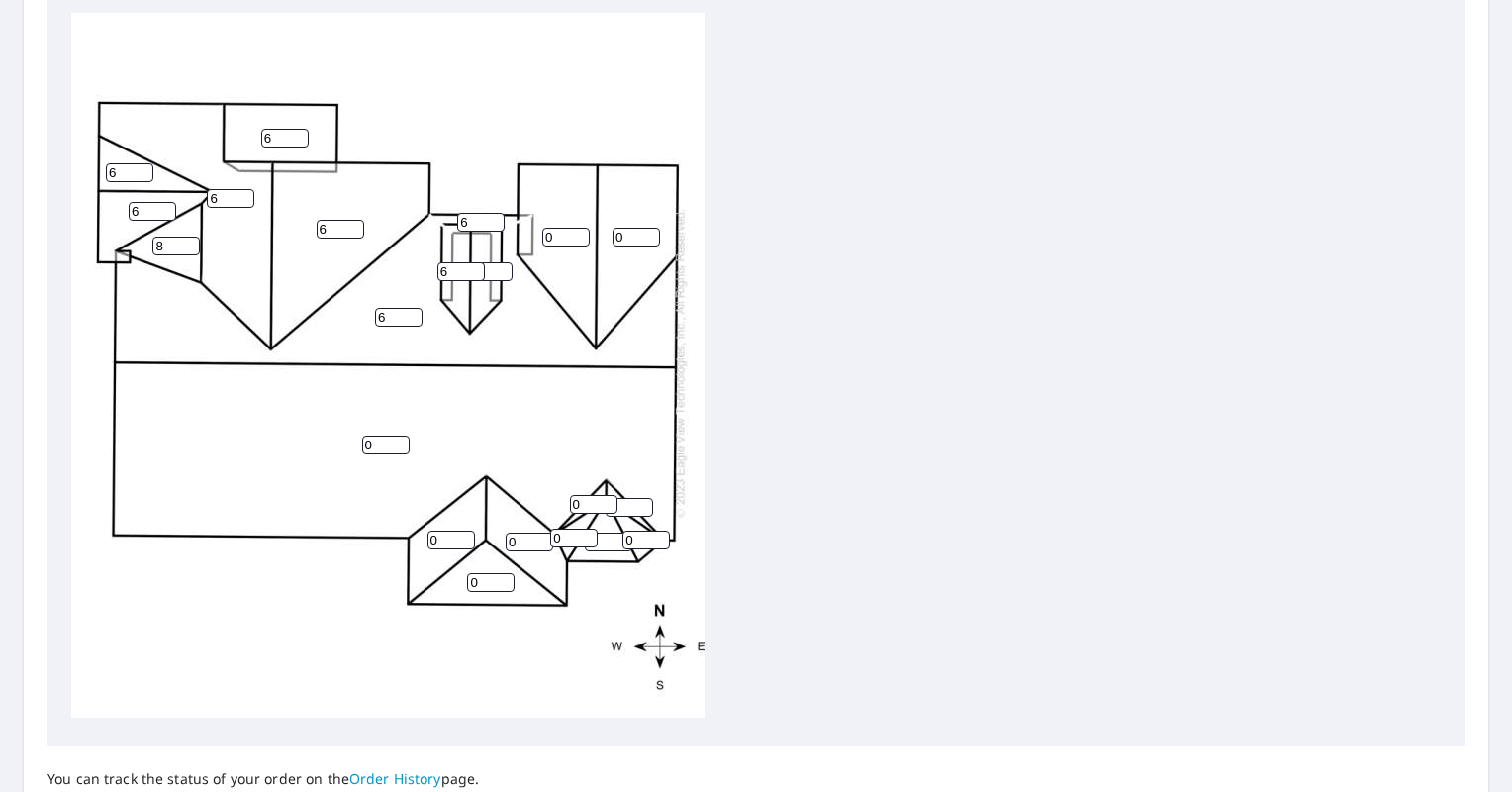 type on "3" 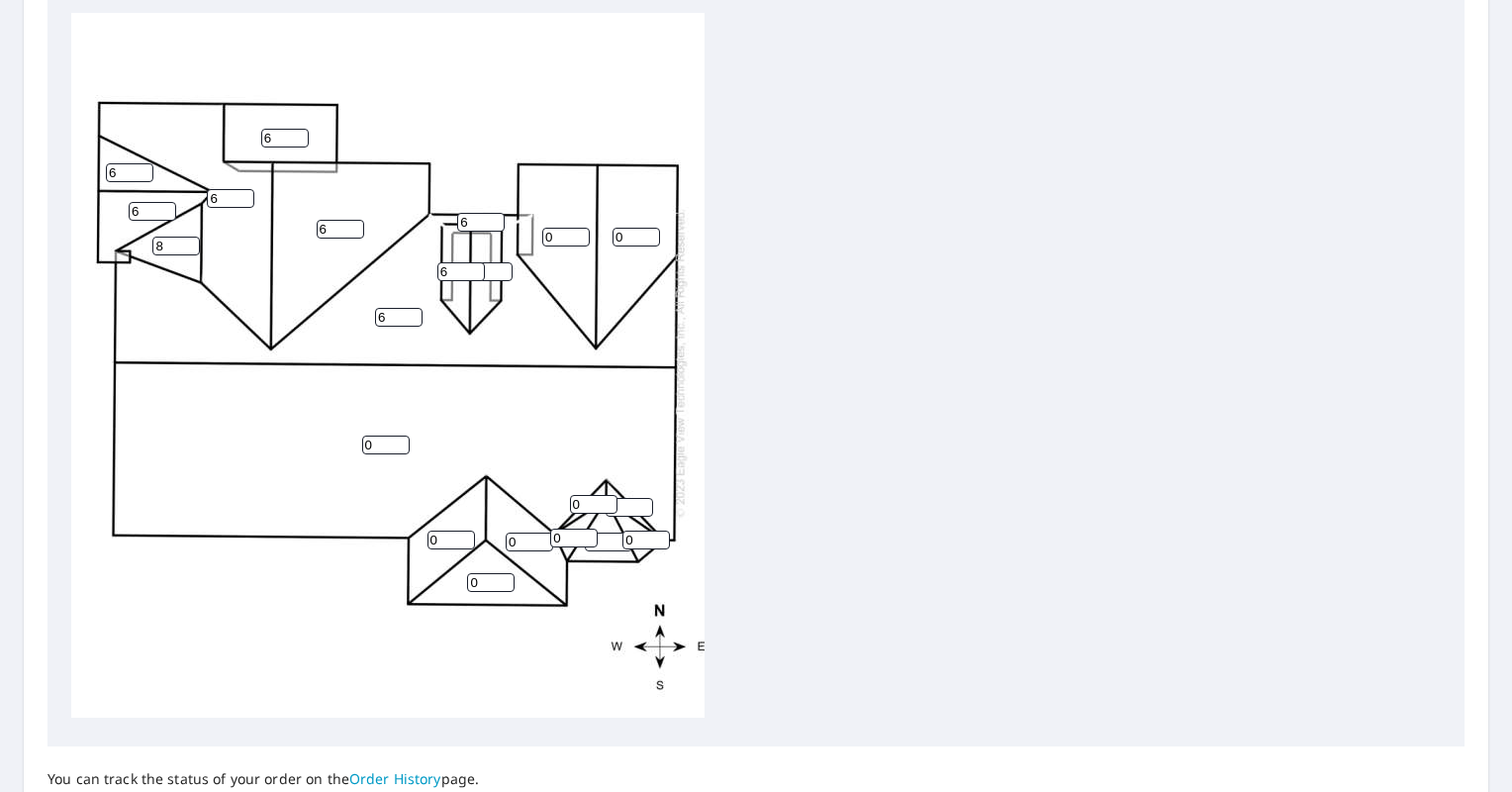 type on "6" 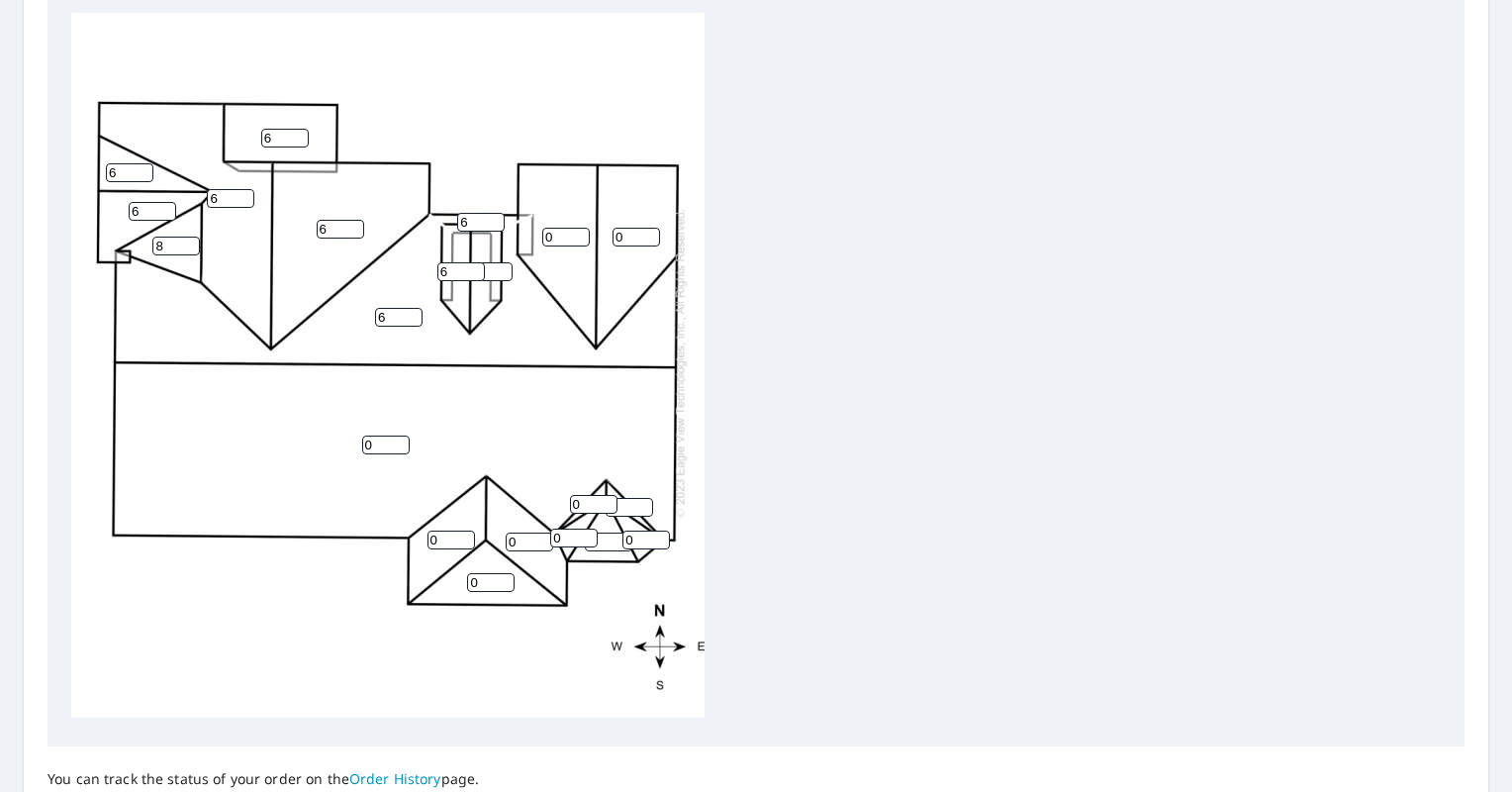 click on "0" at bounding box center (566, 237) 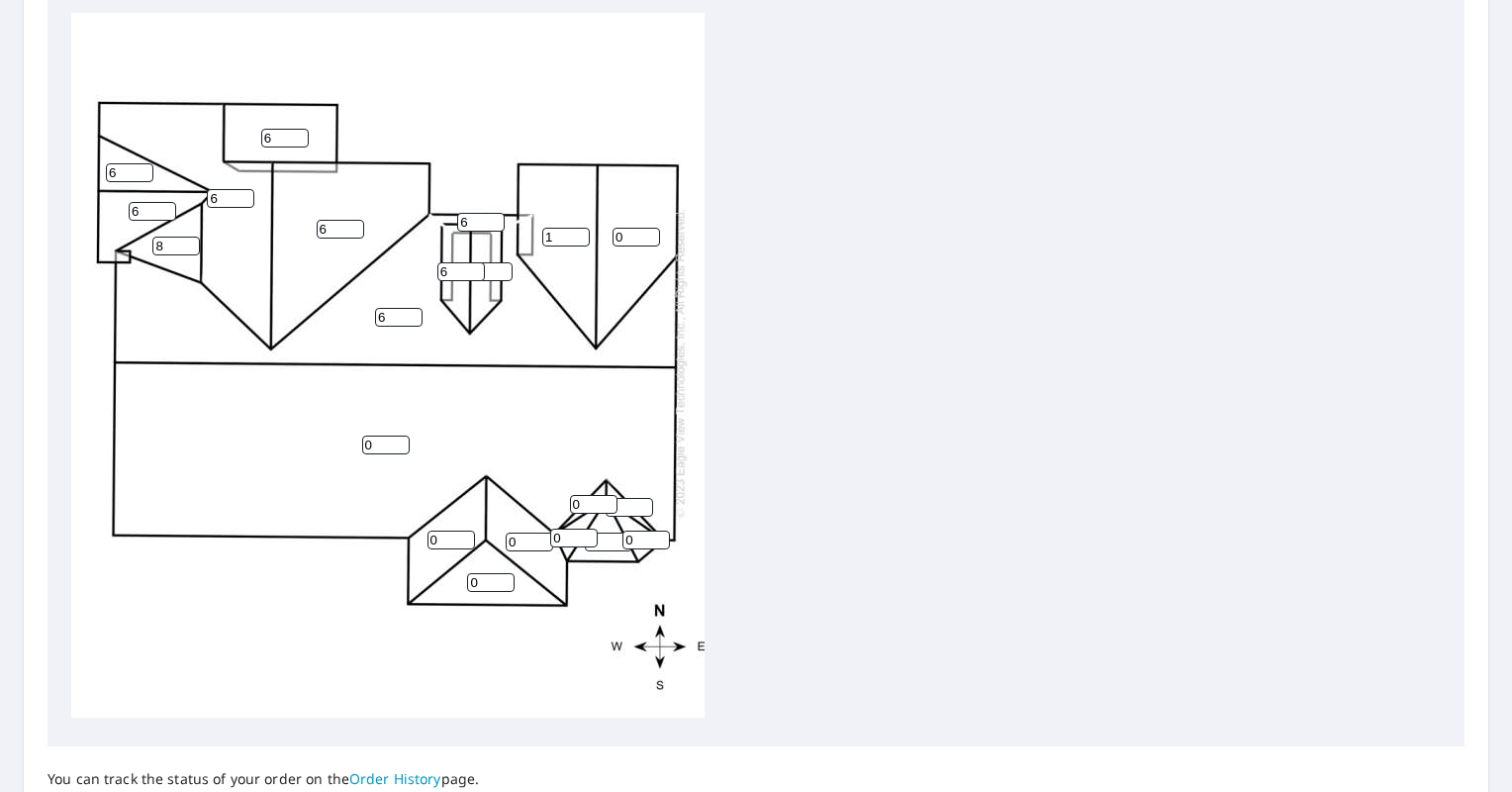 click on "1" at bounding box center [566, 237] 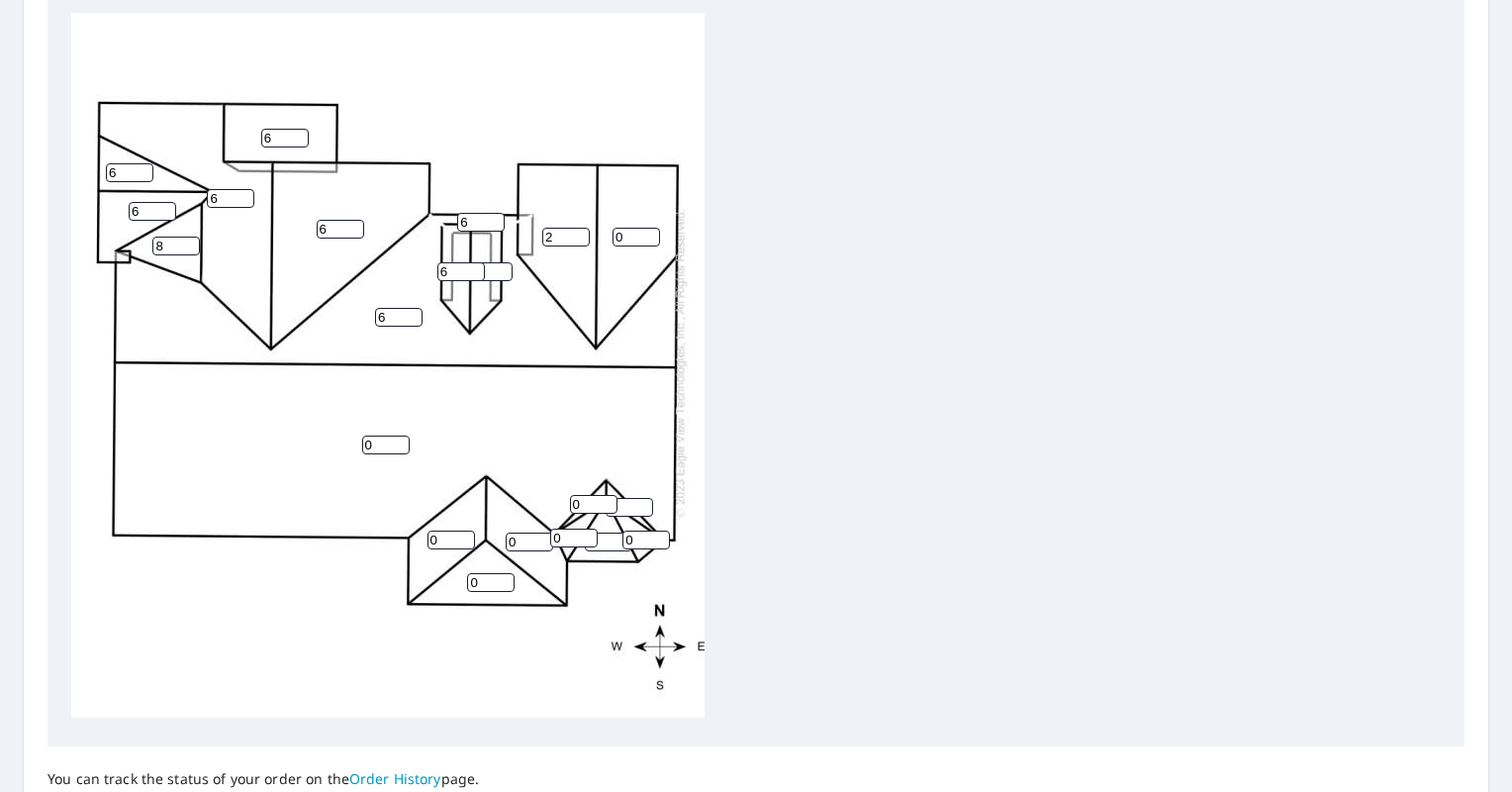 click on "2" at bounding box center [566, 237] 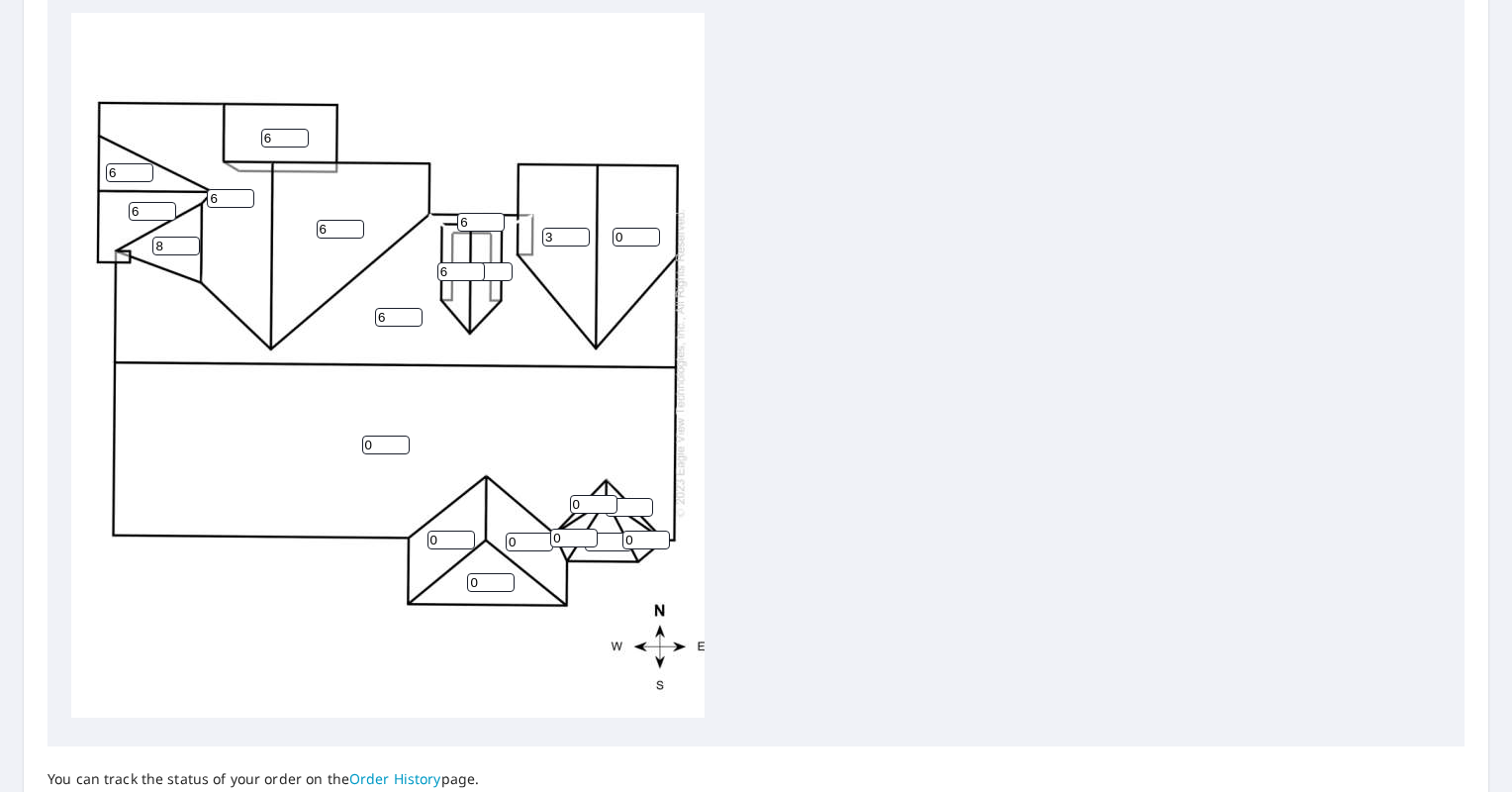 click on "3" at bounding box center (566, 237) 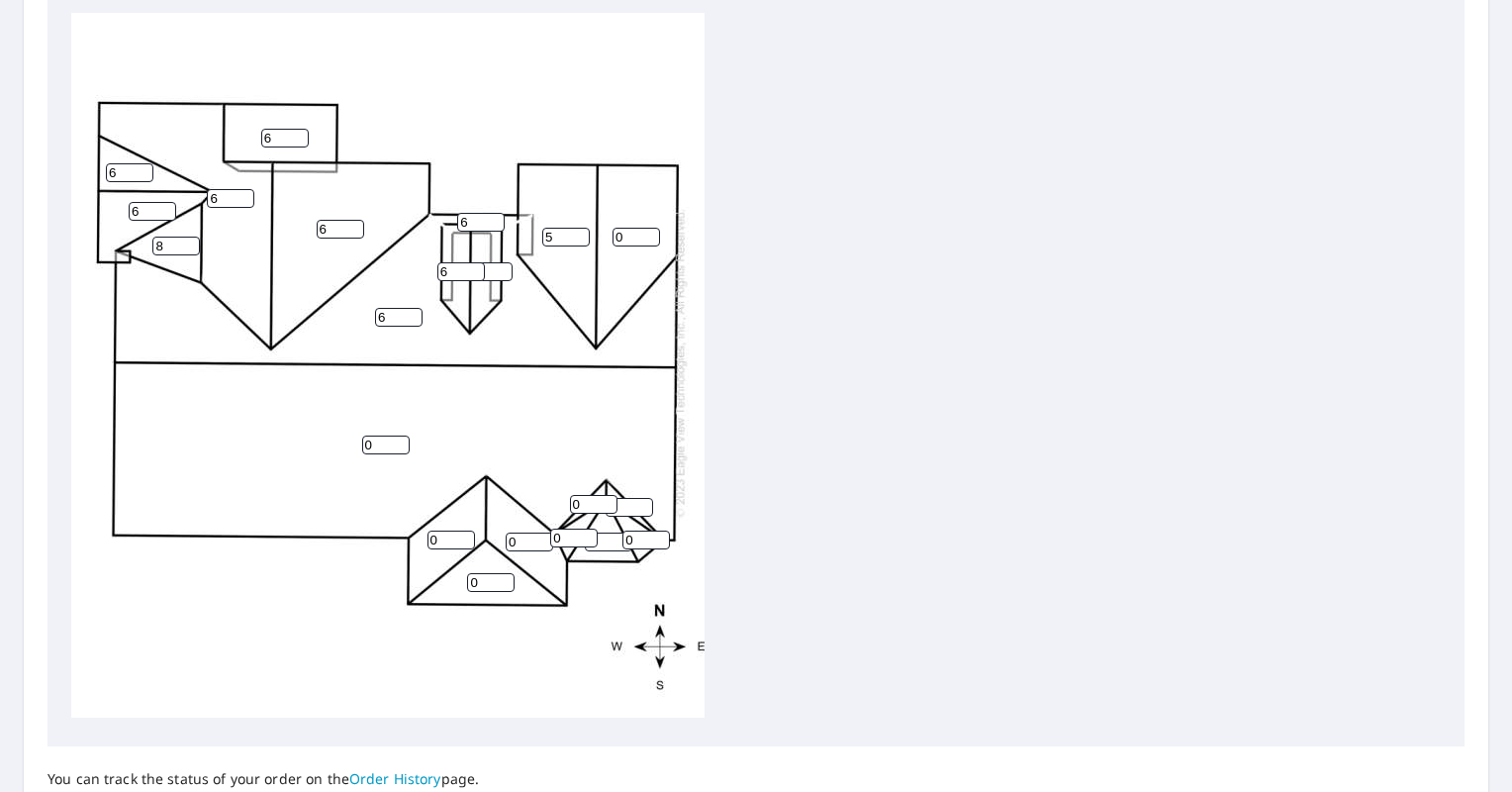 click on "5" at bounding box center (566, 237) 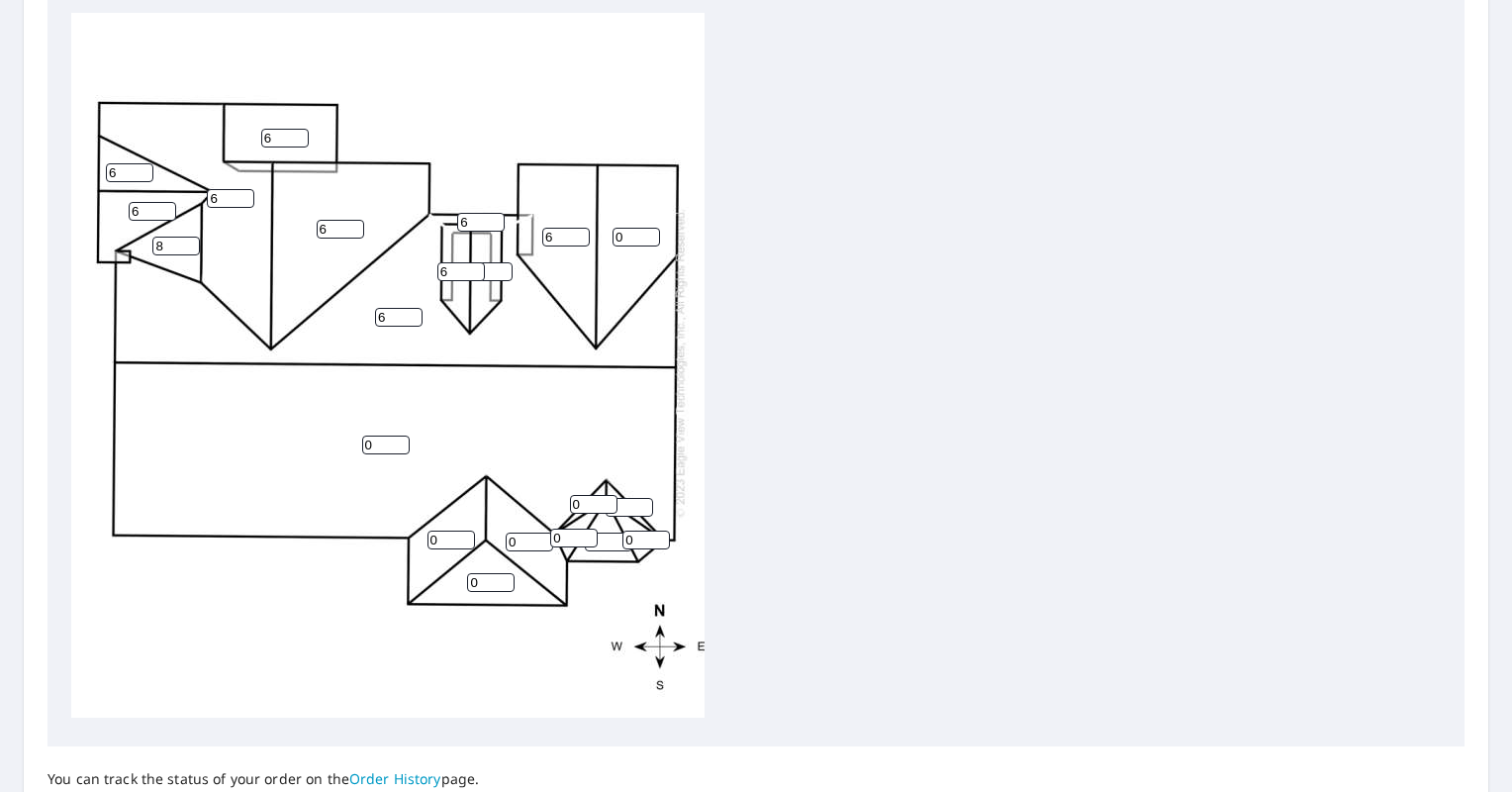 type on "6" 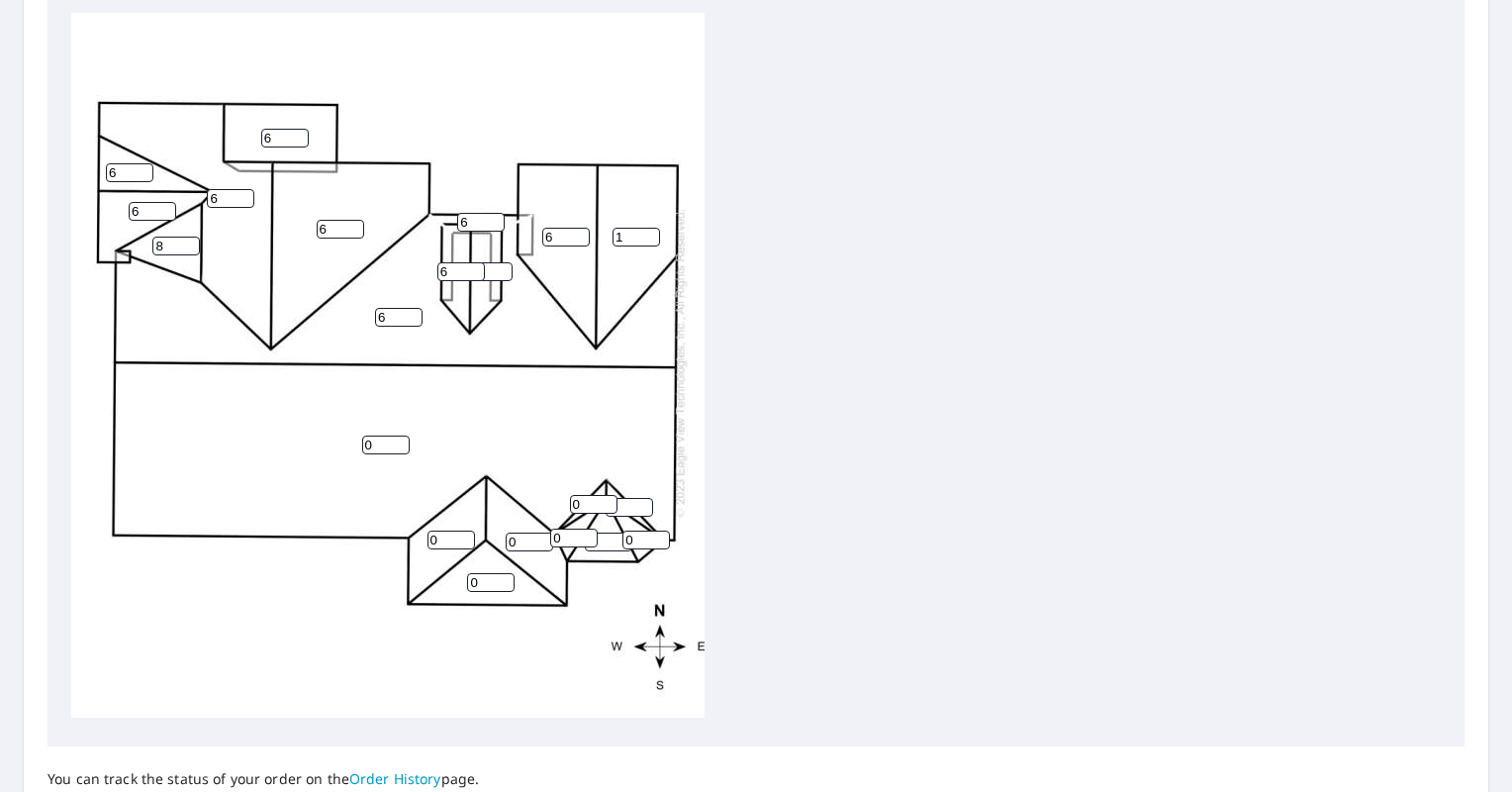 click on "1" at bounding box center [636, 237] 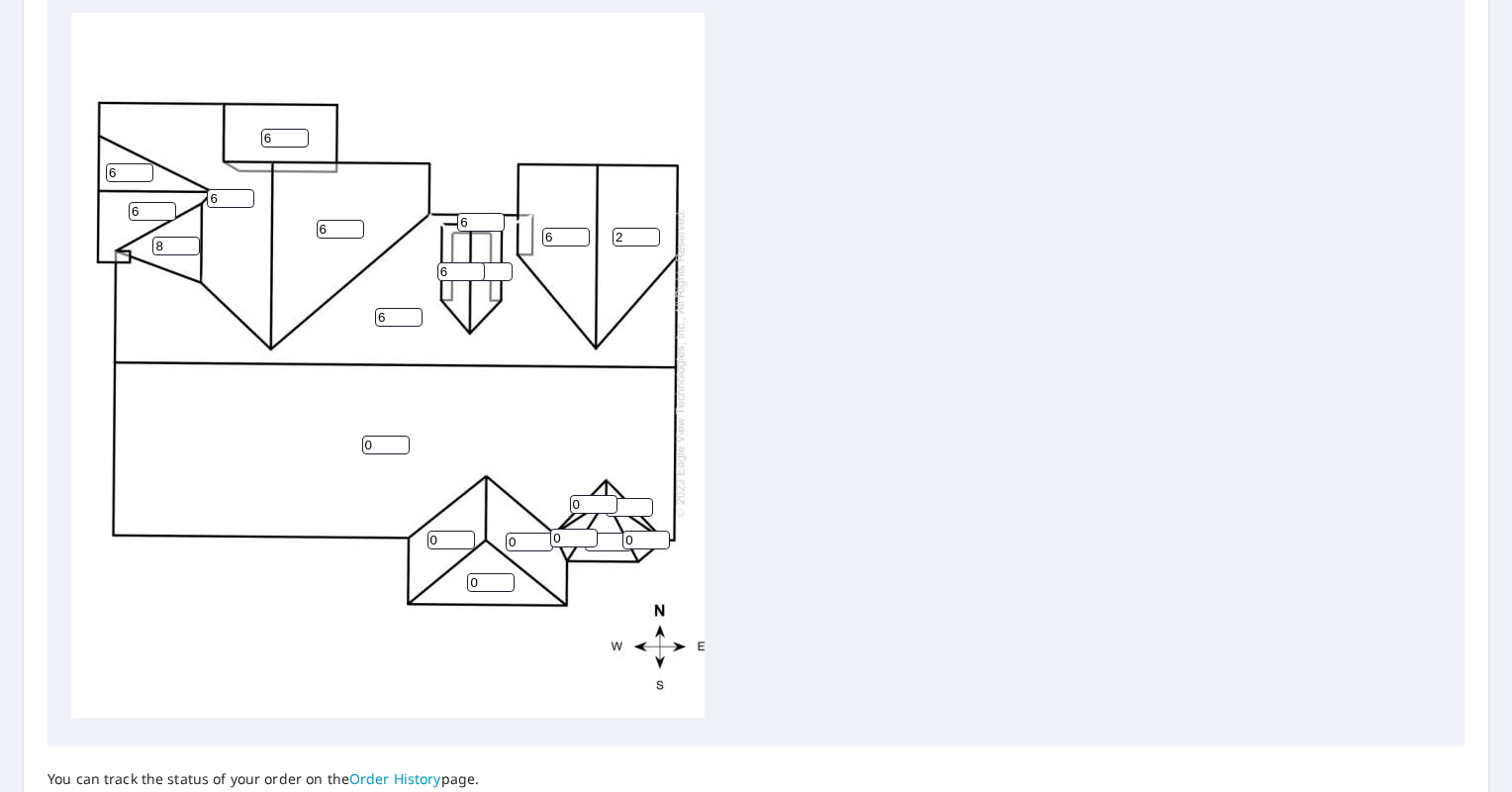 click on "2" at bounding box center (636, 237) 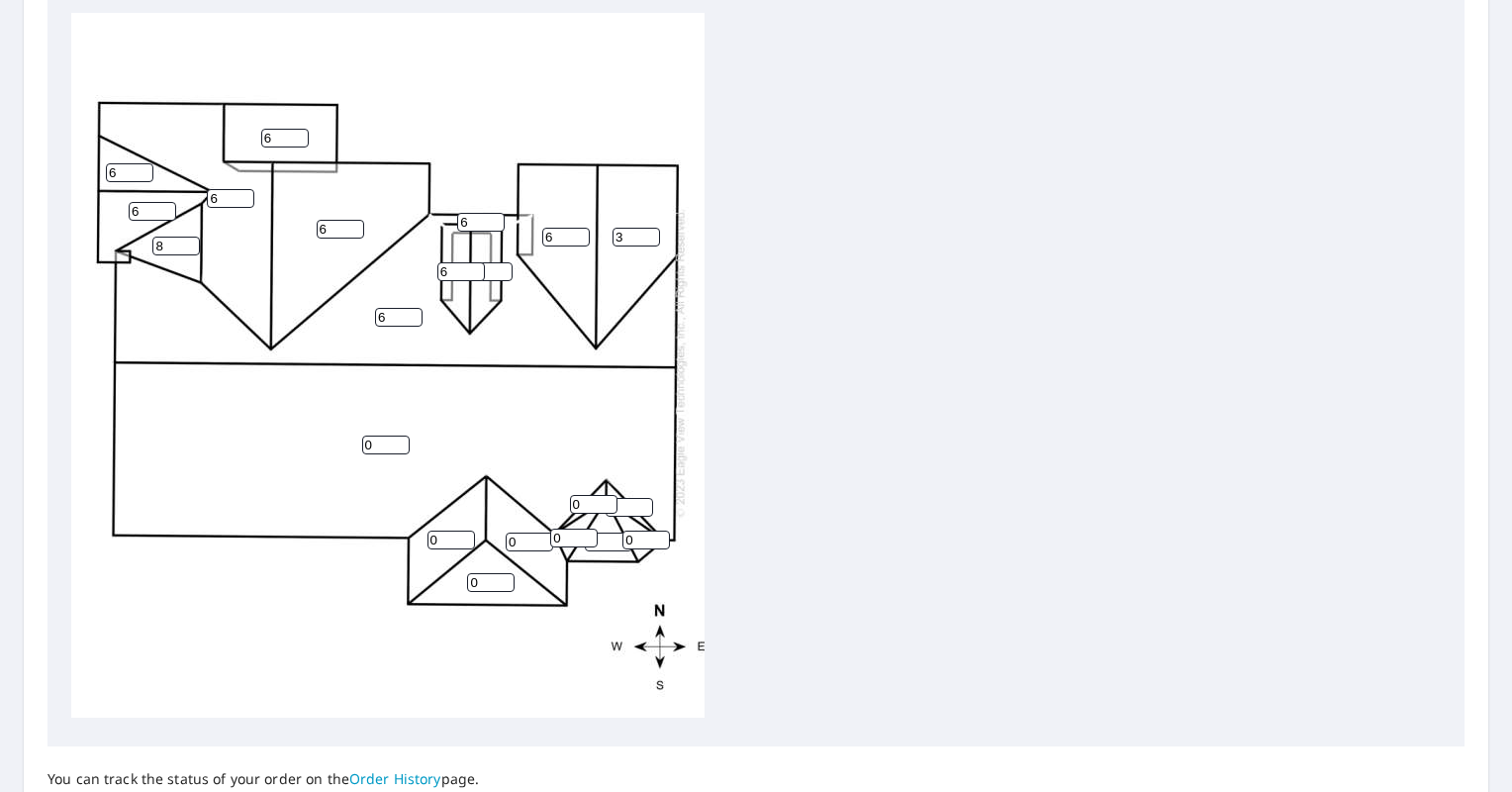 click on "3" at bounding box center [636, 237] 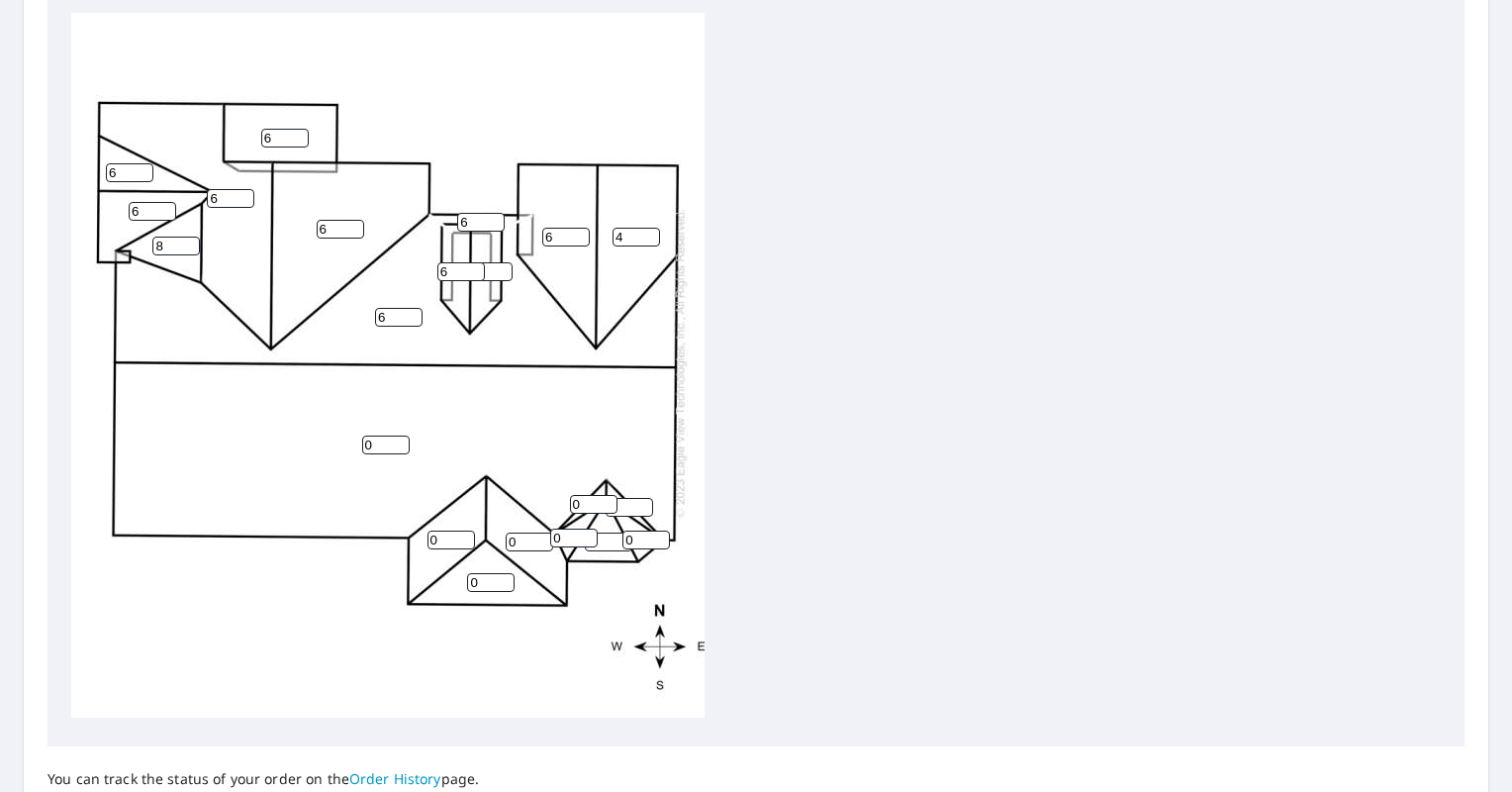 click on "4" at bounding box center (636, 237) 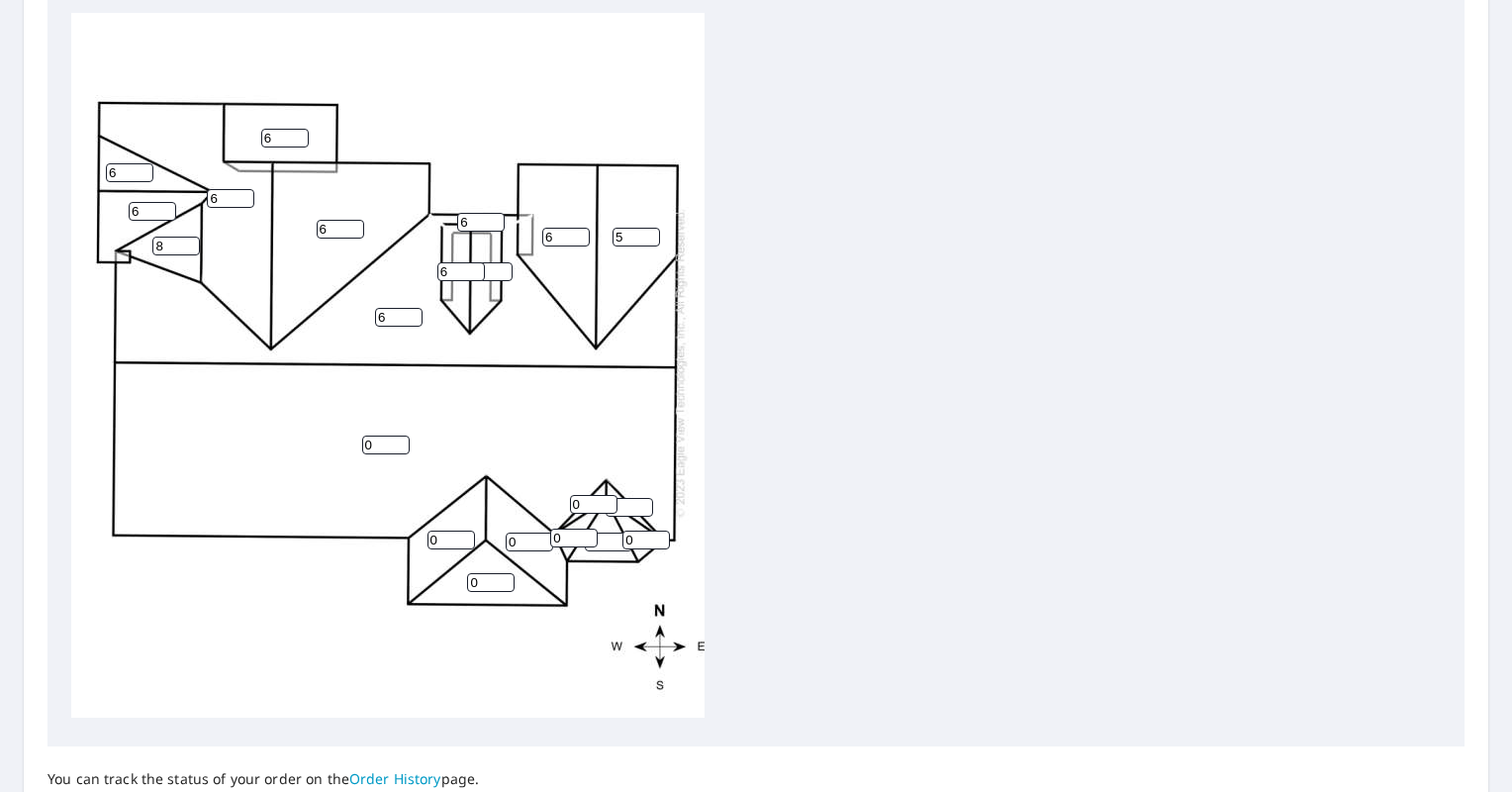 click on "5" at bounding box center [636, 237] 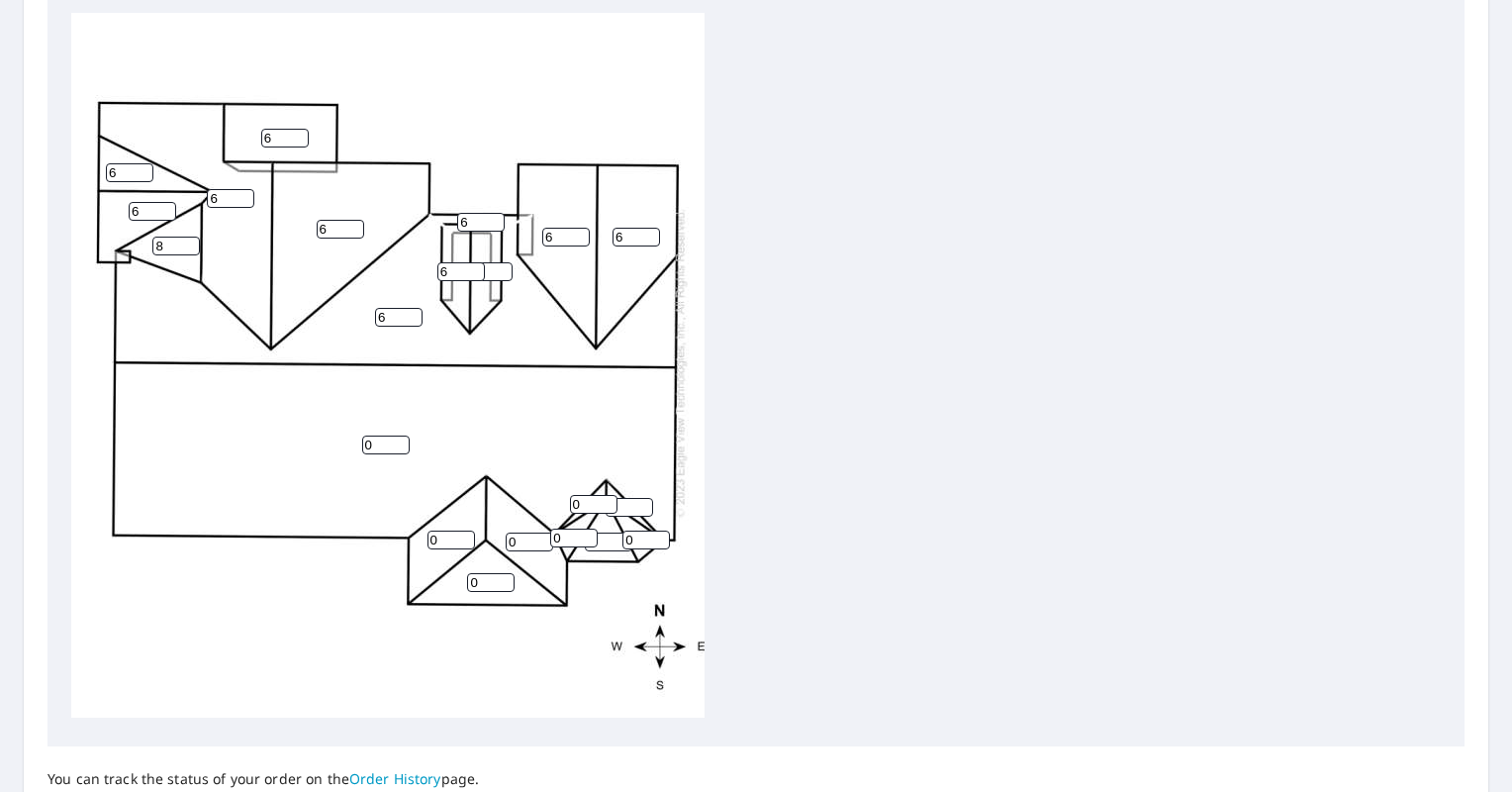 type on "6" 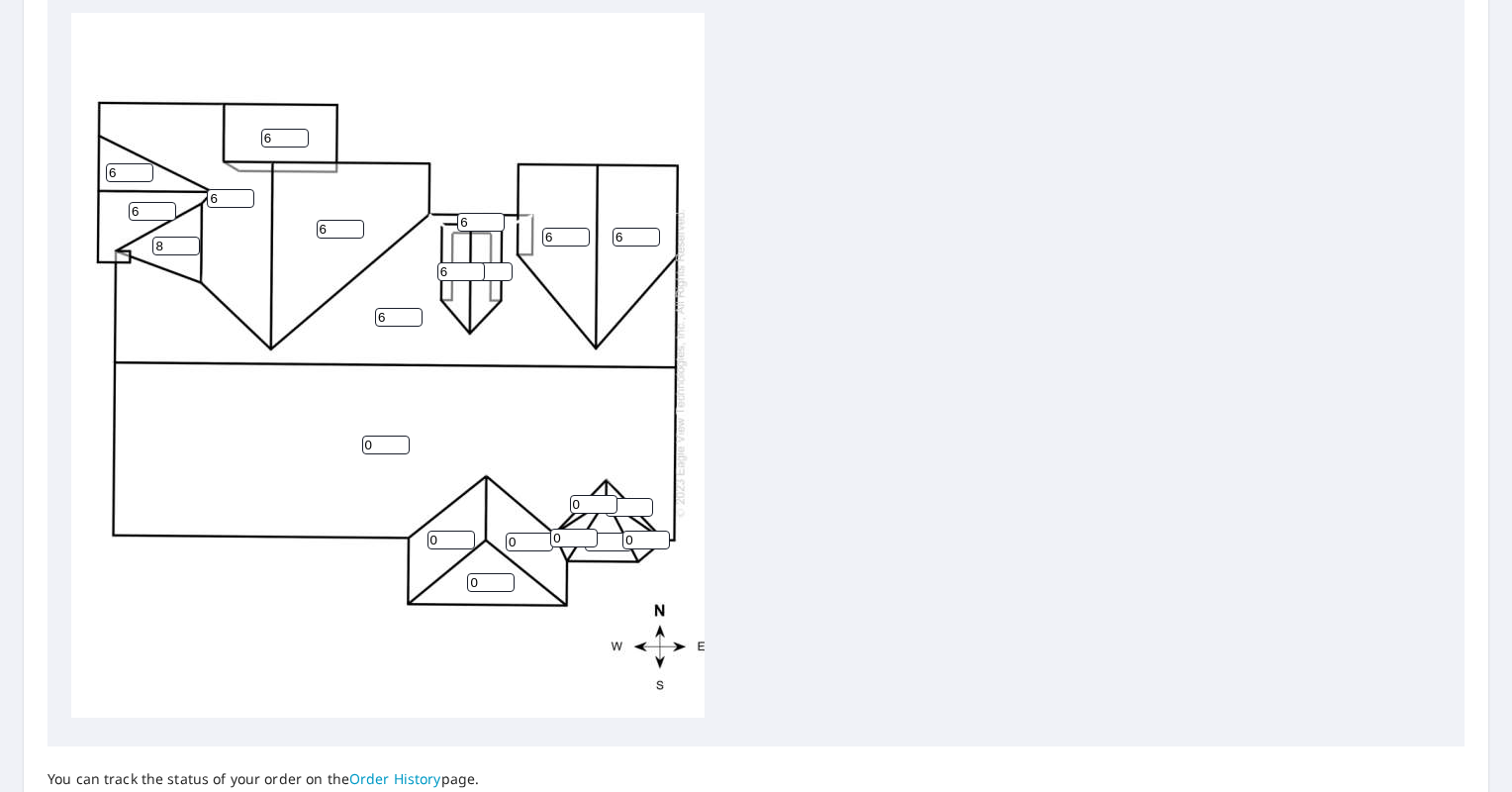 drag, startPoint x: 380, startPoint y: 427, endPoint x: 339, endPoint y: 435, distance: 41.773197 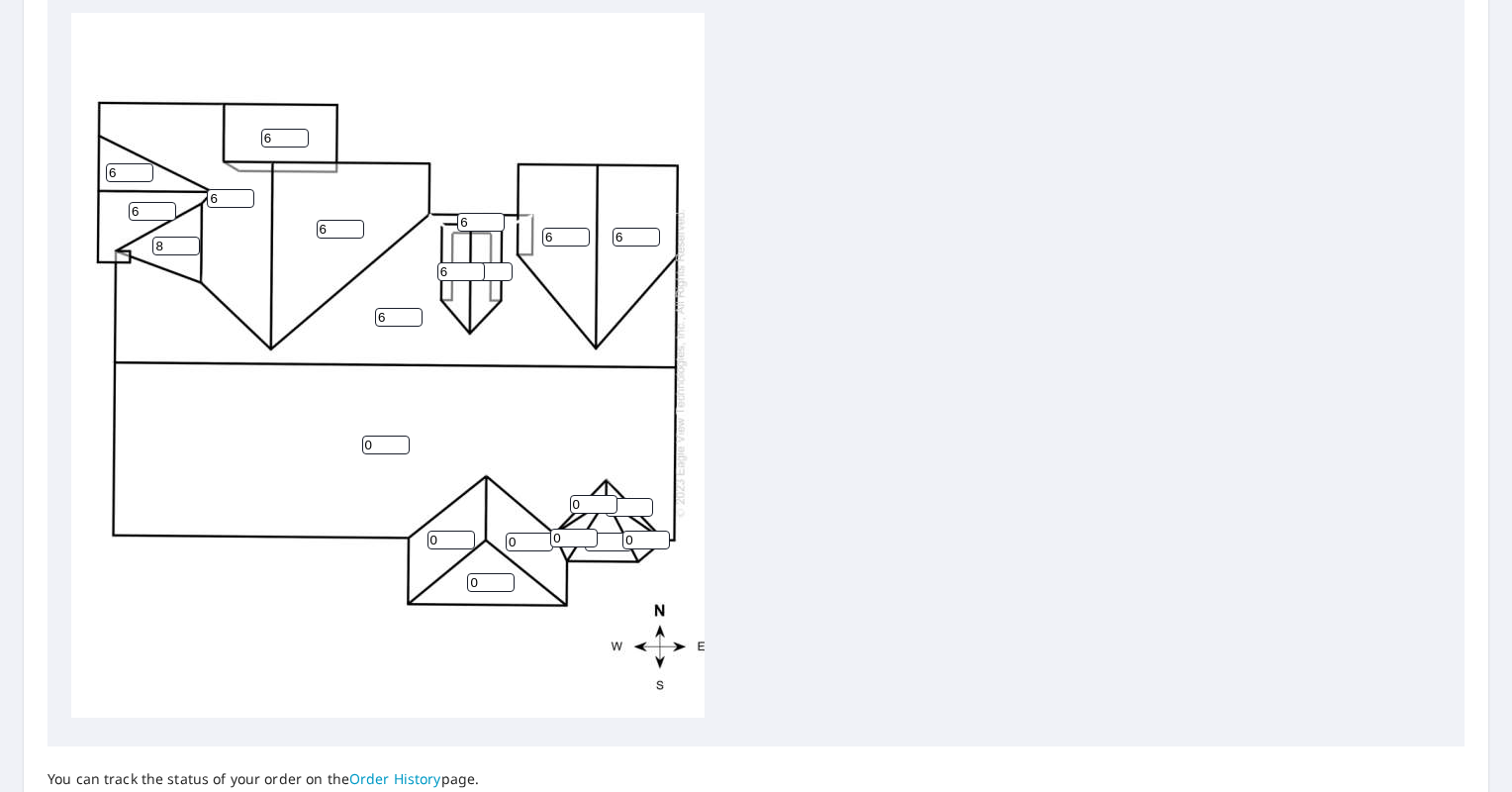 click on "0 6 6 6 6 6 6 0 0 0 6 8 6 6 6 0 6 0 0 0 0" at bounding box center (388, 362) 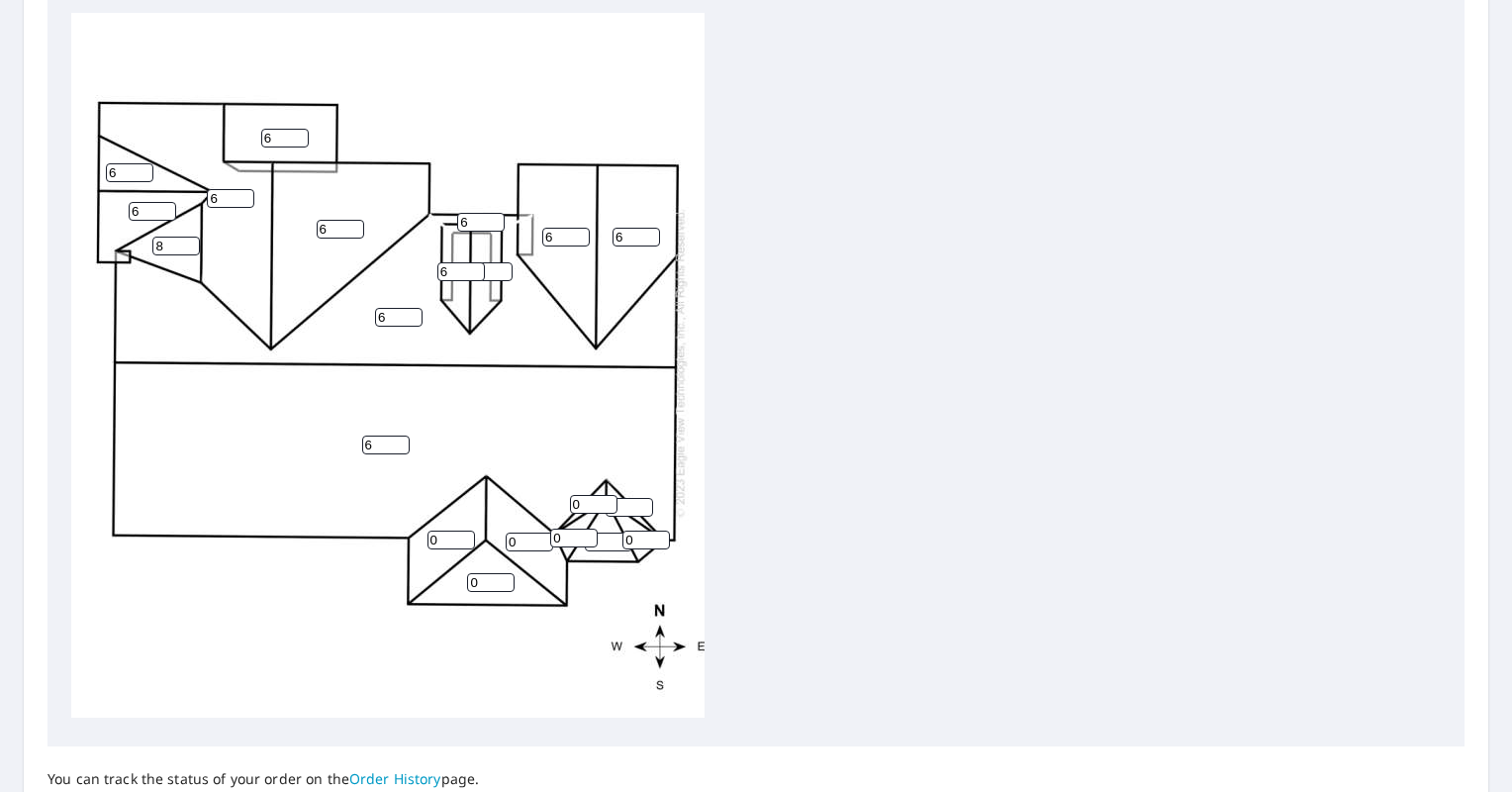 type on "6" 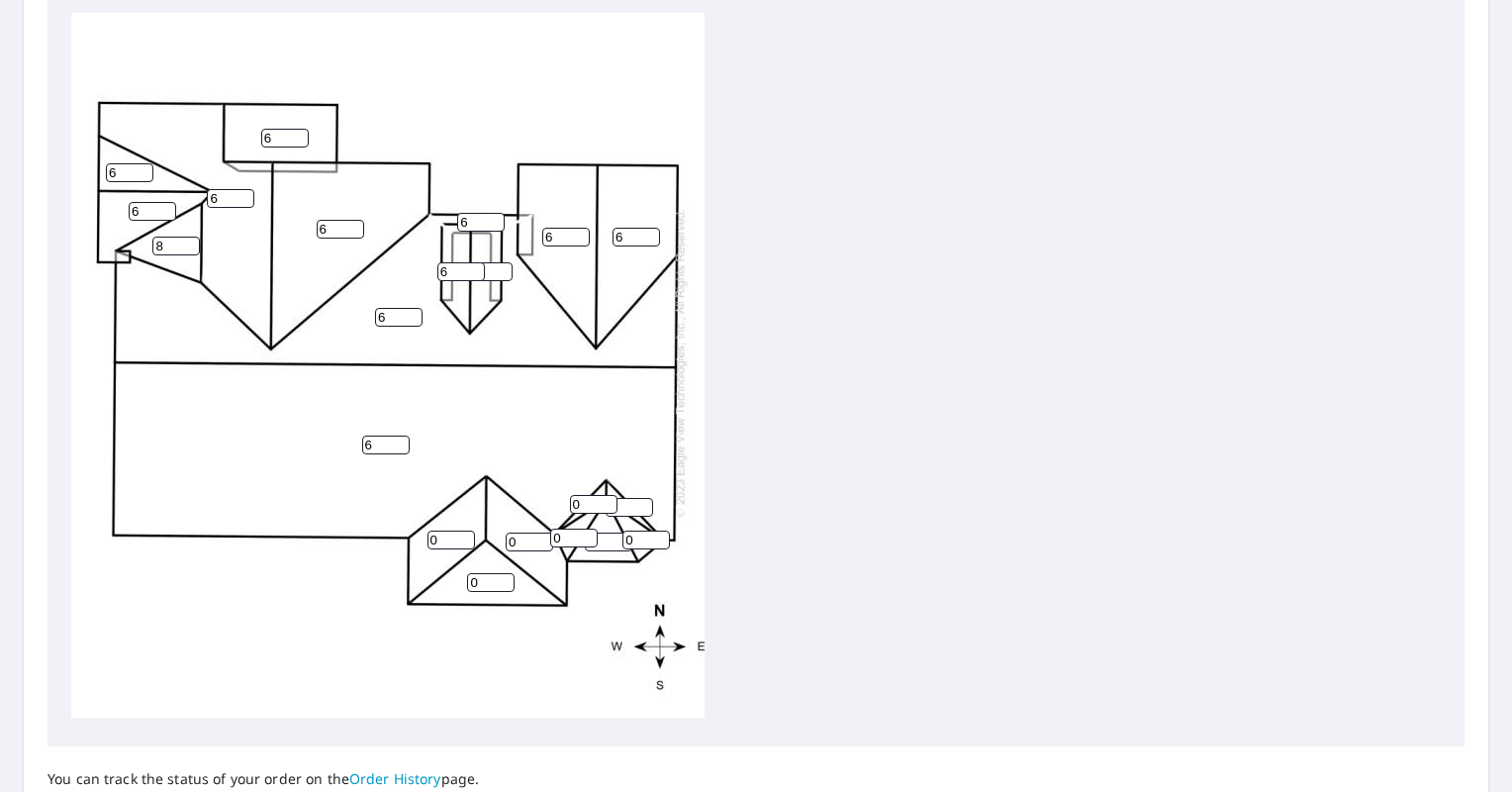 drag, startPoint x: 450, startPoint y: 525, endPoint x: 405, endPoint y: 521, distance: 45.177428 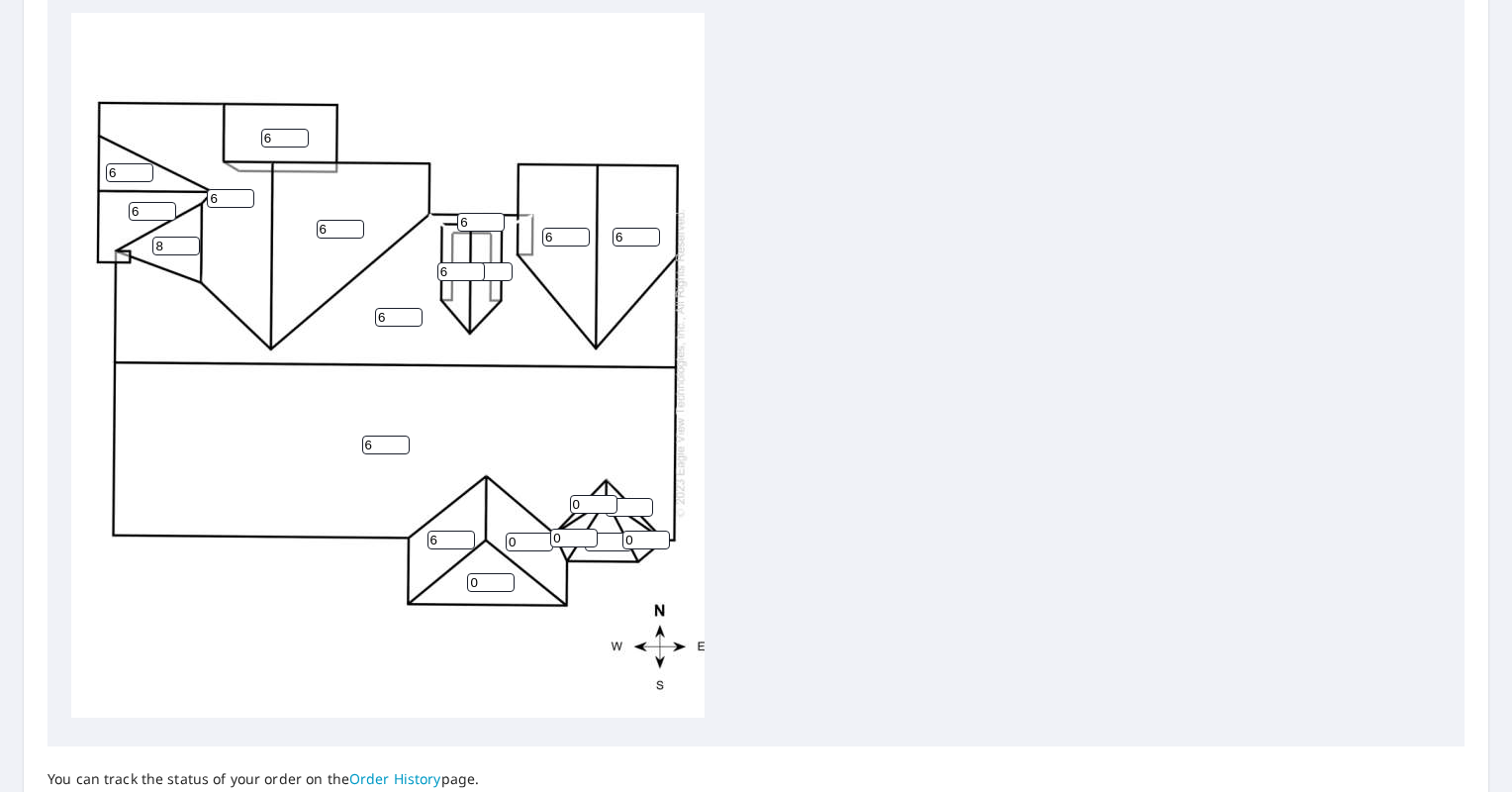 type on "6" 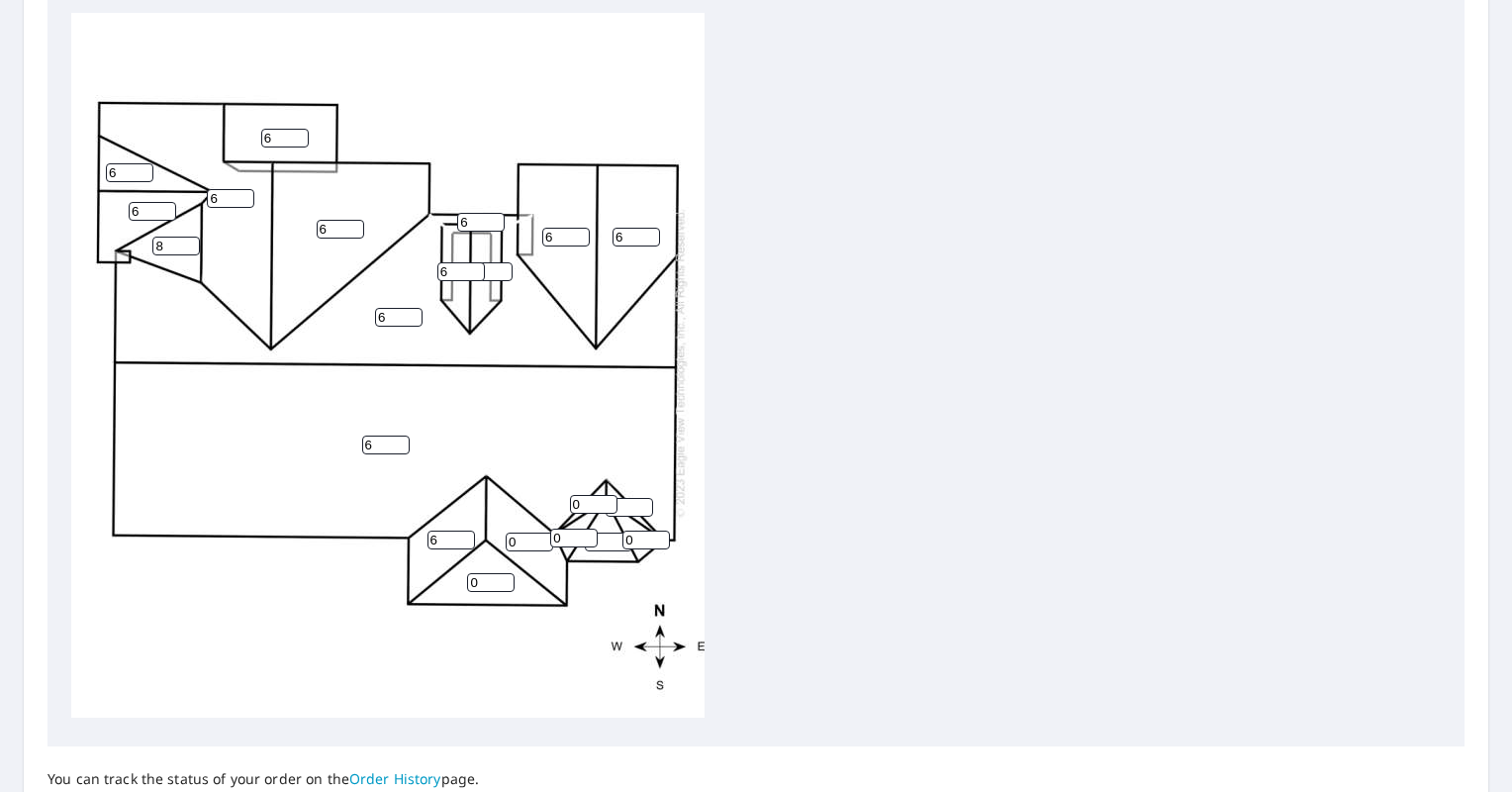 drag, startPoint x: 490, startPoint y: 572, endPoint x: 461, endPoint y: 572, distance: 29 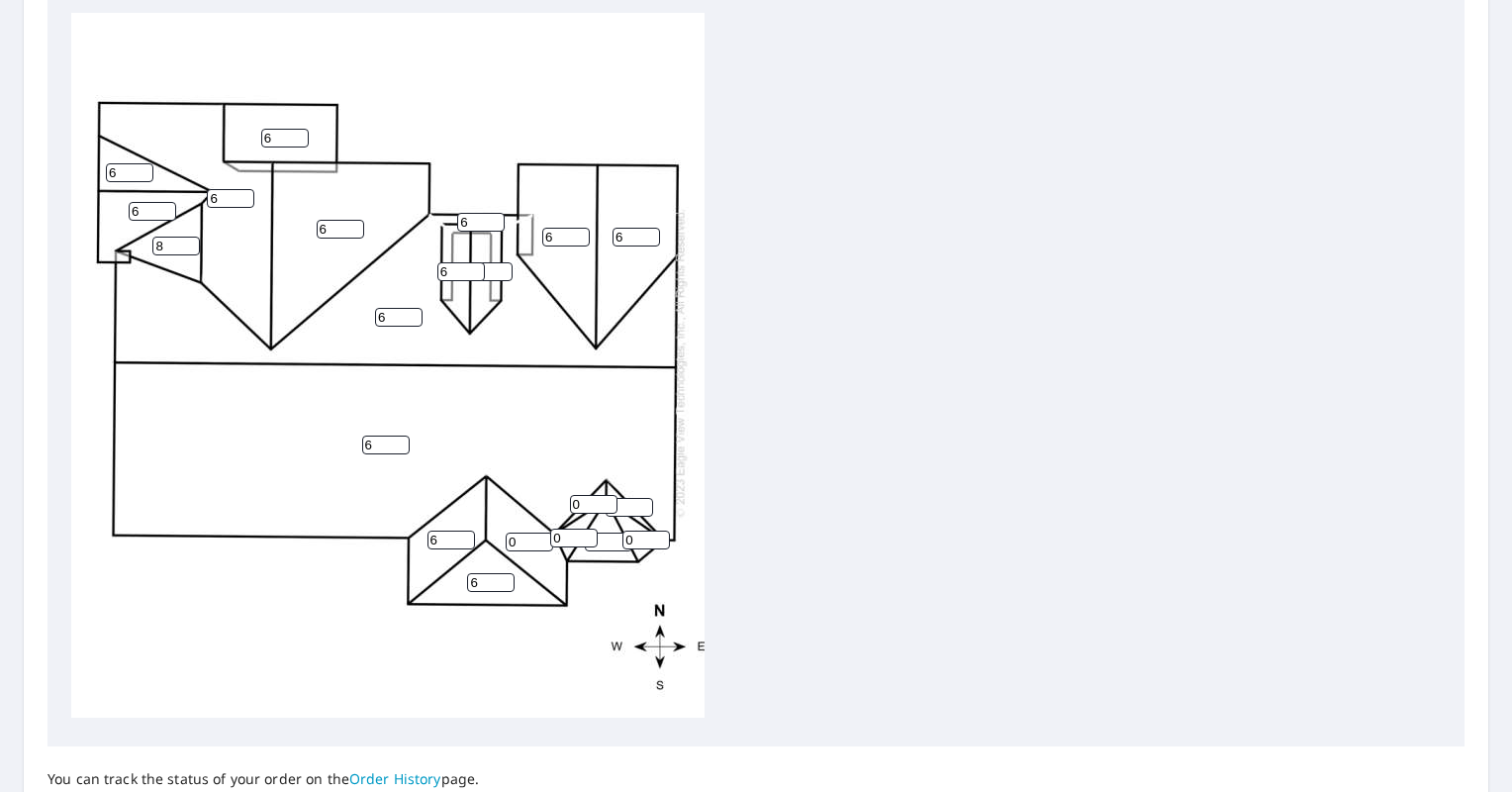 type on "6" 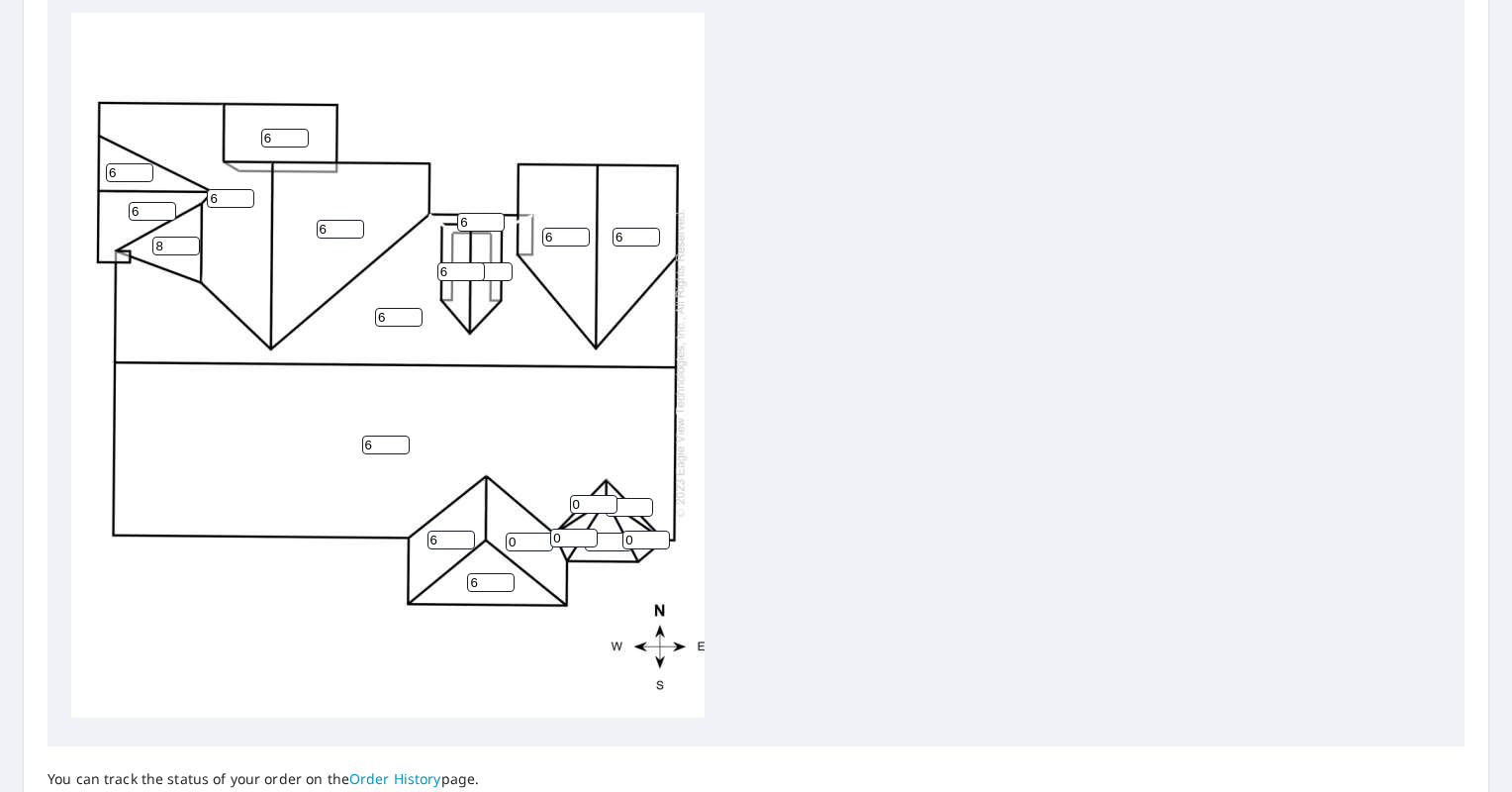 drag, startPoint x: 520, startPoint y: 527, endPoint x: 473, endPoint y: 524, distance: 47.09565 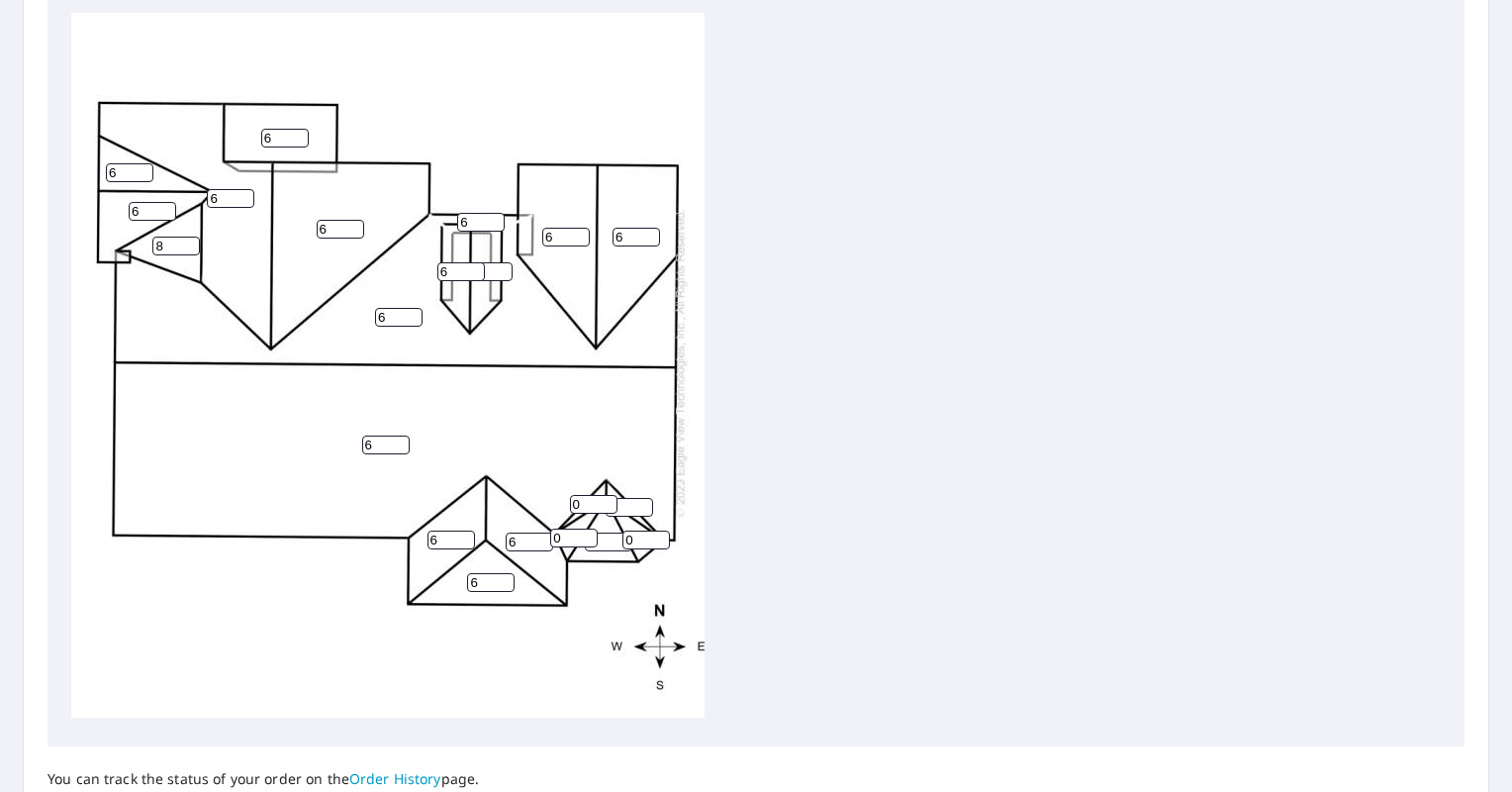 type on "6" 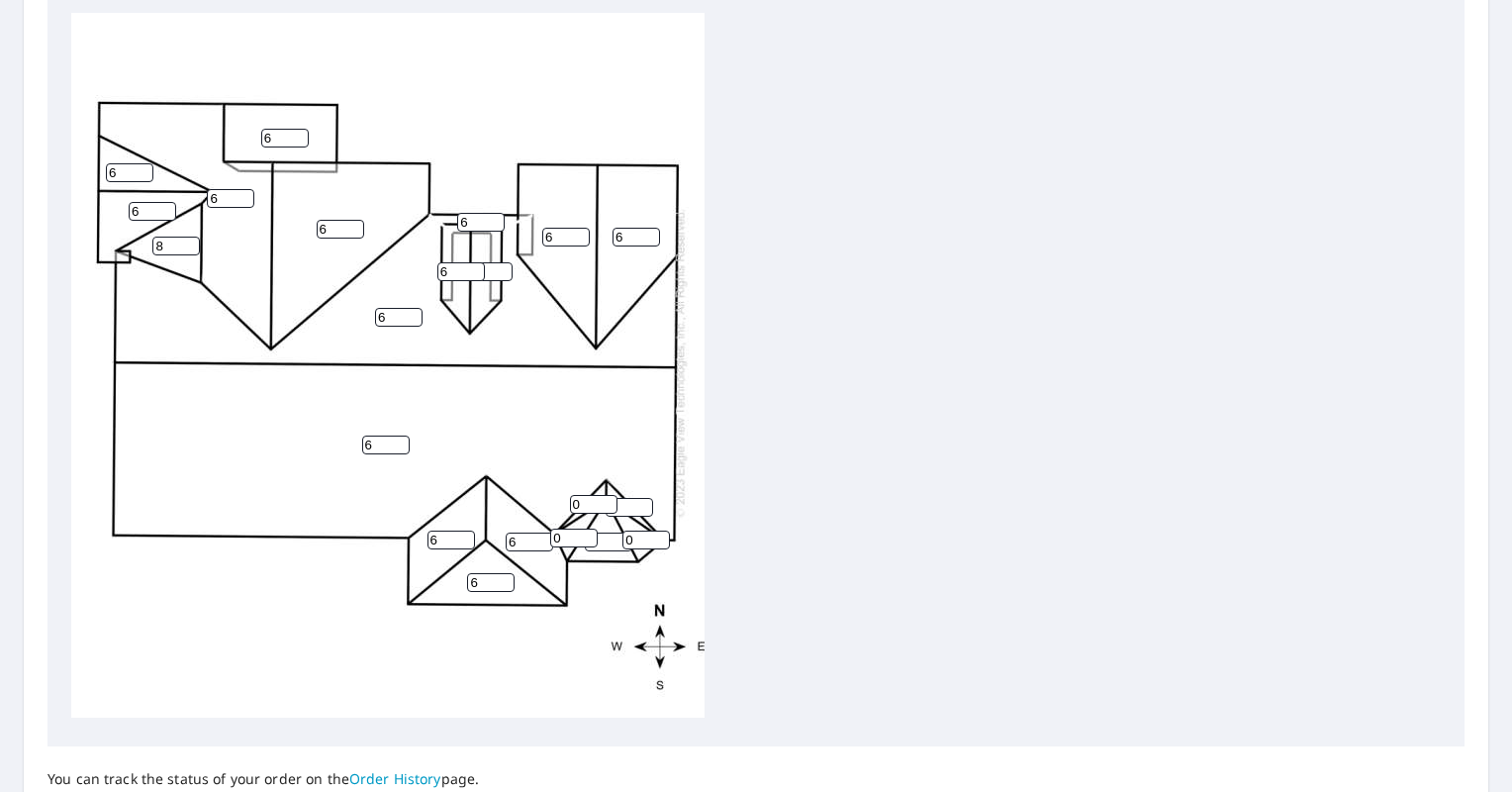 drag, startPoint x: 574, startPoint y: 532, endPoint x: 535, endPoint y: 526, distance: 39.45884 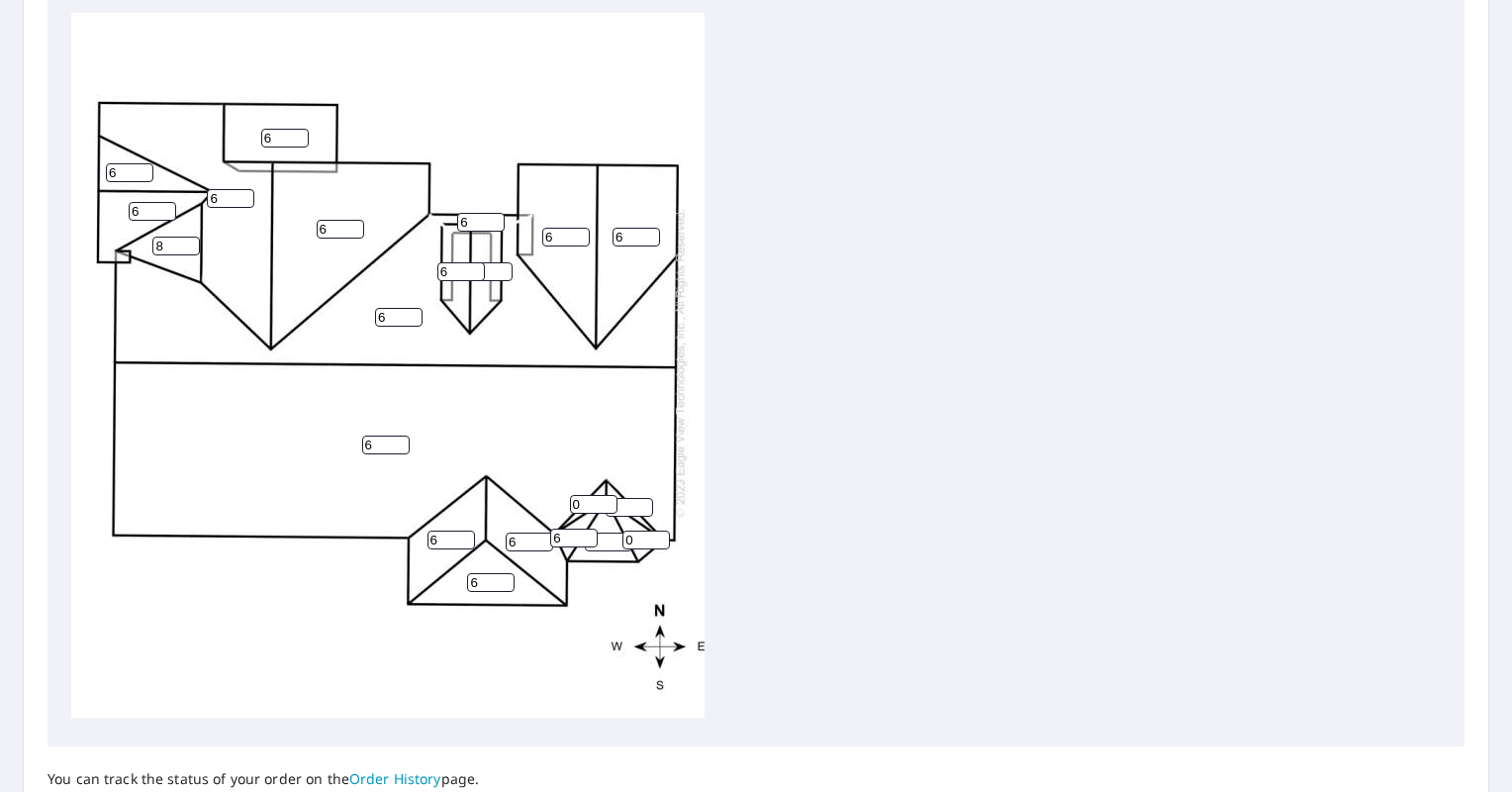 type on "6" 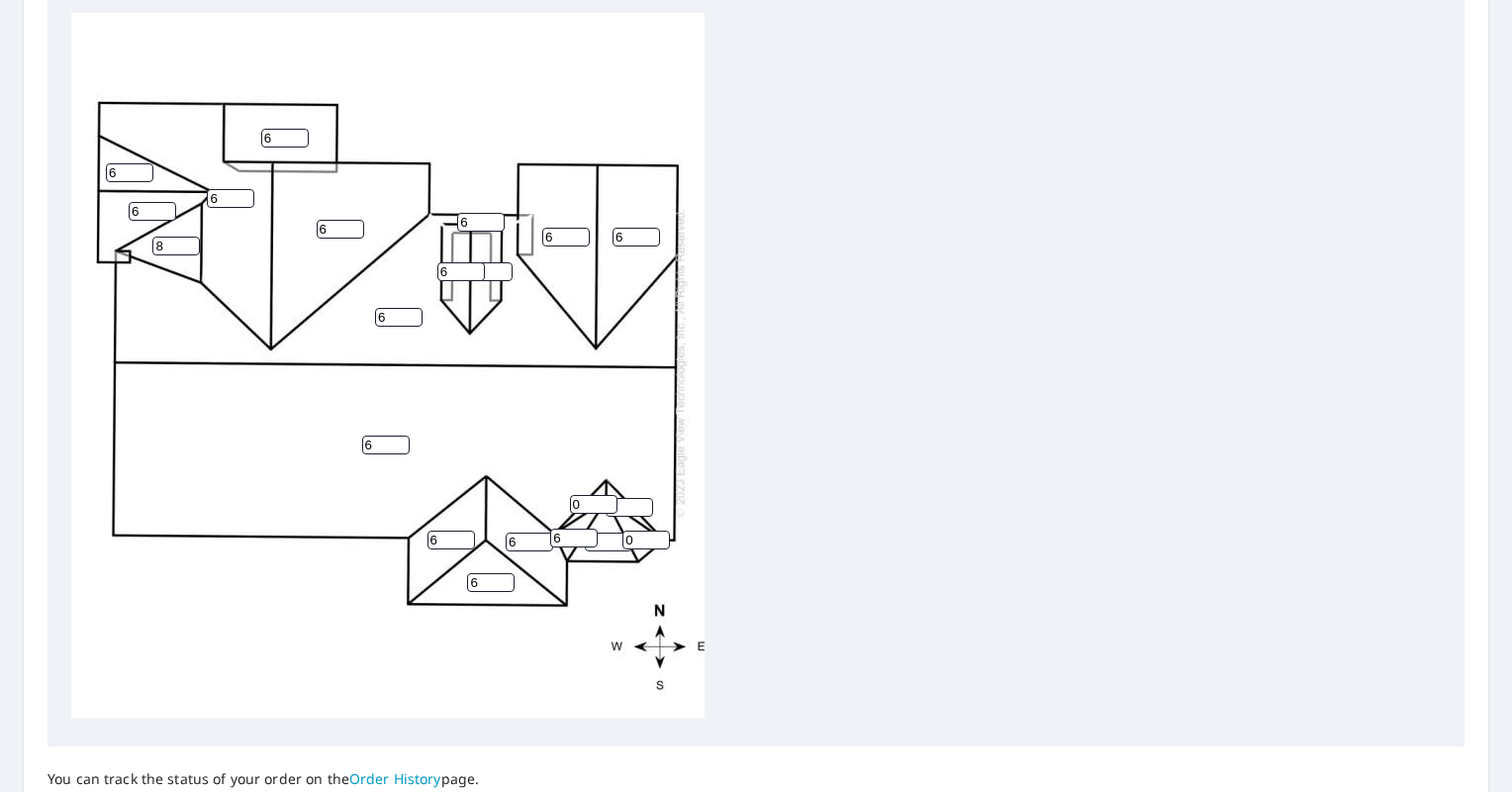 drag, startPoint x: 590, startPoint y: 490, endPoint x: 496, endPoint y: 471, distance: 95.90099 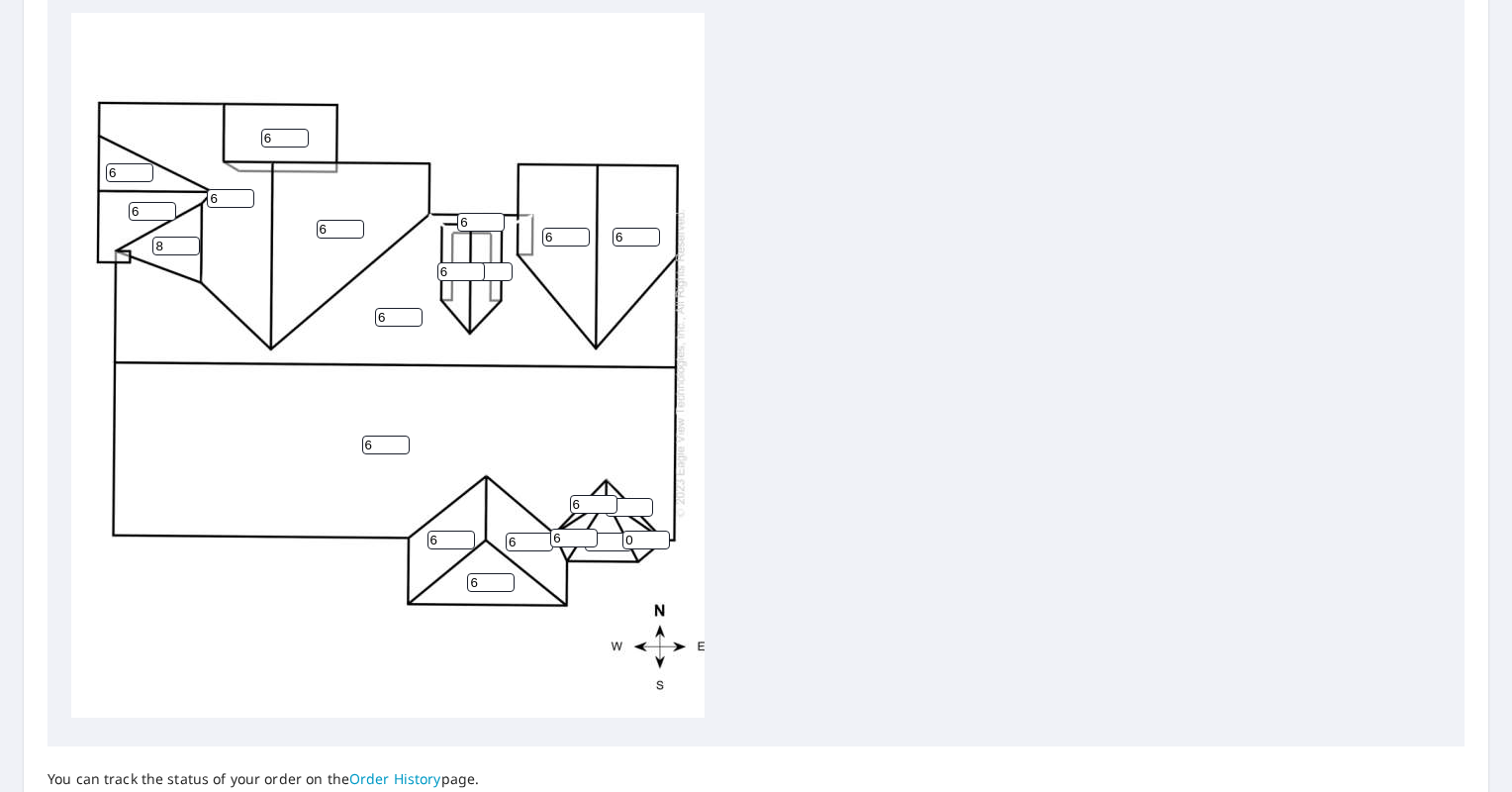 type on "6" 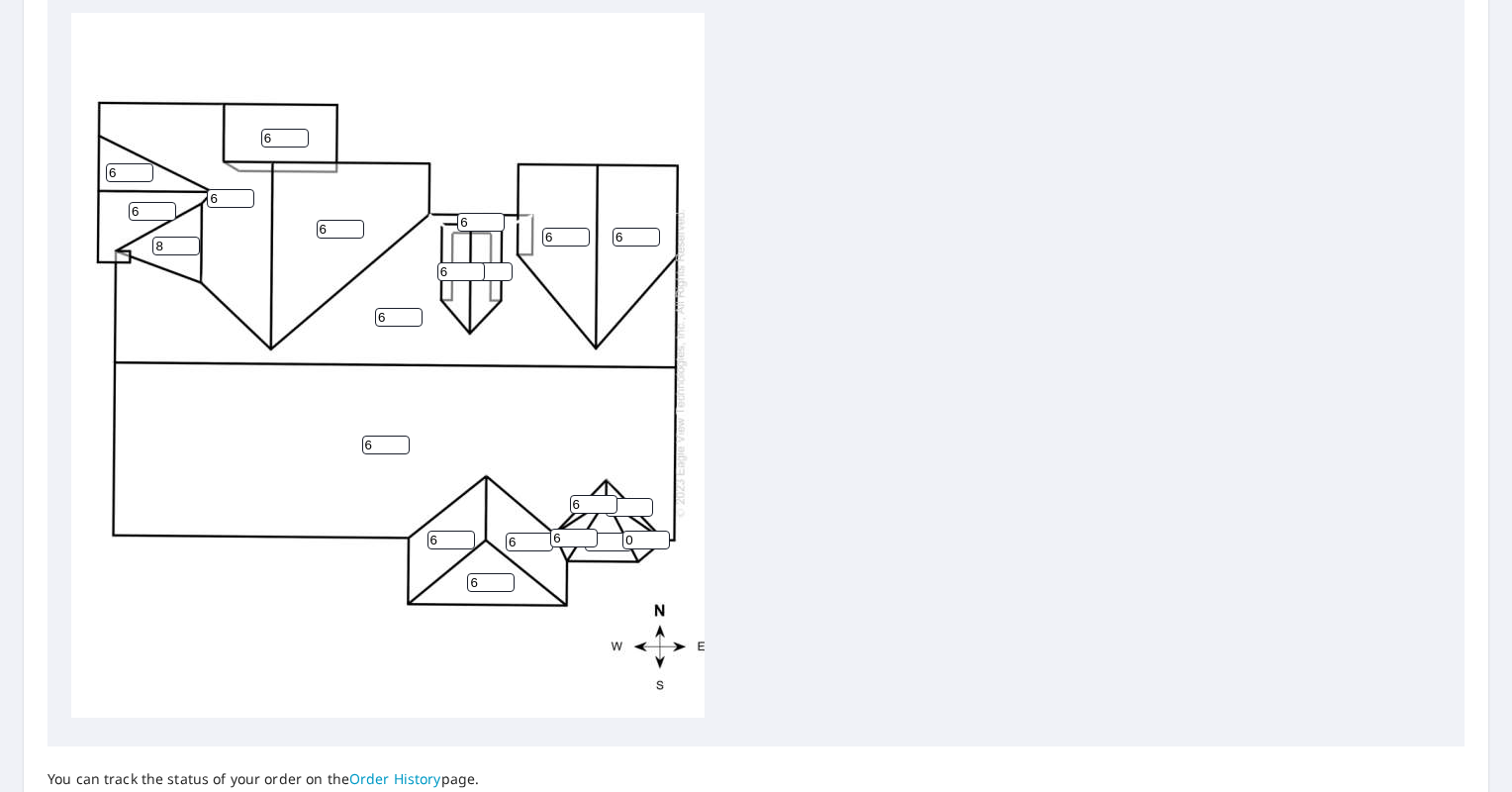drag, startPoint x: 636, startPoint y: 532, endPoint x: 611, endPoint y: 531, distance: 25.019992 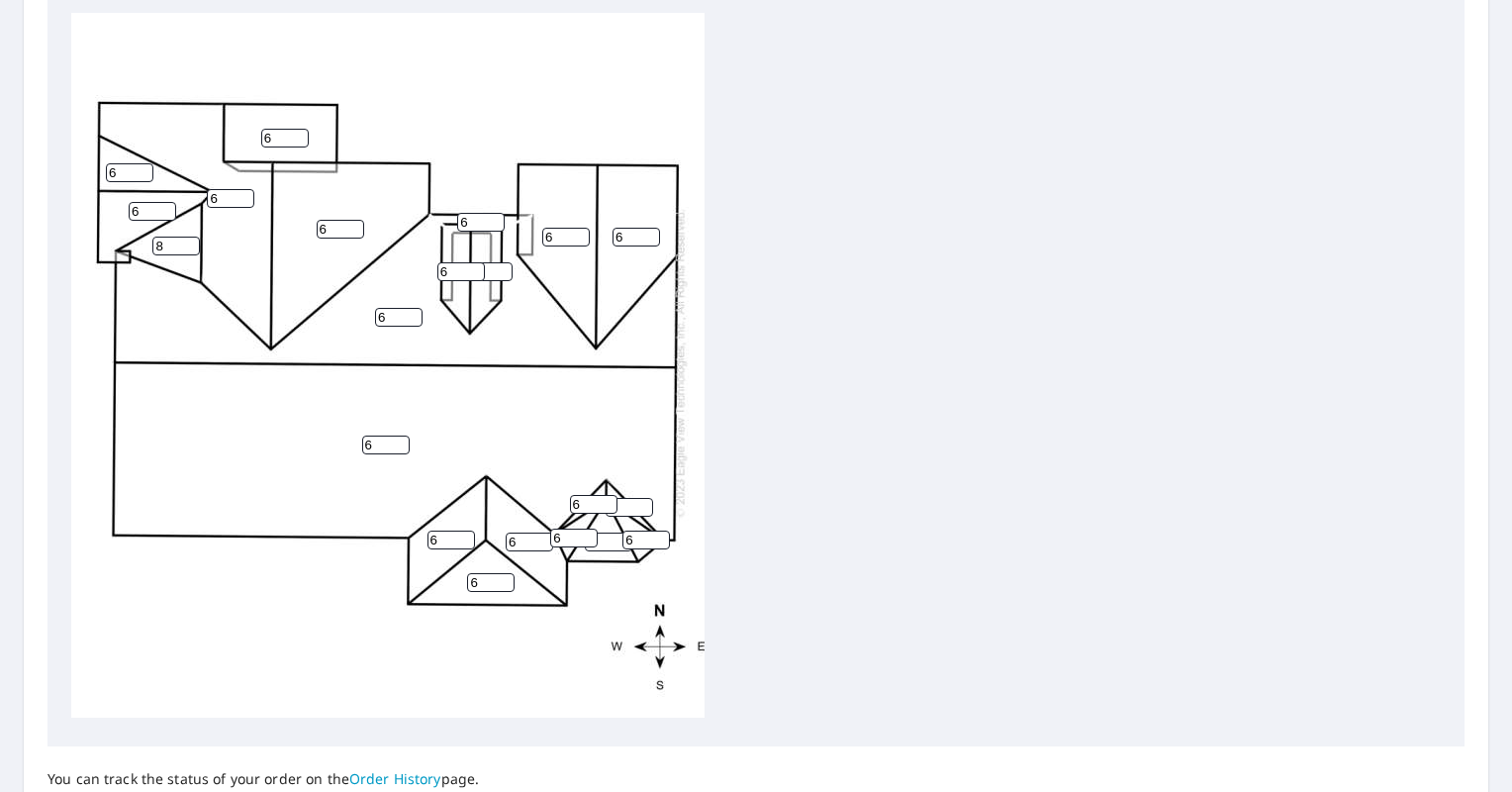 type on "6" 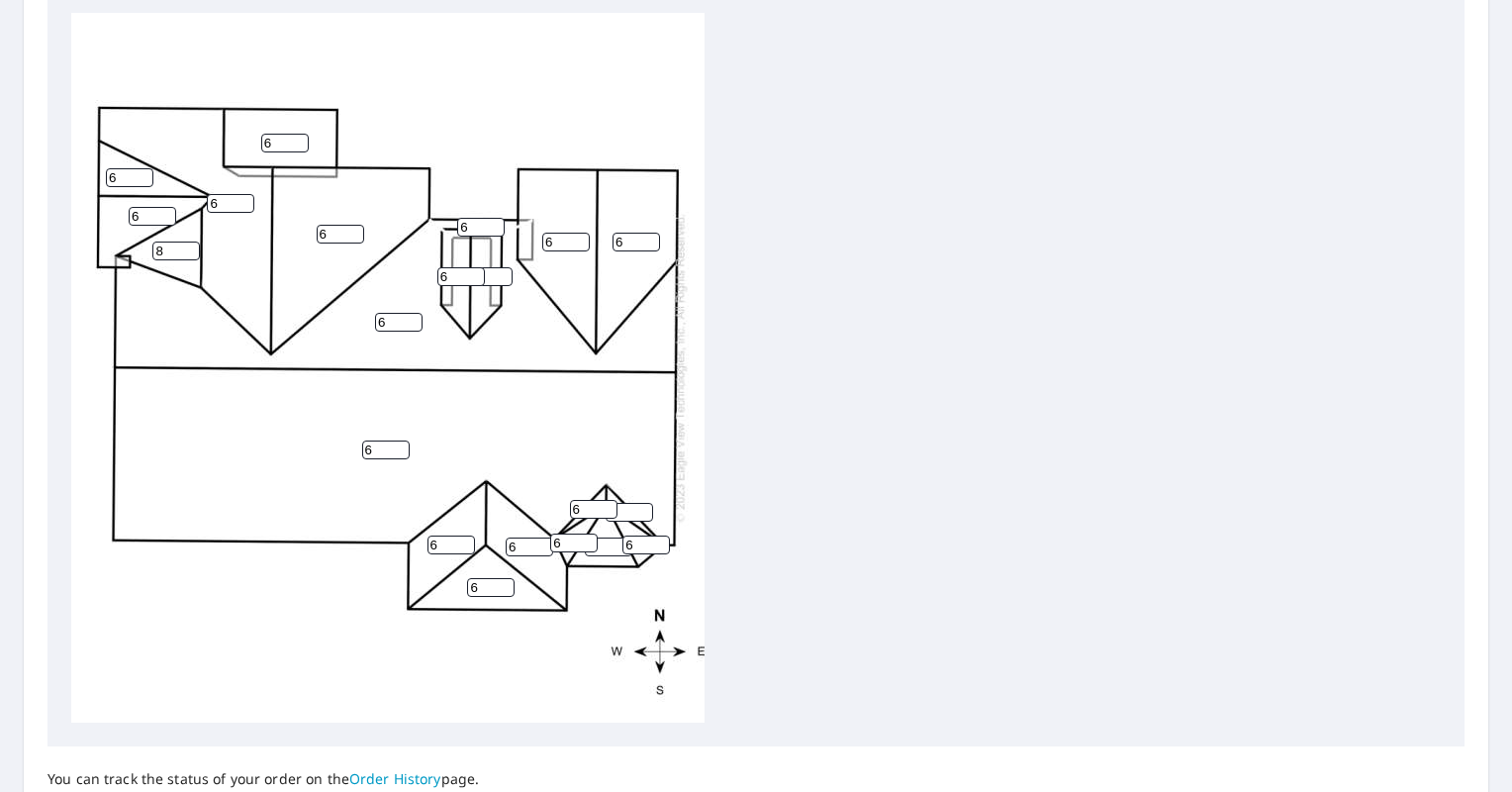 scroll, scrollTop: 862, scrollLeft: 0, axis: vertical 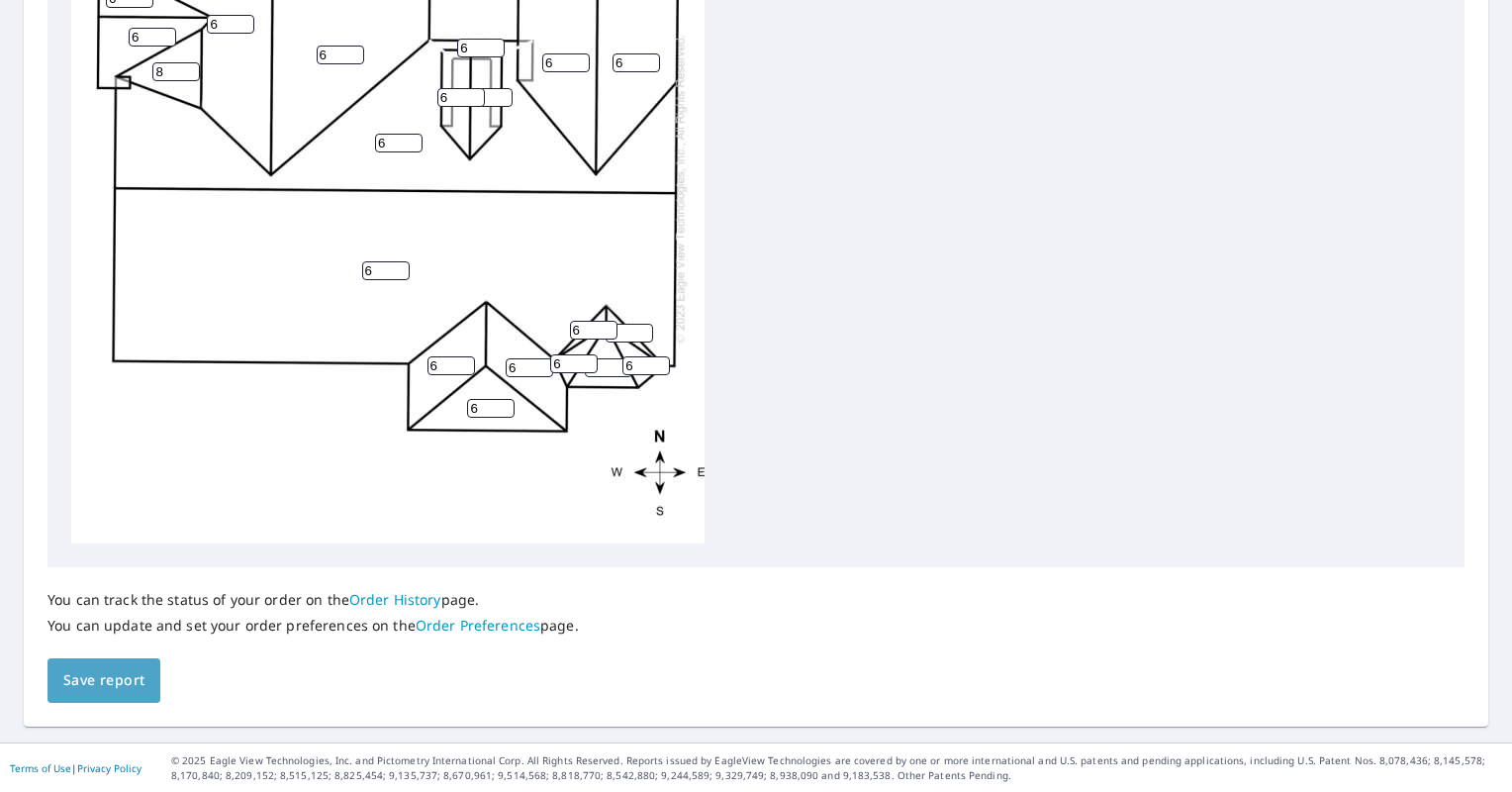 click on "Save report" at bounding box center (104, 680) 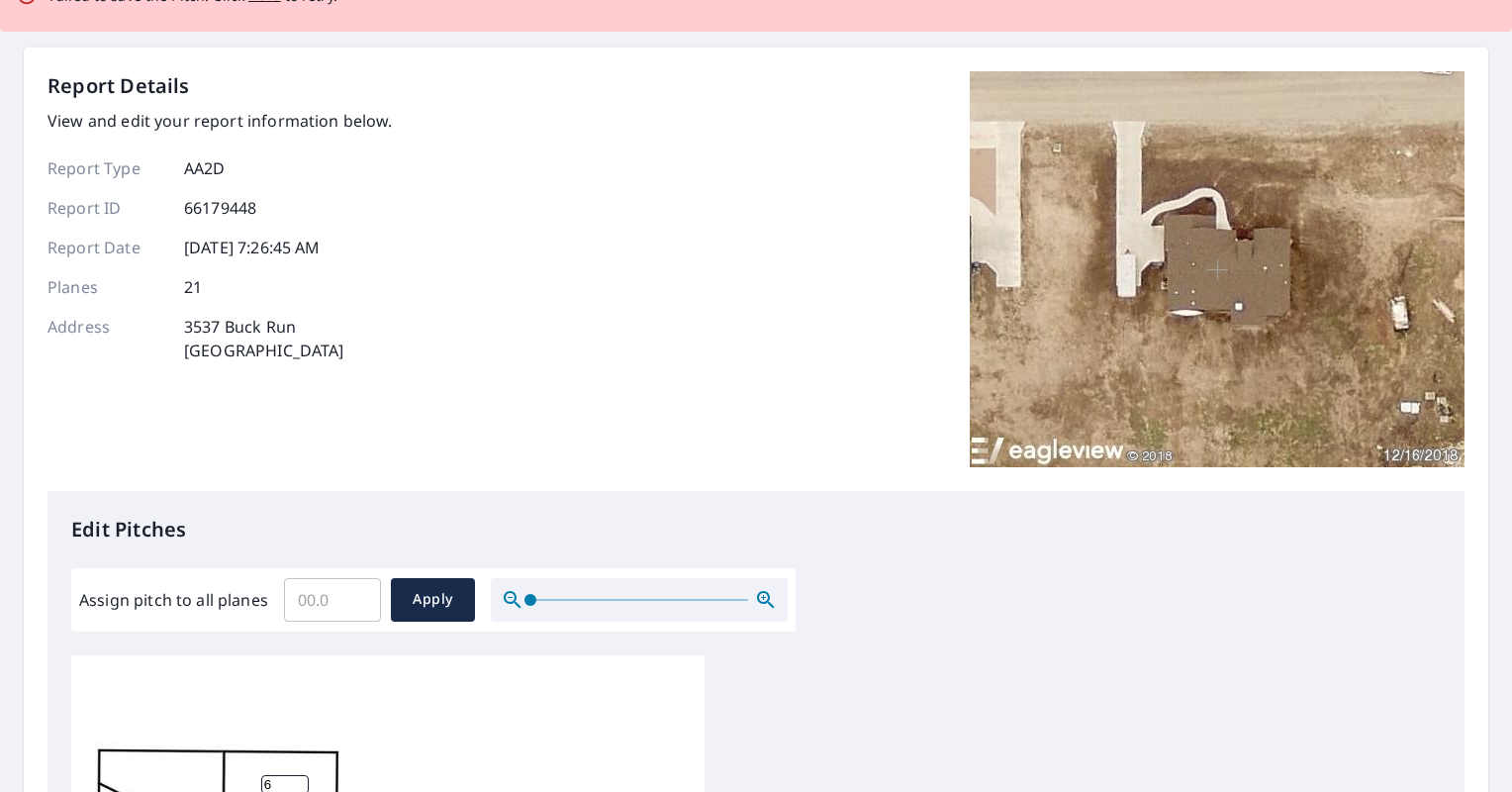 scroll, scrollTop: 0, scrollLeft: 0, axis: both 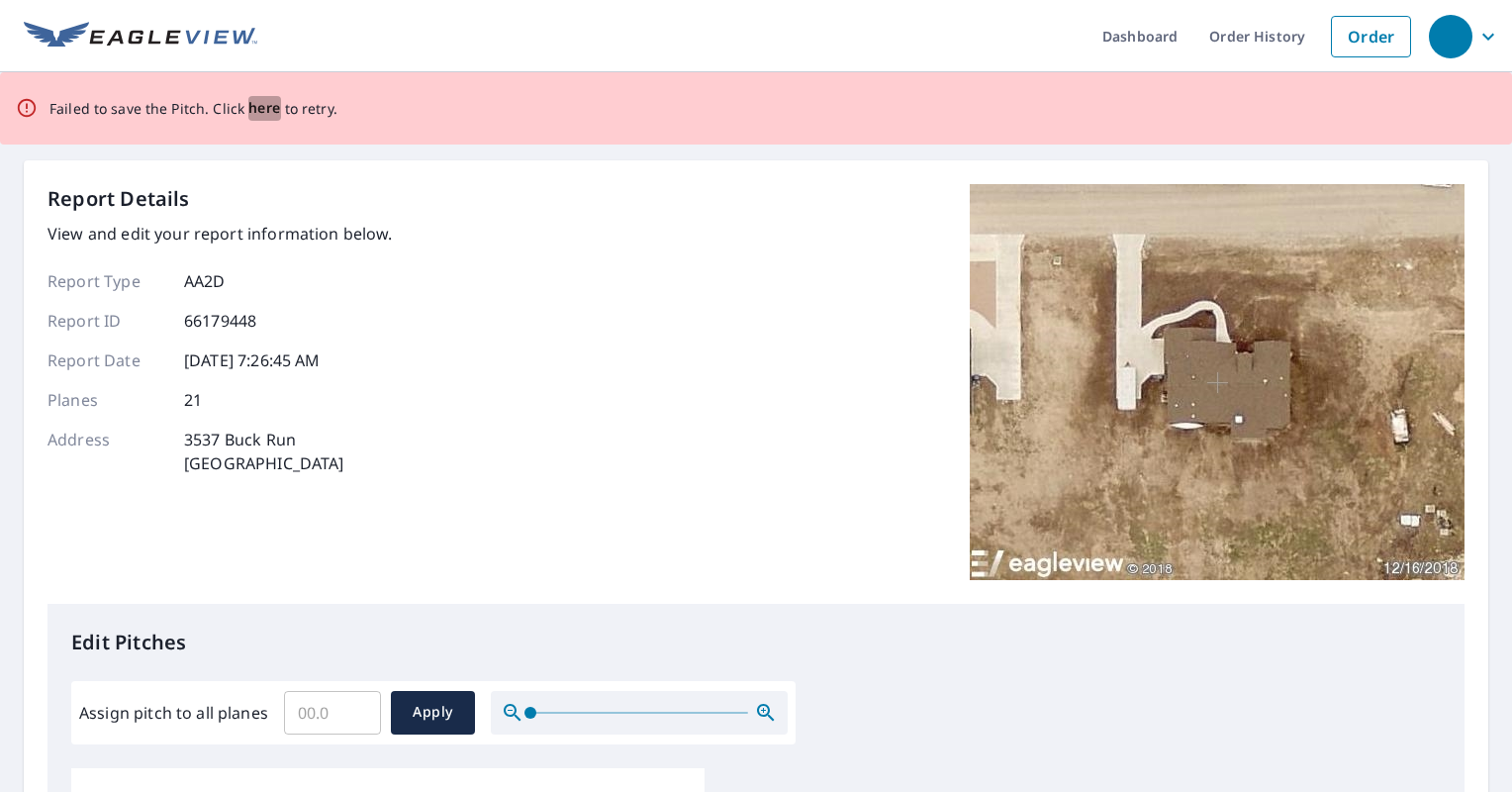 click on "here" at bounding box center [264, 108] 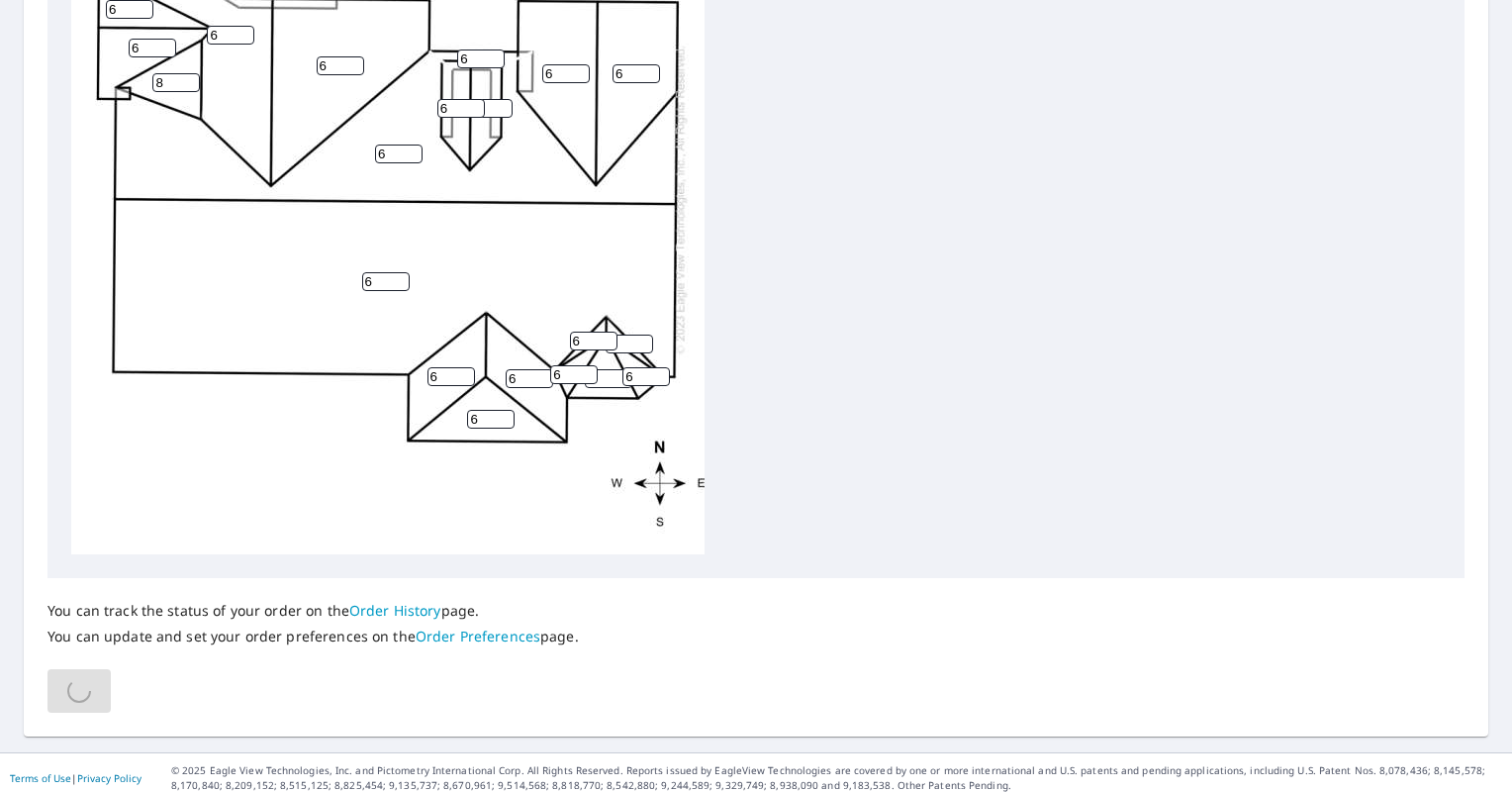 scroll, scrollTop: 862, scrollLeft: 0, axis: vertical 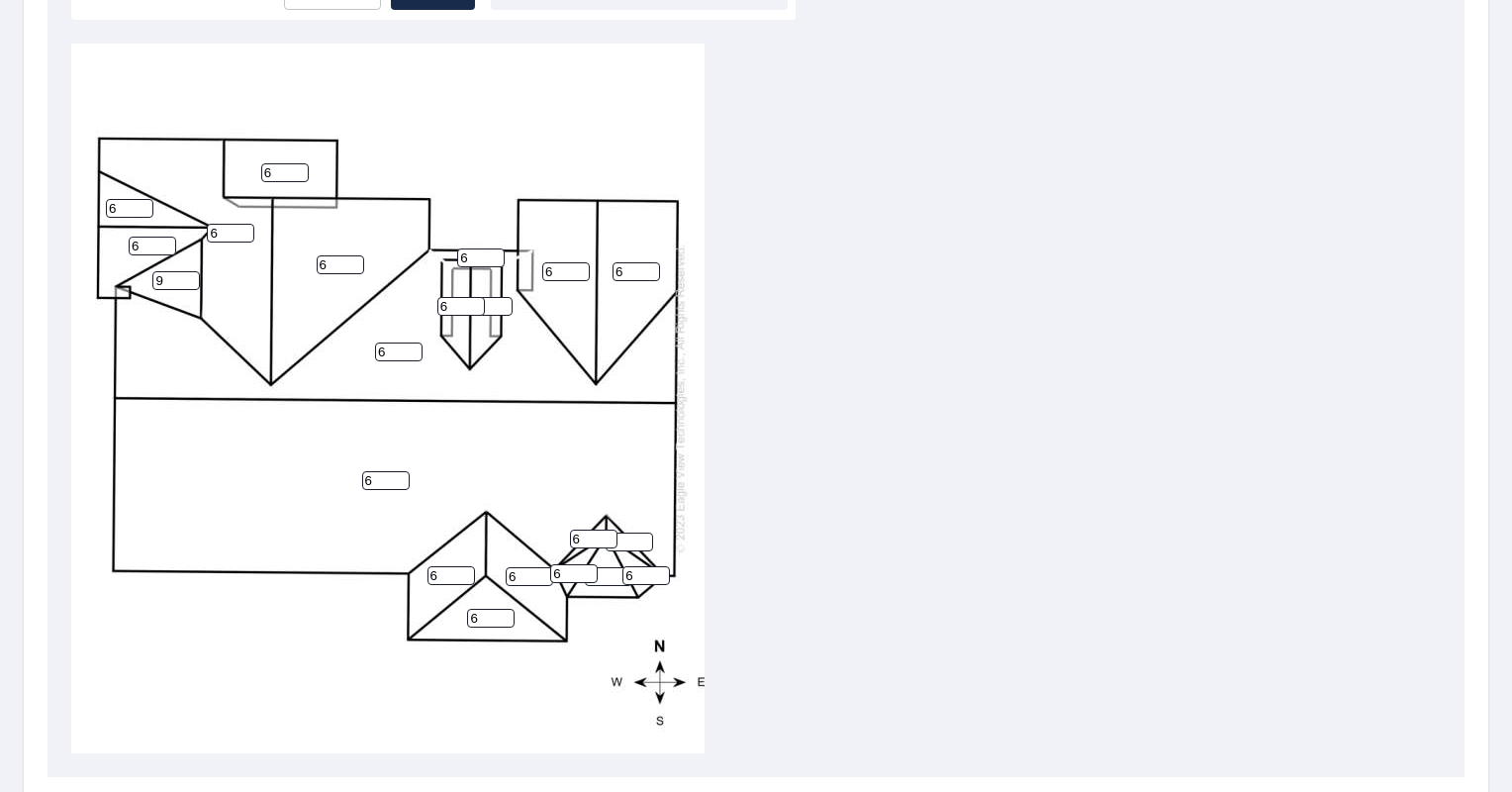 click on "9" at bounding box center (176, 280) 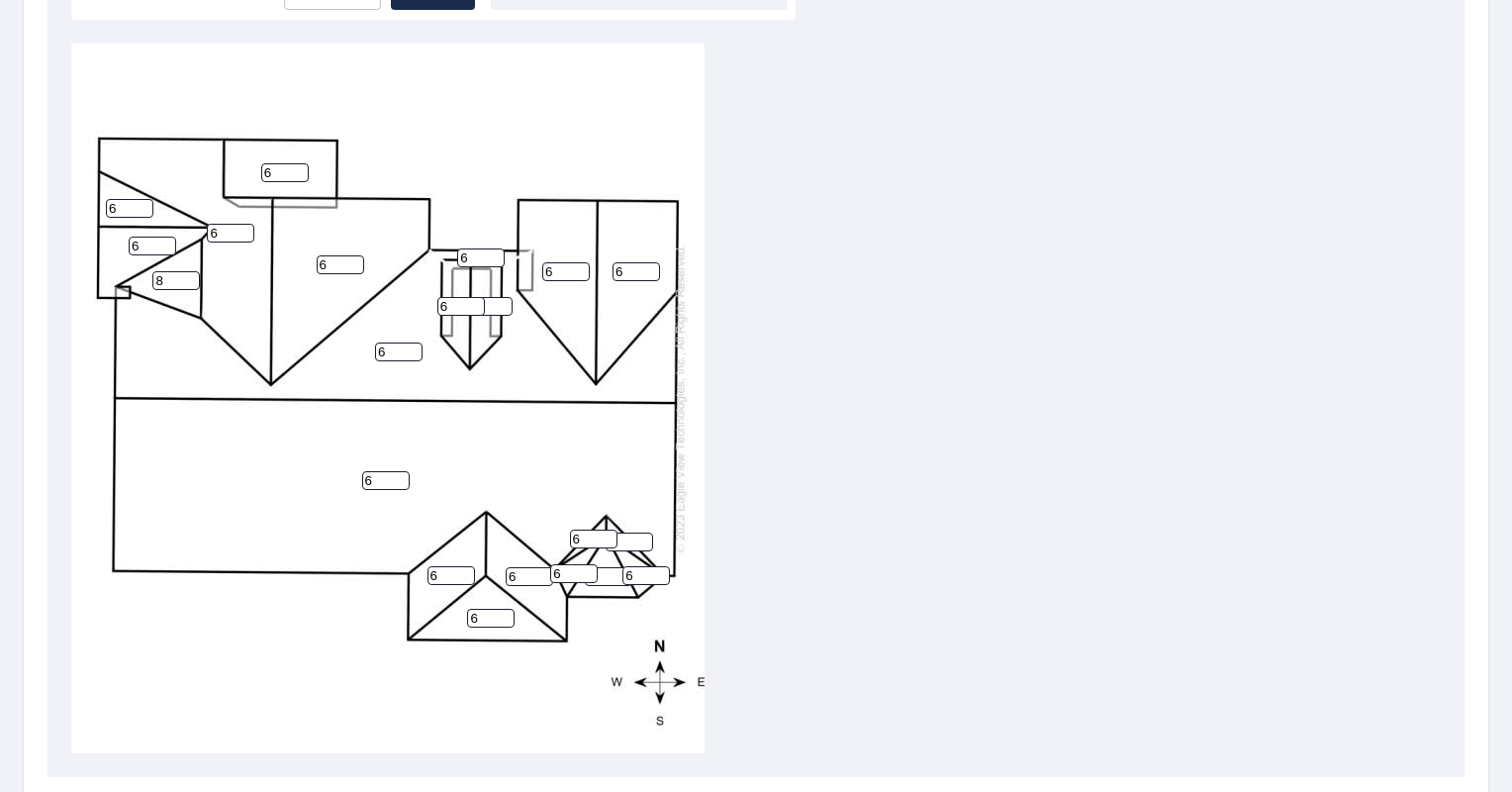 click on "8" at bounding box center (176, 280) 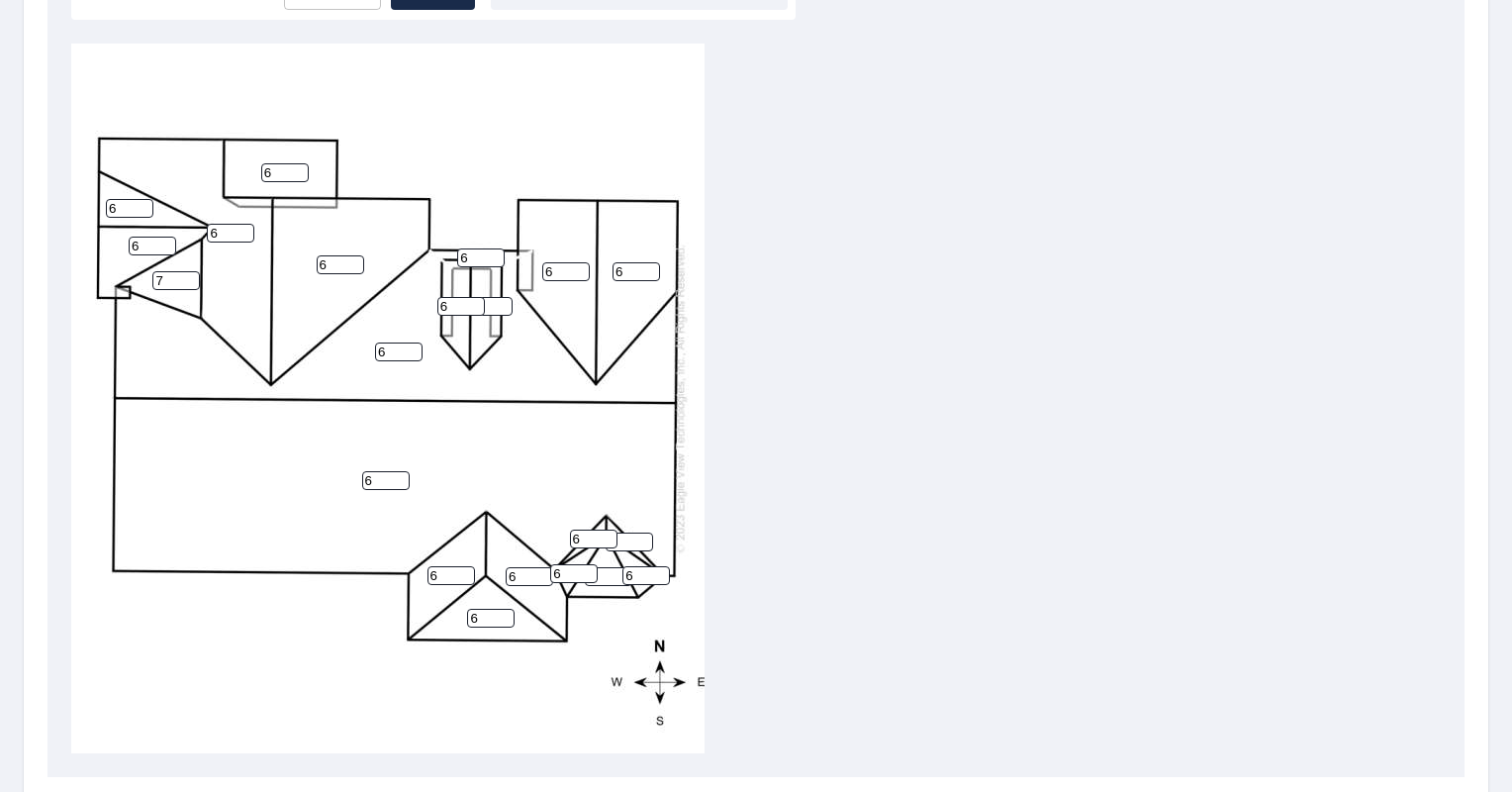 click on "7" at bounding box center [176, 280] 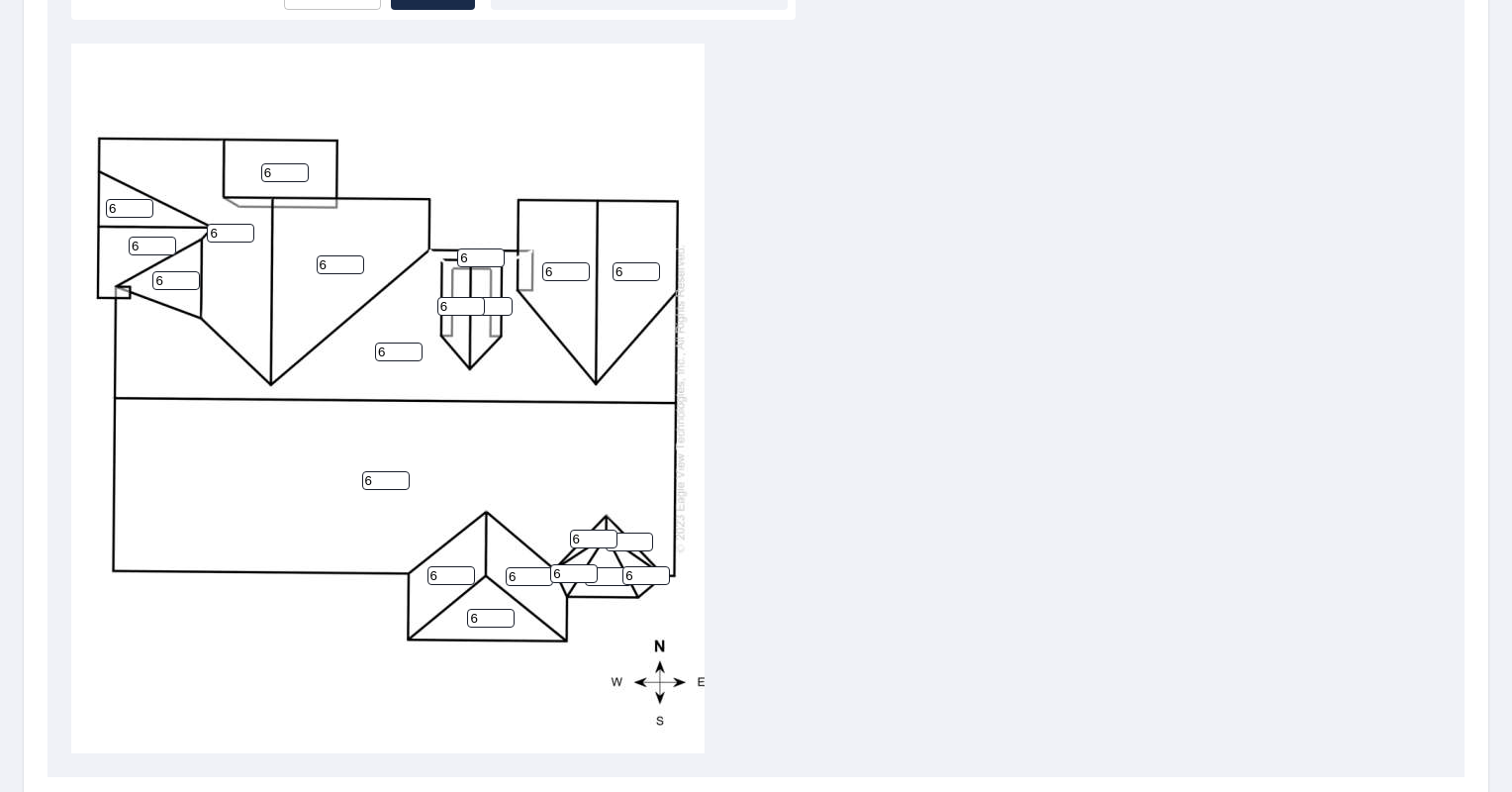 type on "6" 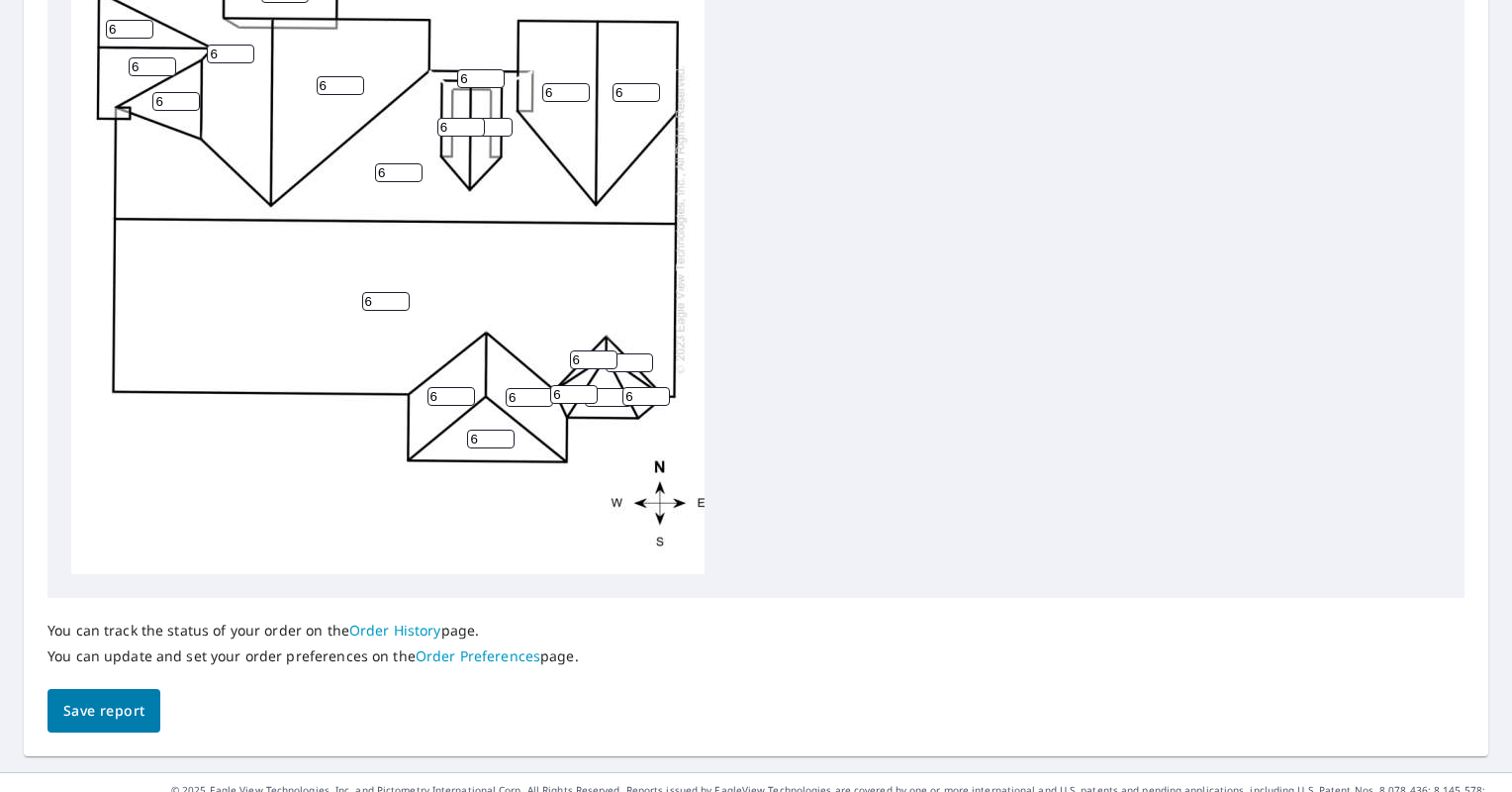scroll, scrollTop: 925, scrollLeft: 0, axis: vertical 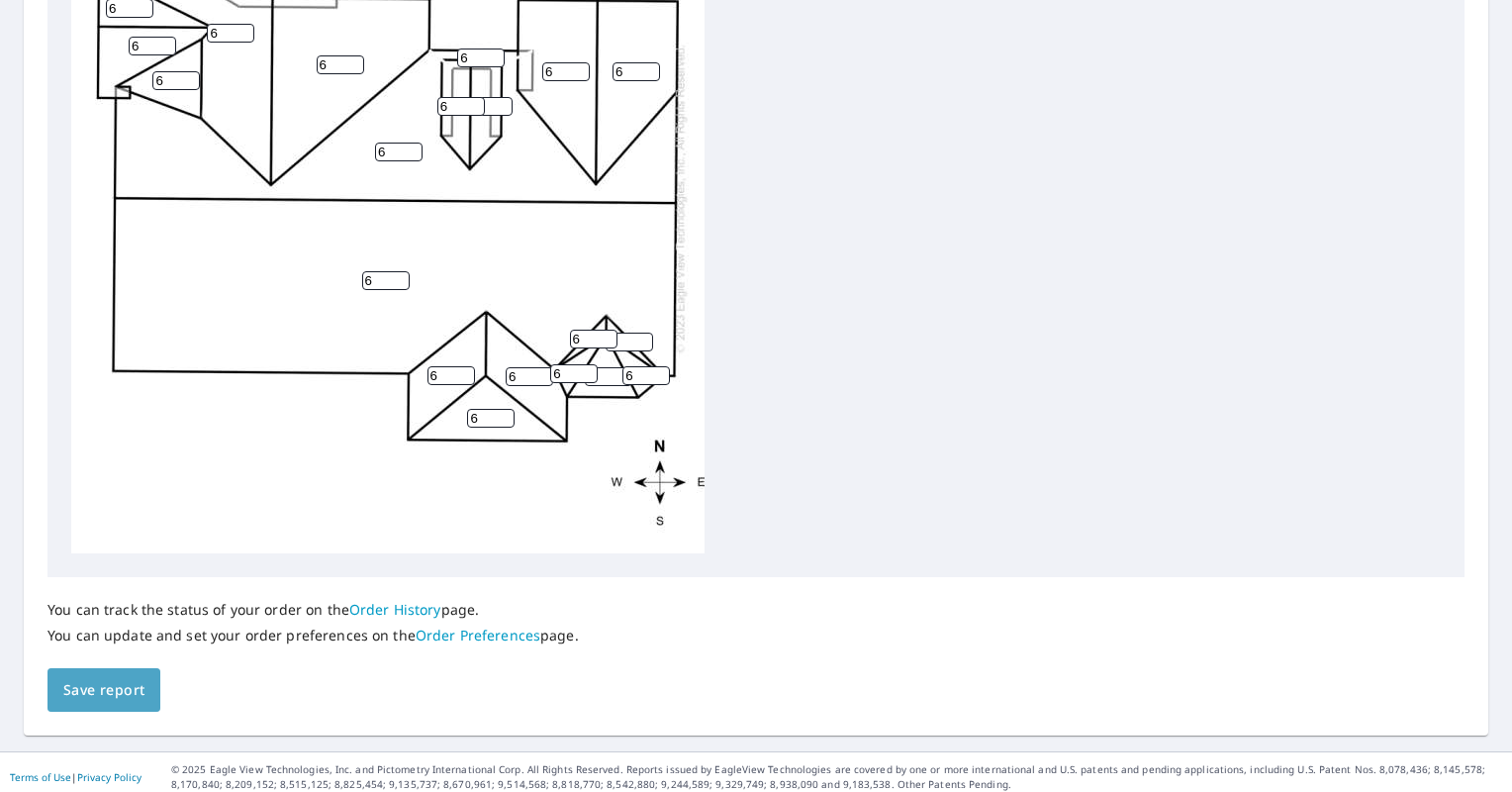 click on "Save report" at bounding box center (104, 690) 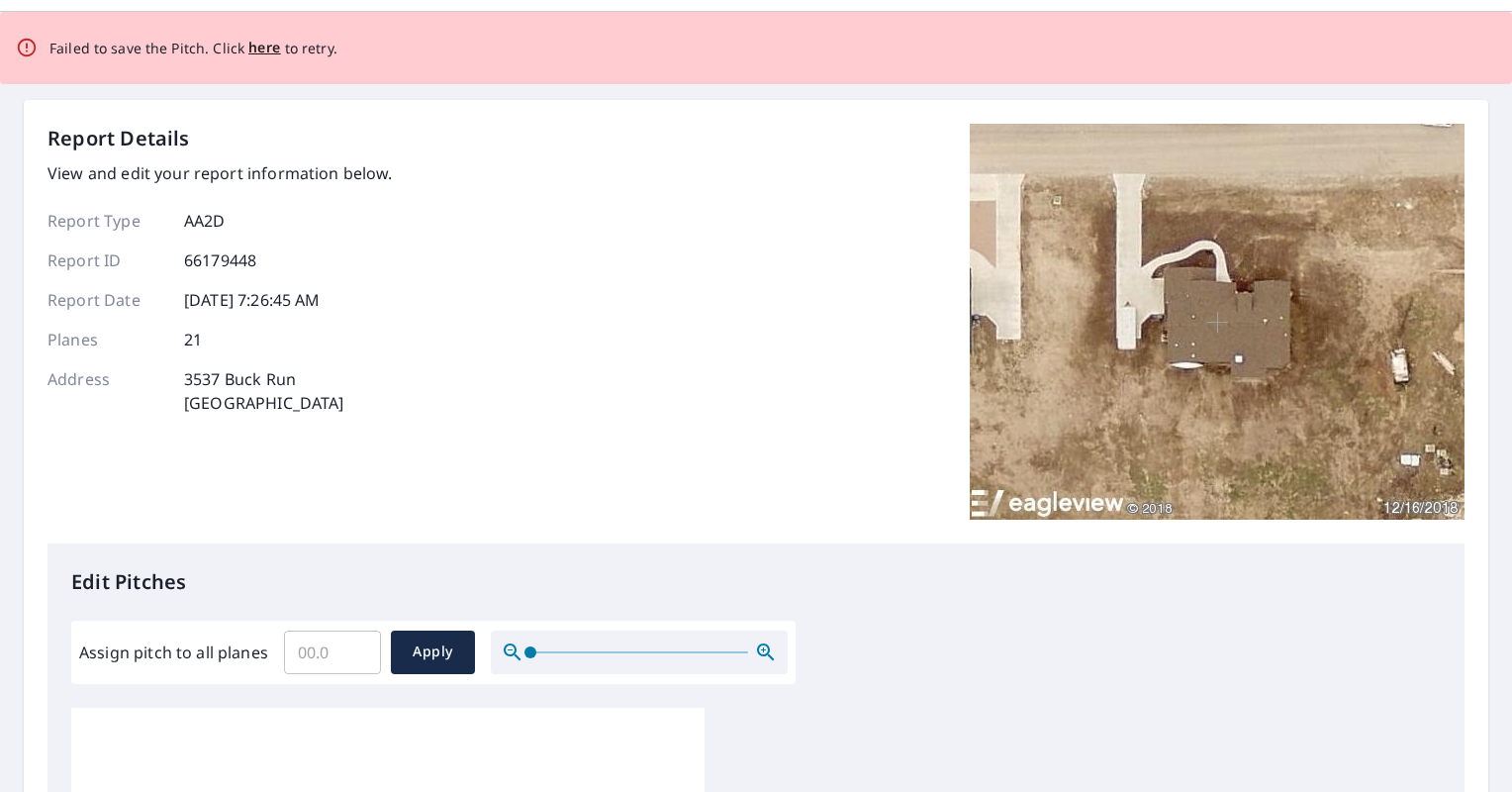 scroll, scrollTop: 0, scrollLeft: 0, axis: both 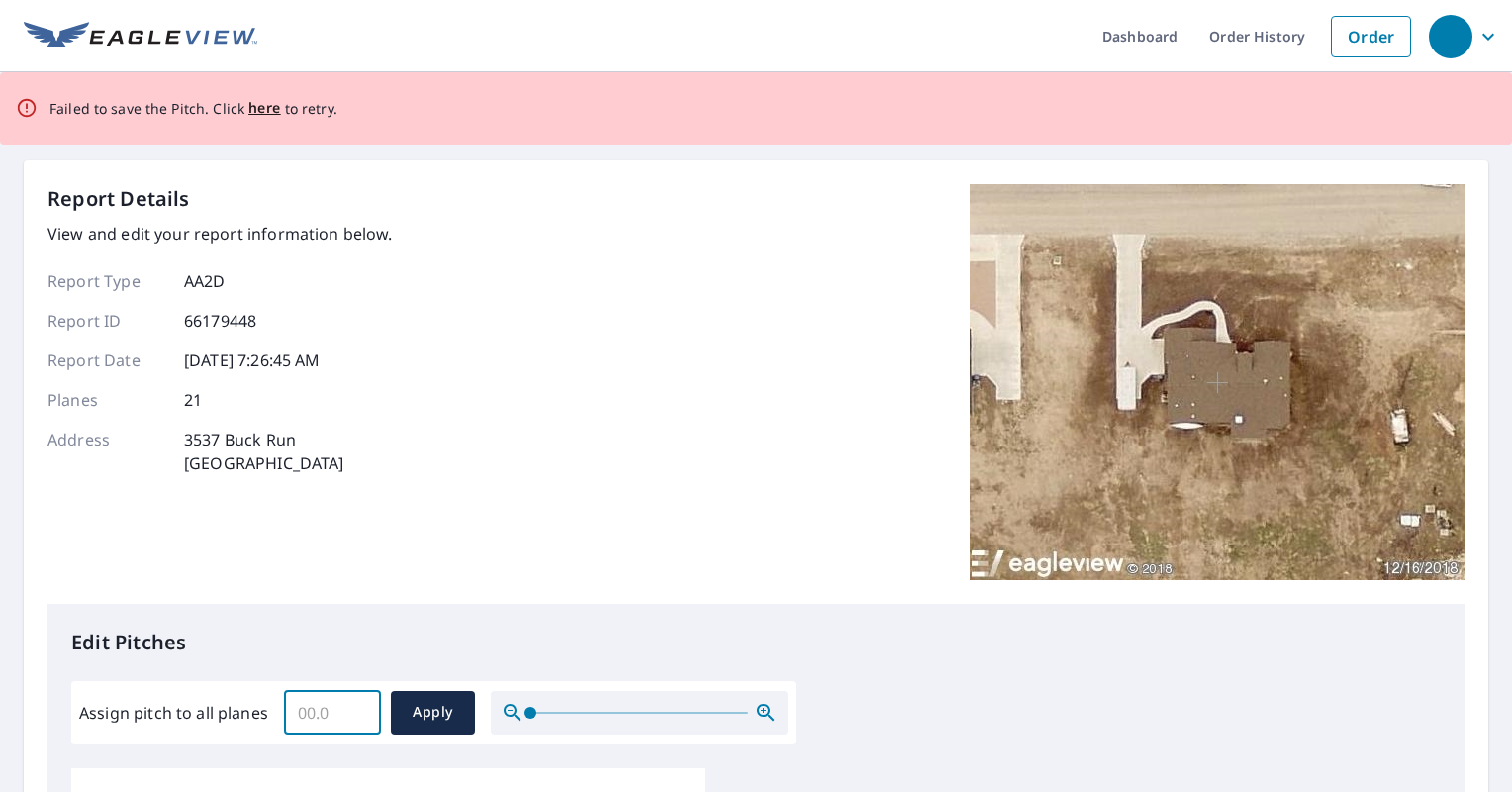 click on "Assign pitch to all planes" at bounding box center (332, 713) 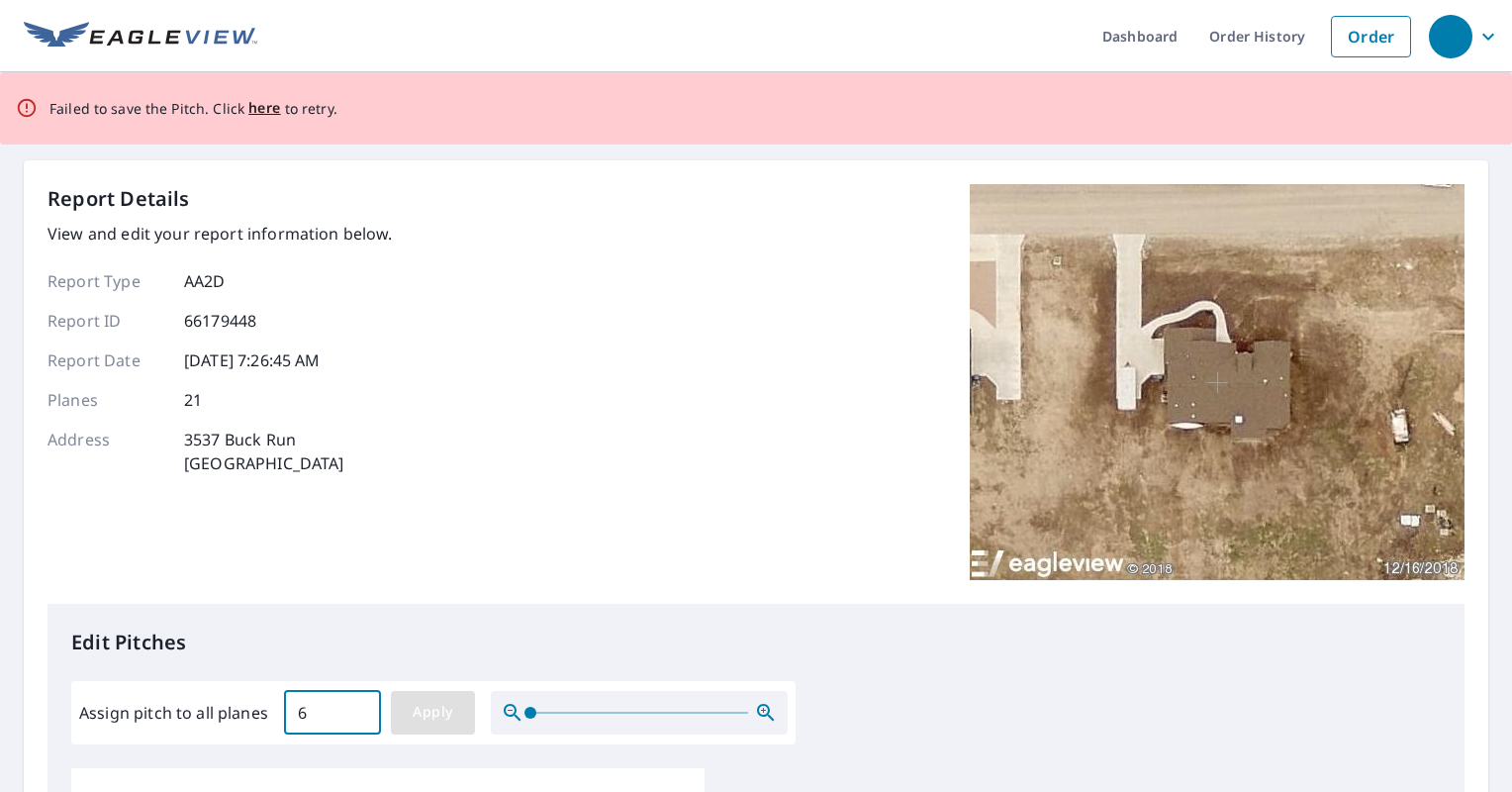 type on "6" 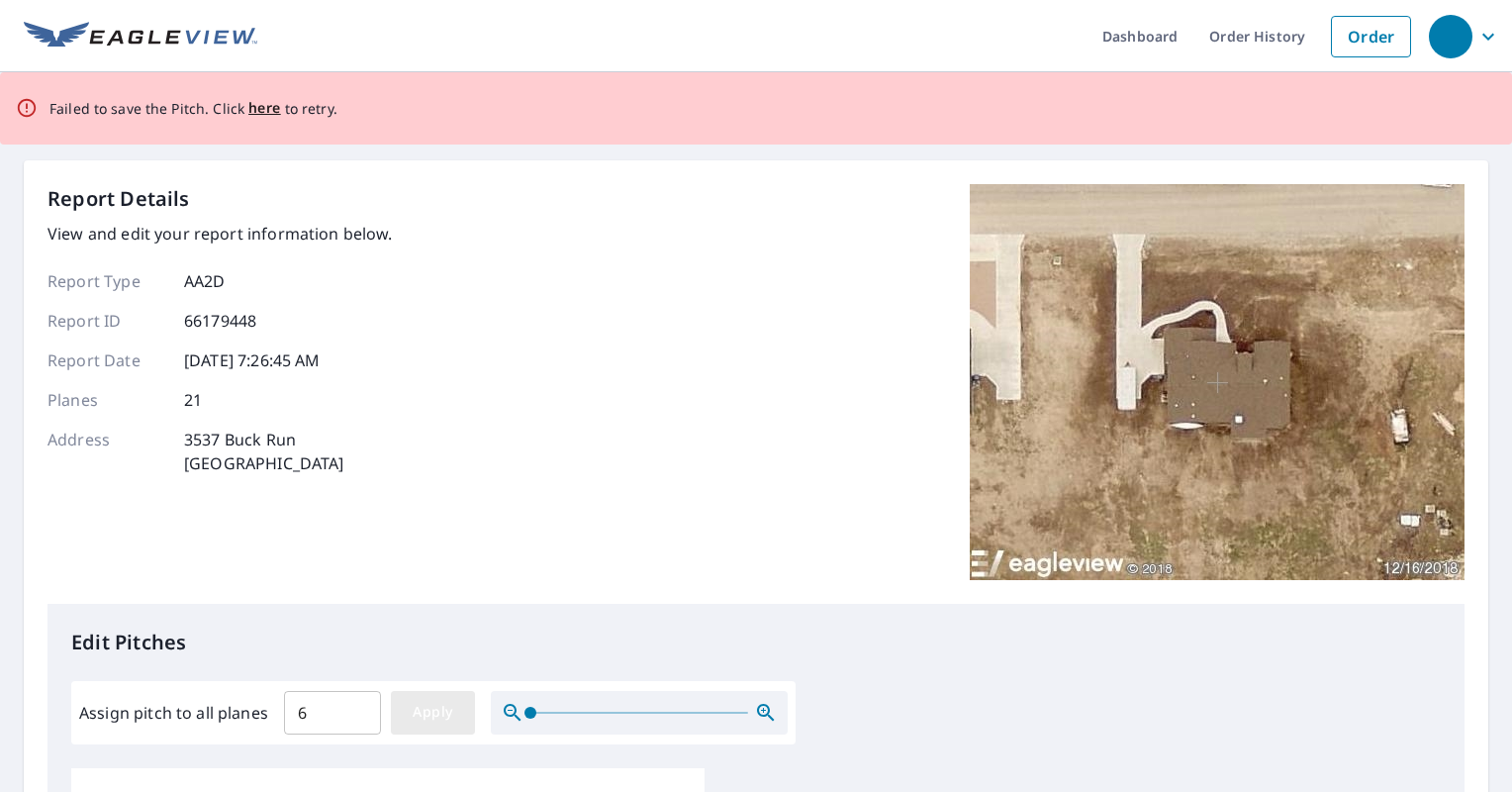 click on "Apply" at bounding box center [432, 712] 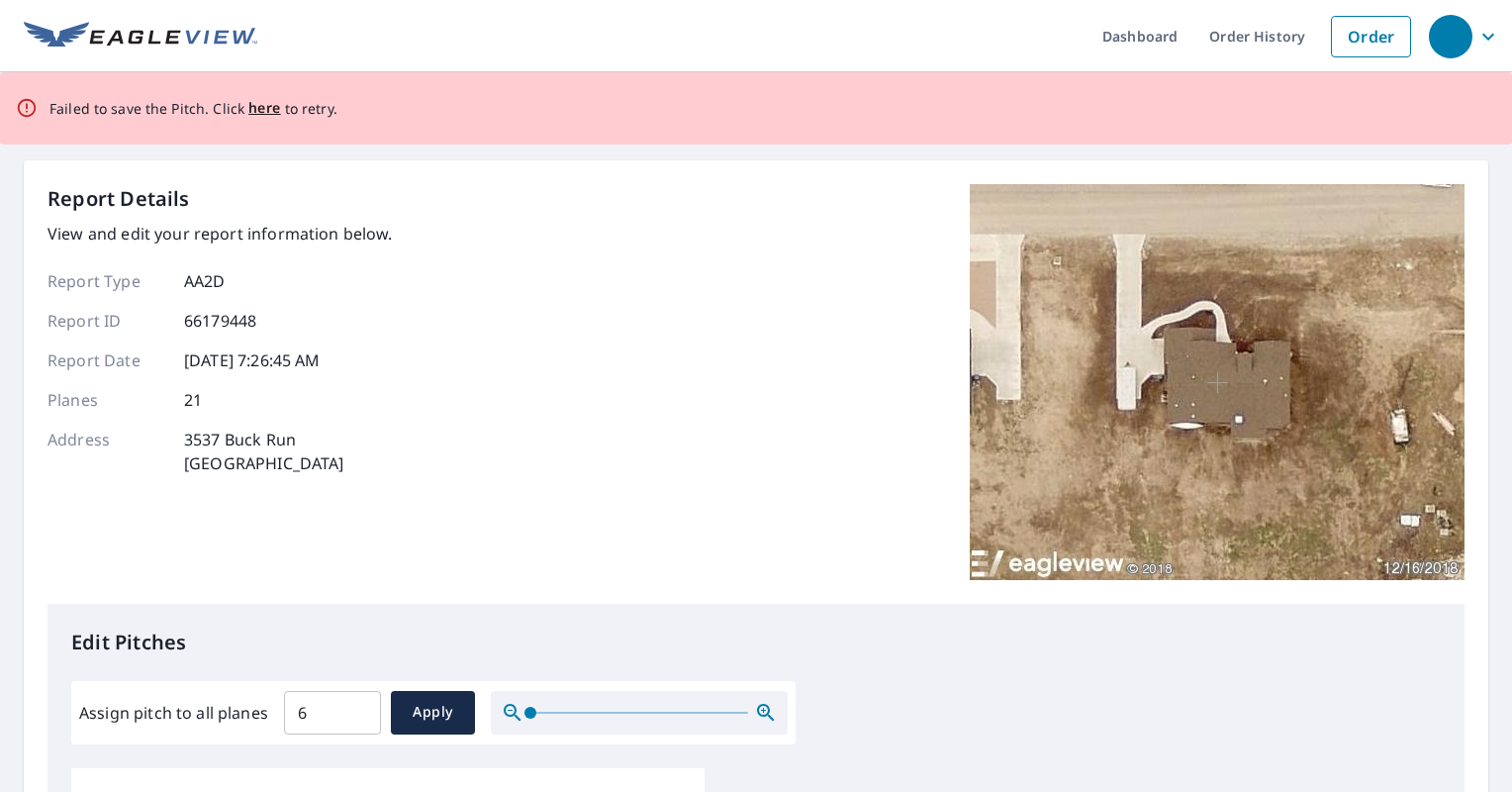 scroll, scrollTop: 693, scrollLeft: 0, axis: vertical 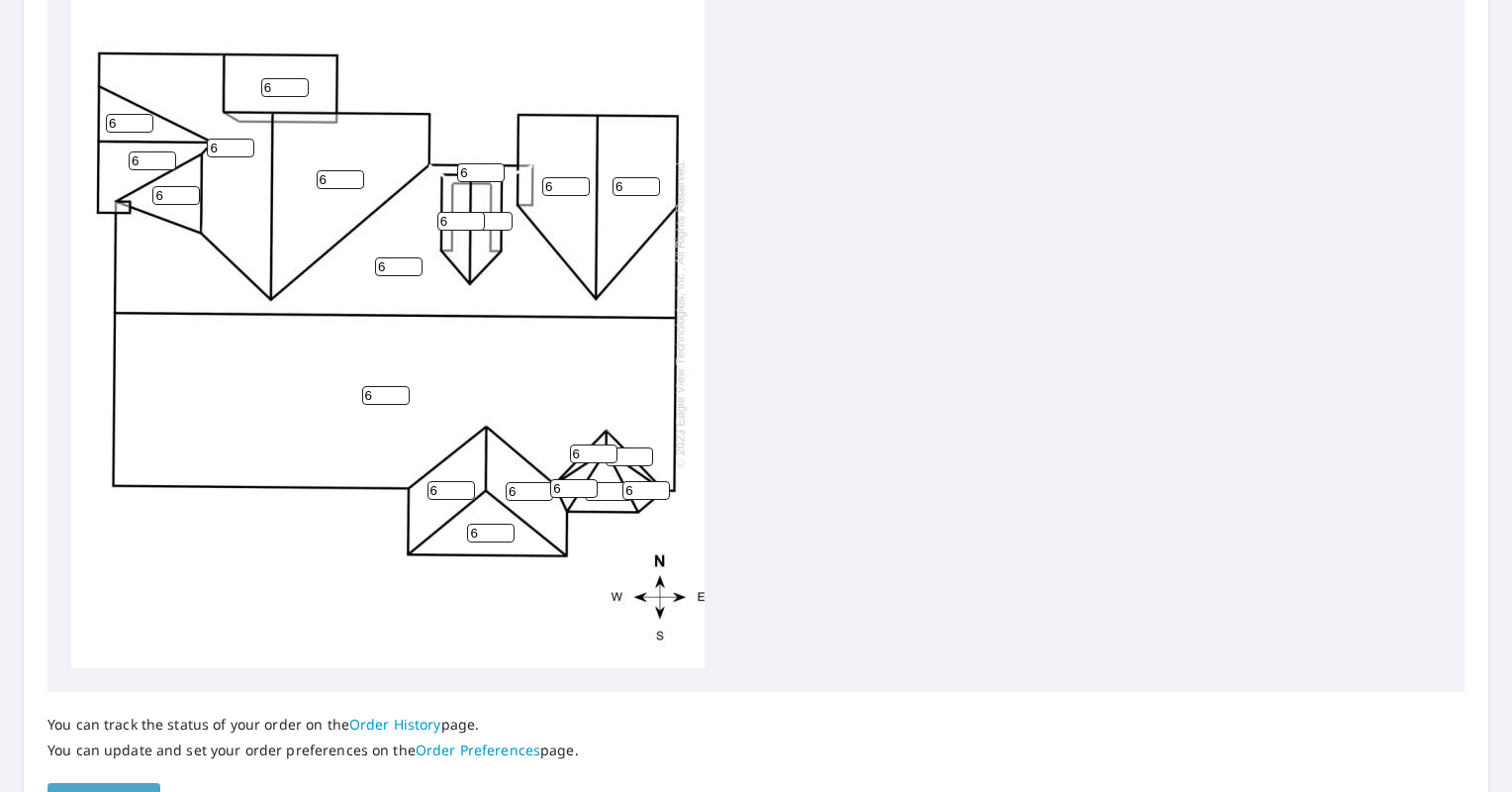 click on "Save report" at bounding box center (104, 805) 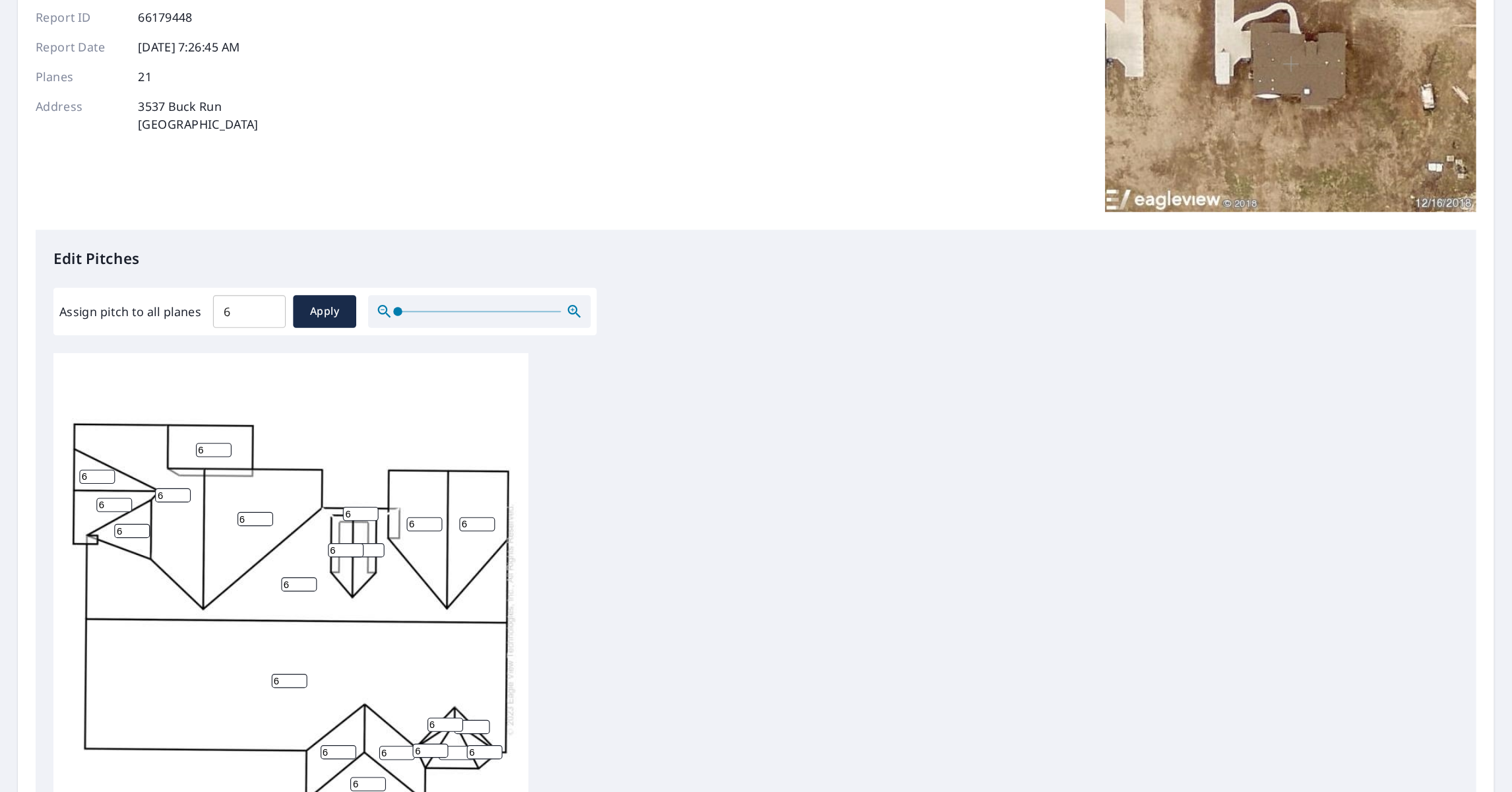 scroll, scrollTop: 199, scrollLeft: 0, axis: vertical 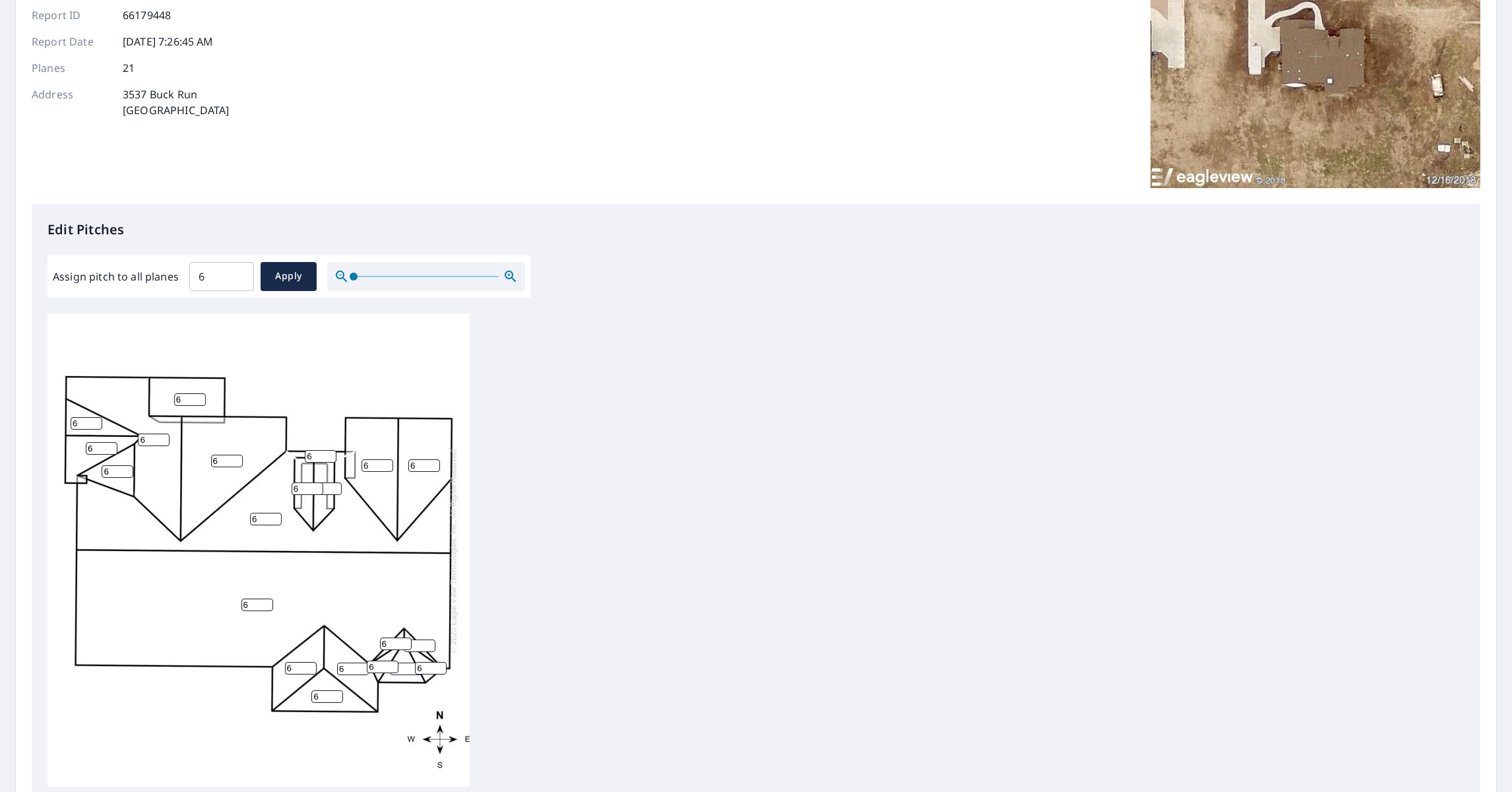 drag, startPoint x: 1002, startPoint y: 22, endPoint x: 788, endPoint y: 159, distance: 254.09644 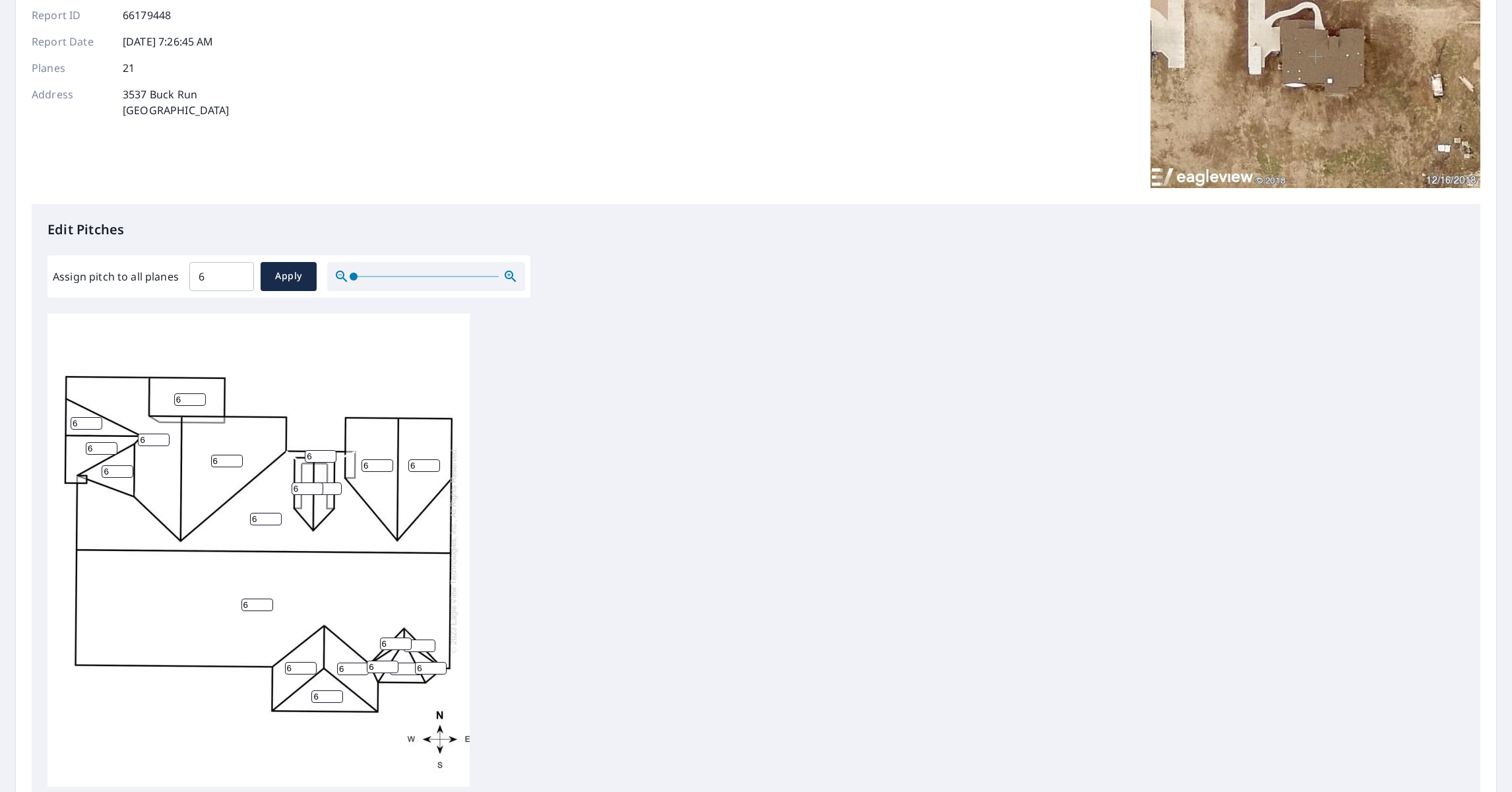 click on "Report Details View and edit your report information below. Report Type AA2D Report ID 66179448 Report Date [DATE] 7:26:45 AM Planes 21 Address [STREET_ADDRESS]" at bounding box center (756, 64) 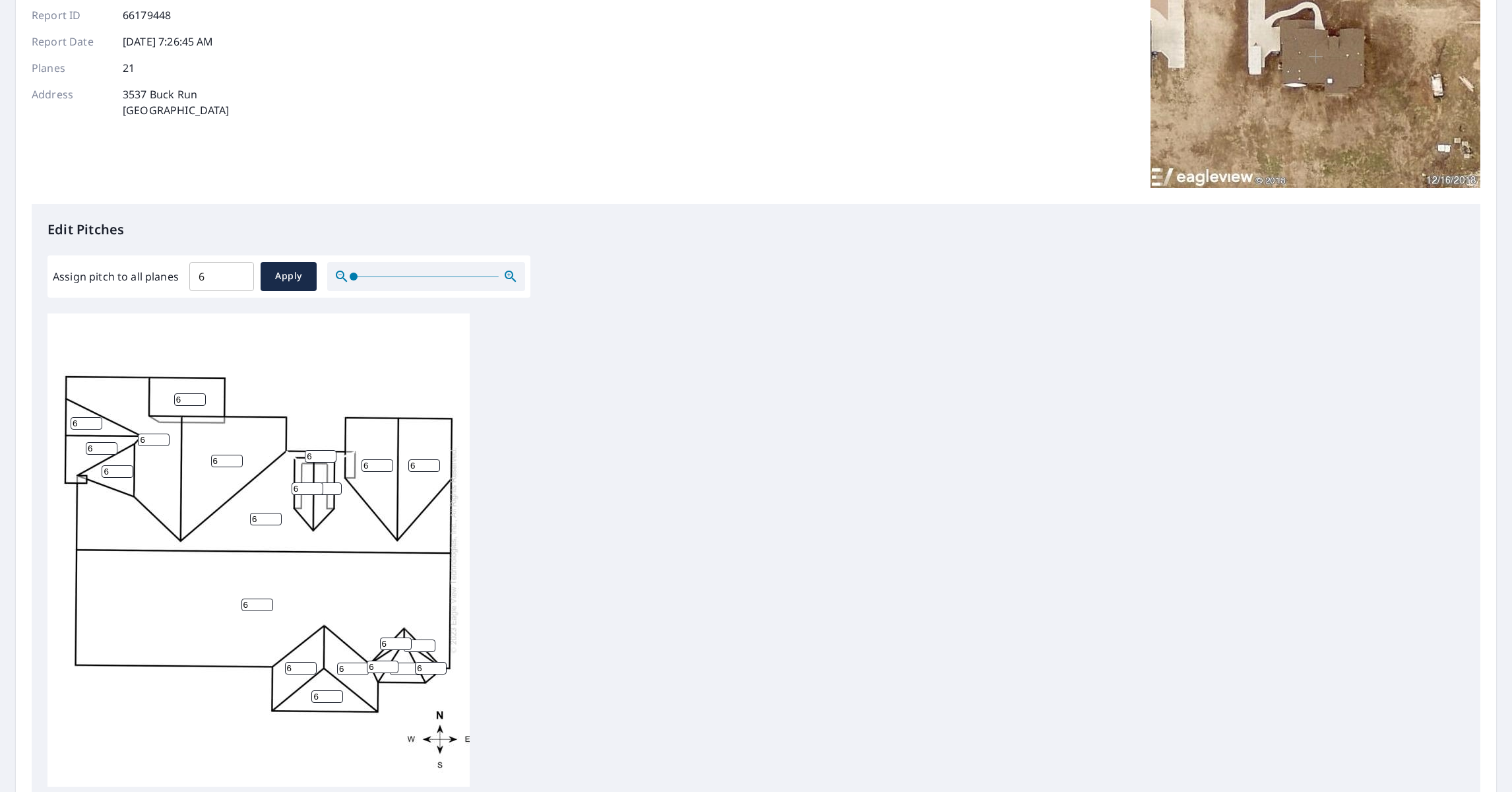 scroll, scrollTop: 0, scrollLeft: 0, axis: both 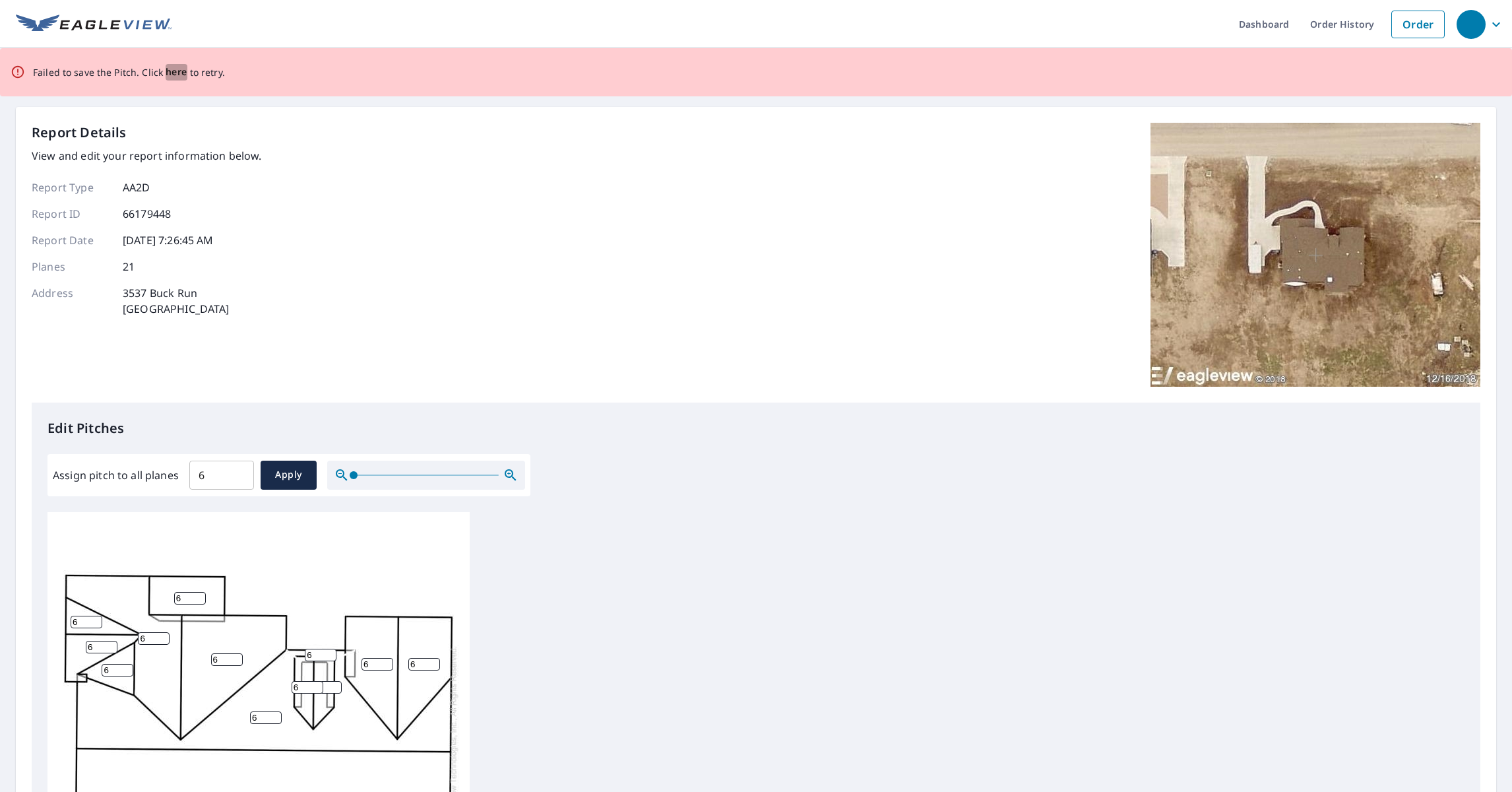click on "here" at bounding box center [176, 72] 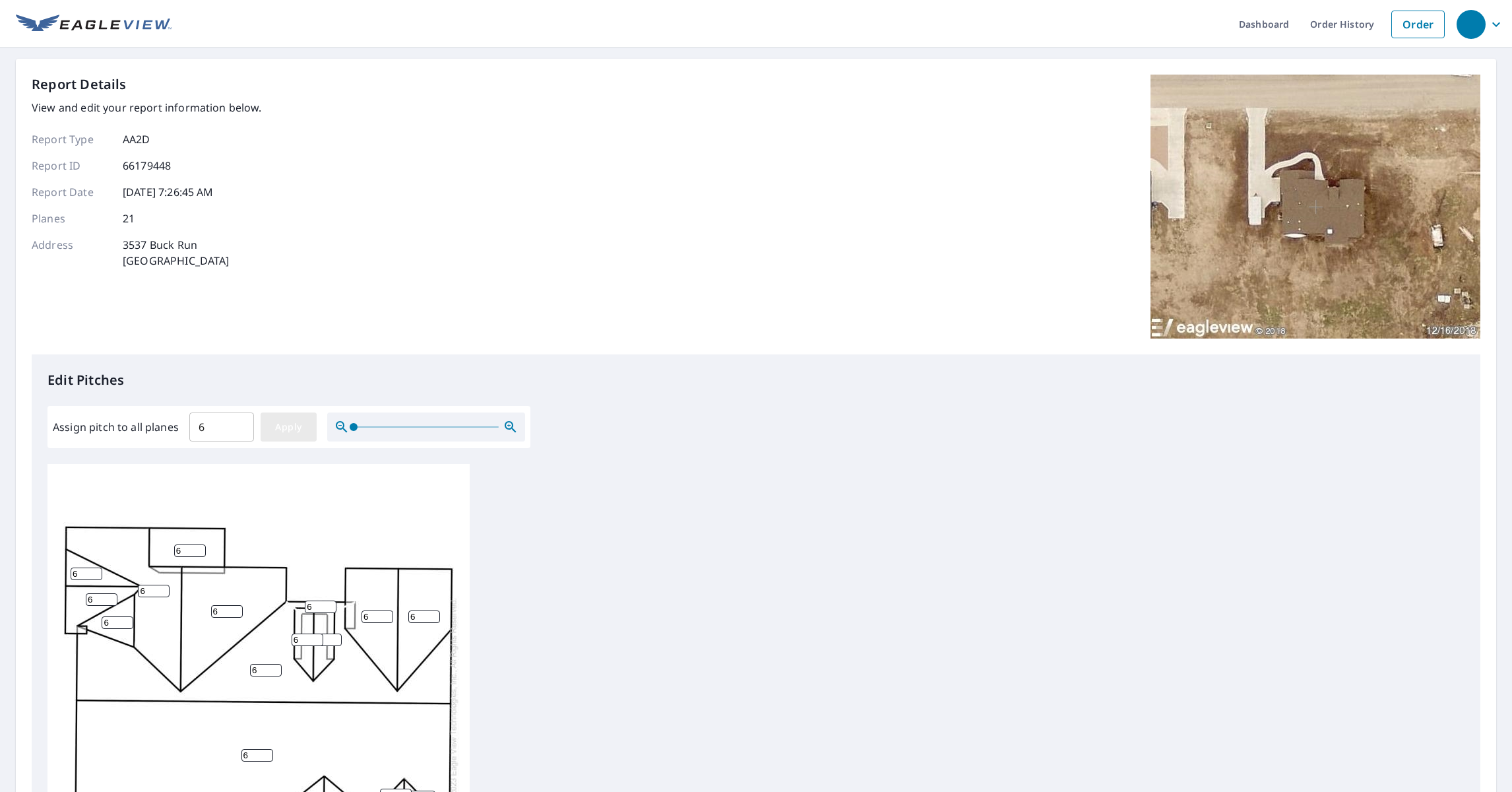 click on "Apply" at bounding box center (288, 427) 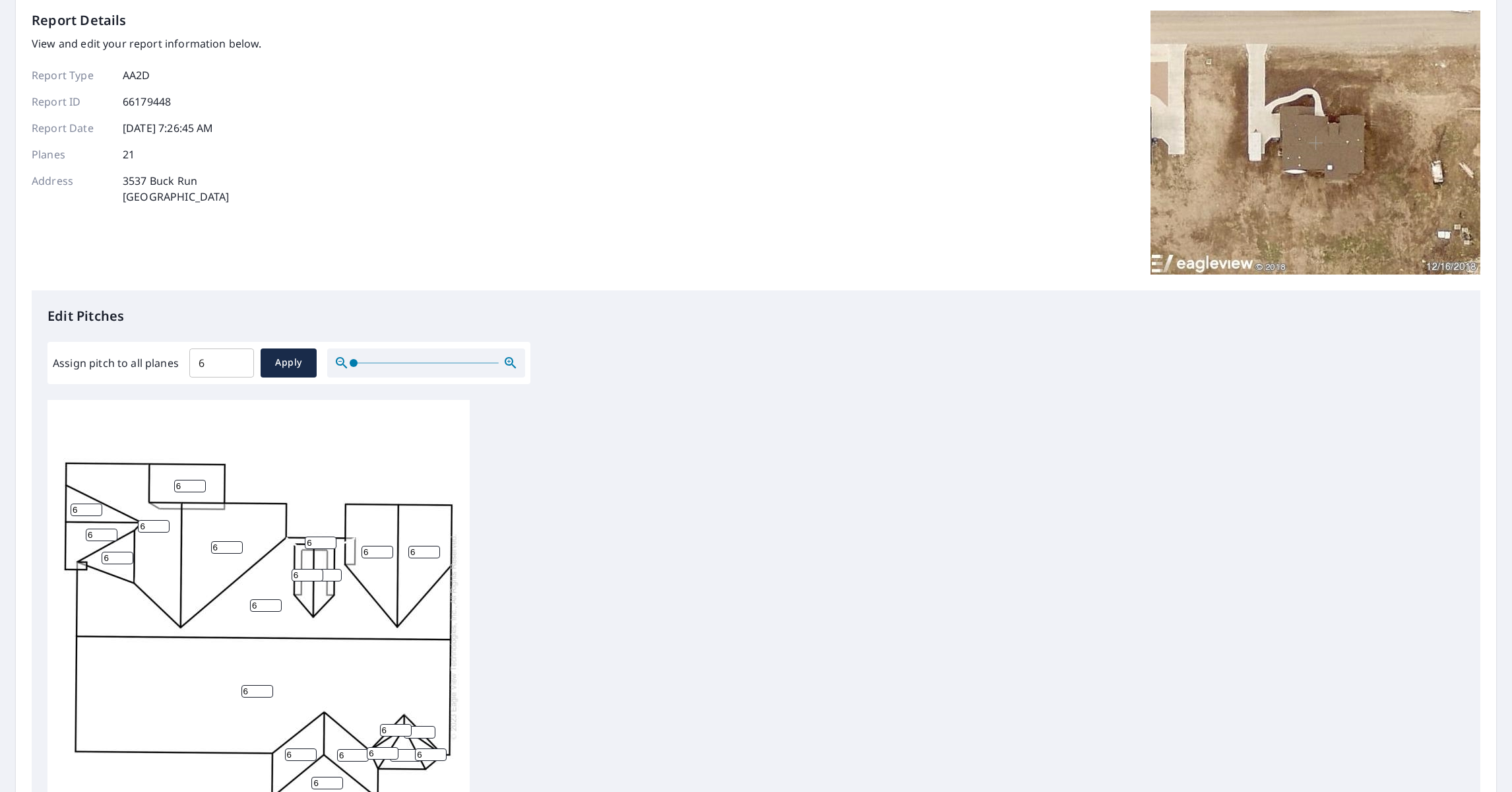 scroll, scrollTop: 0, scrollLeft: 0, axis: both 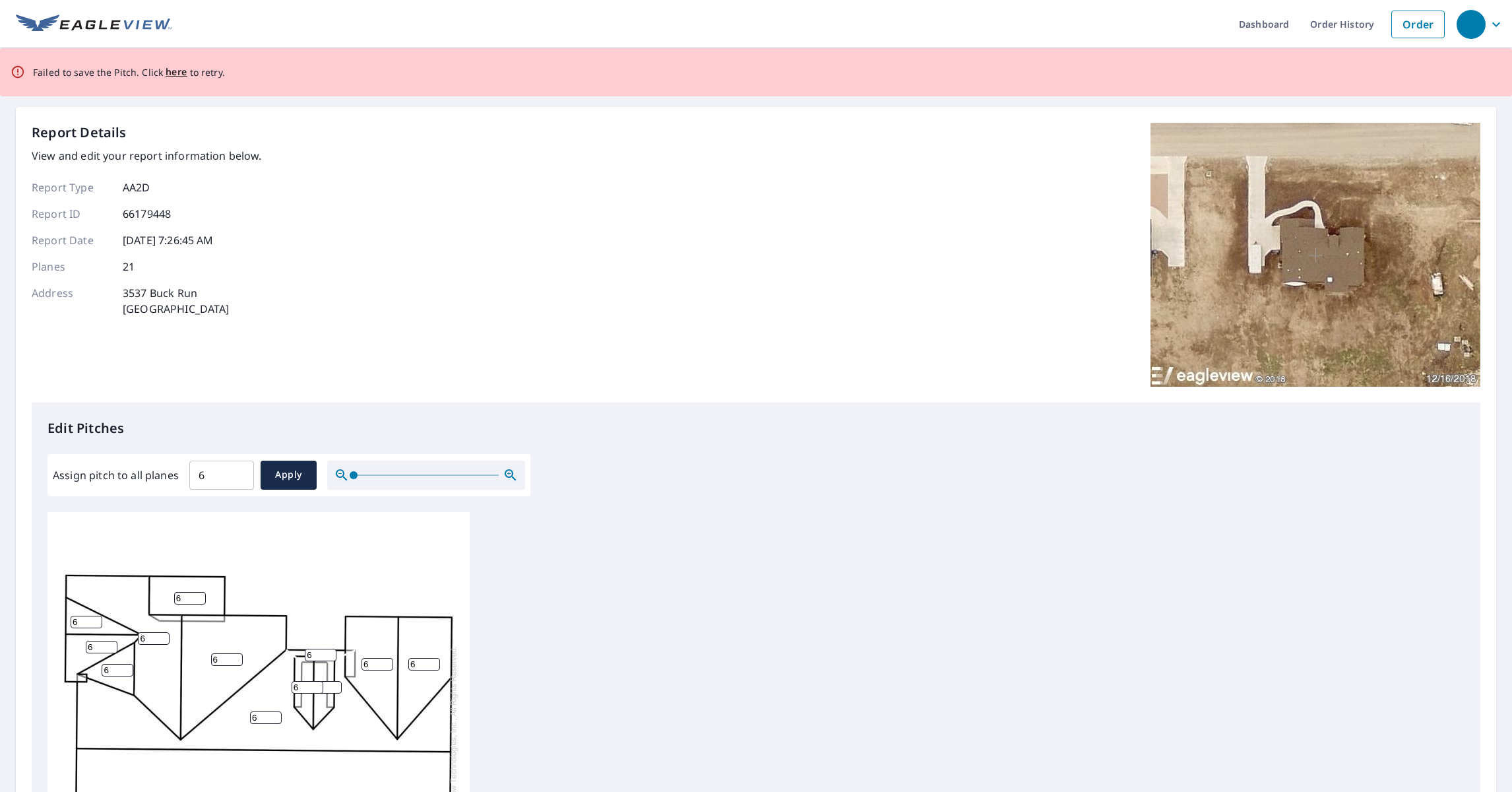 click on "Report Details View and edit your report information below. Report Type AA2D Report ID 66179448 Report Date [DATE] 7:26:45 AM Planes 21 Address [STREET_ADDRESS]" at bounding box center [146, 255] 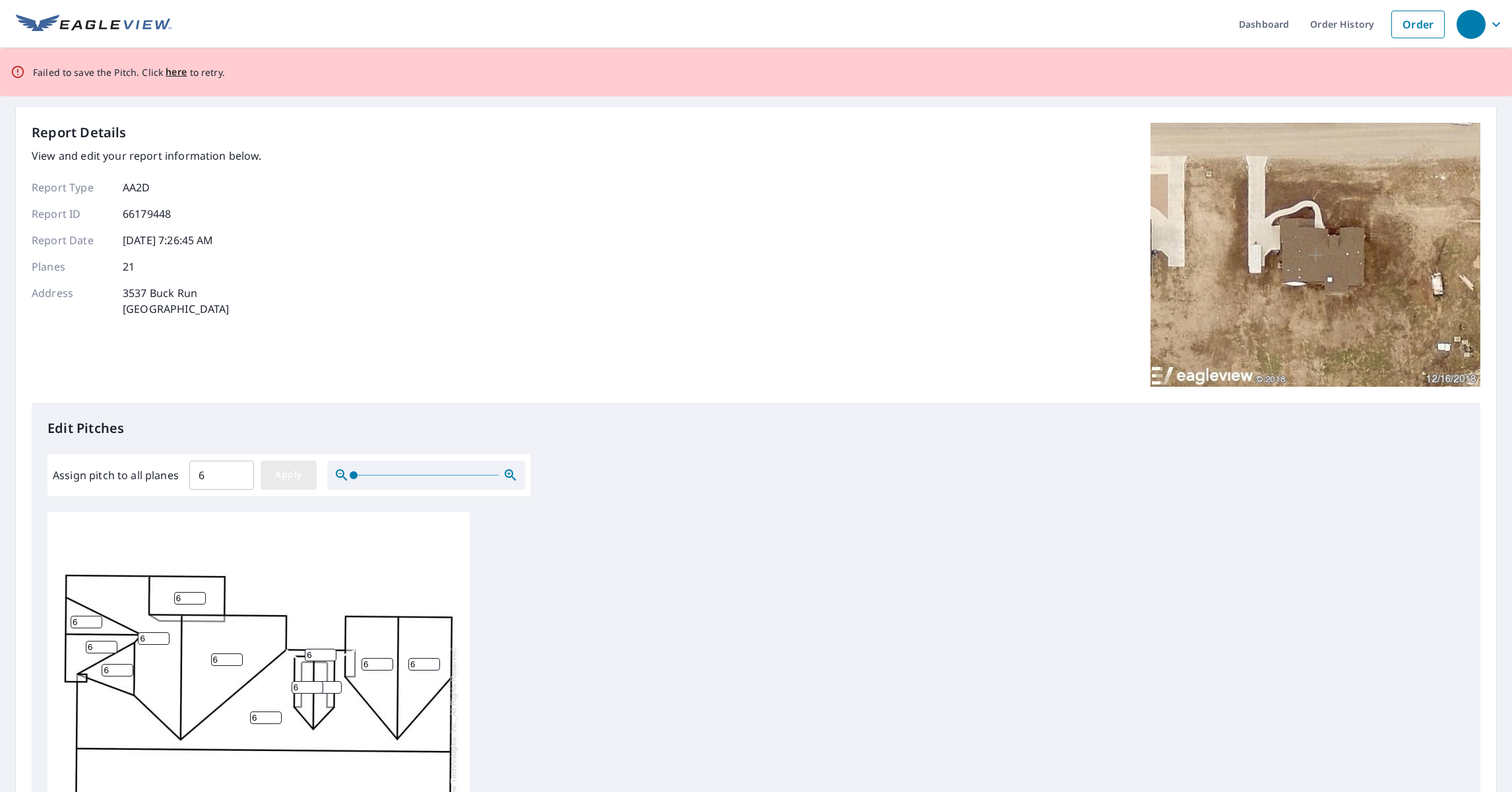 click on "Apply" at bounding box center [288, 475] 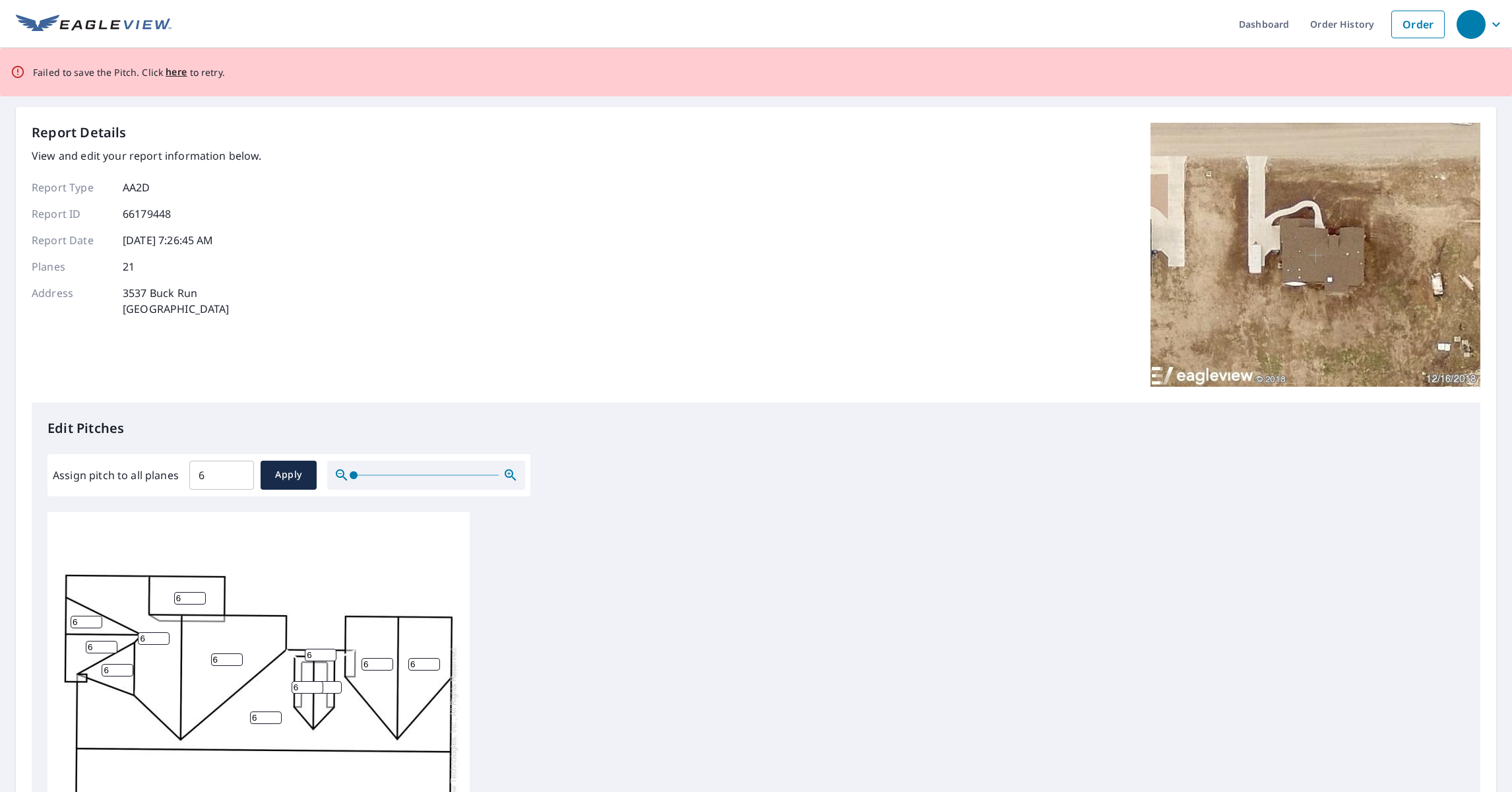 scroll, scrollTop: 358, scrollLeft: 0, axis: vertical 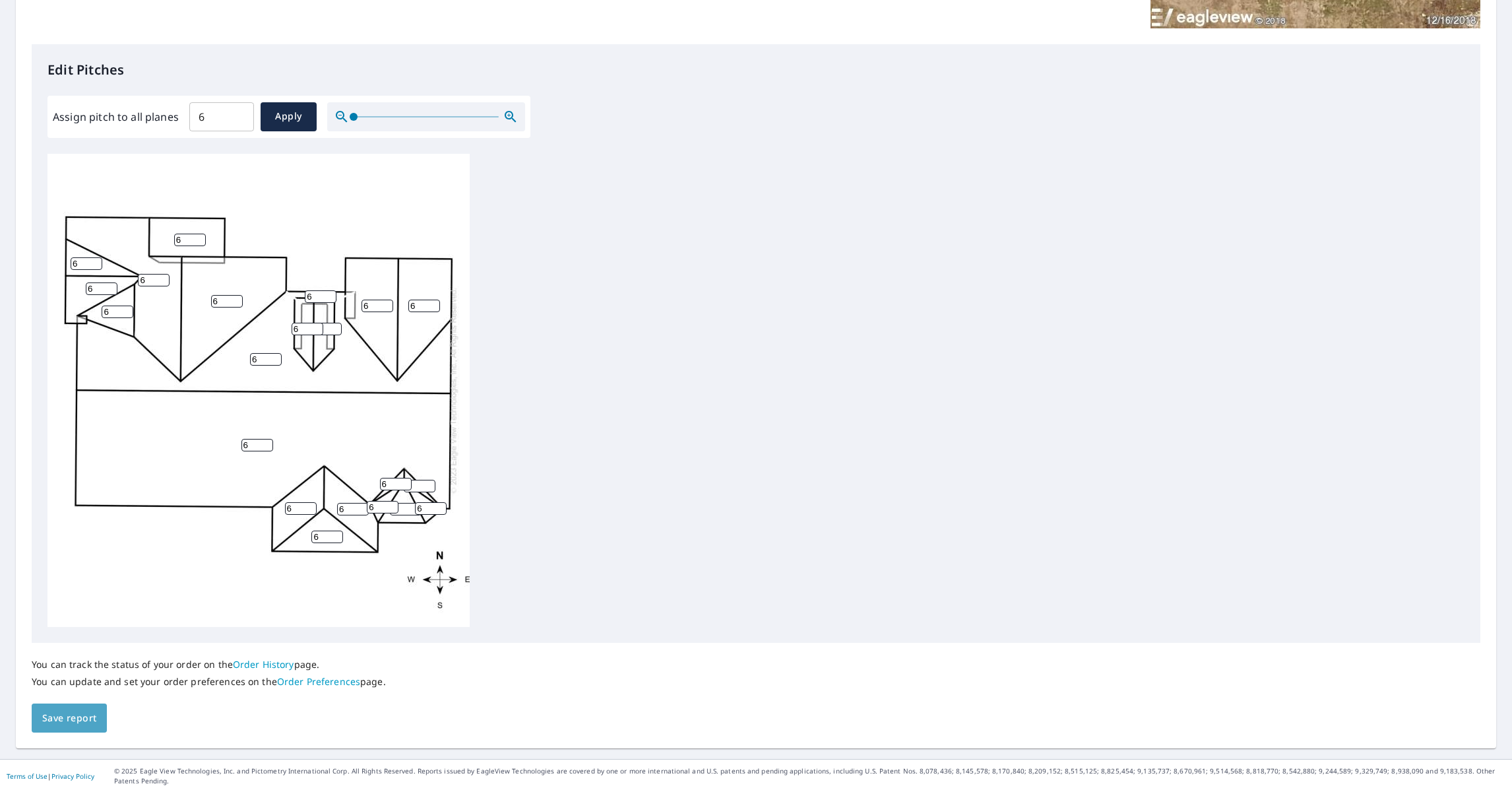 click on "Save report" at bounding box center (69, 718) 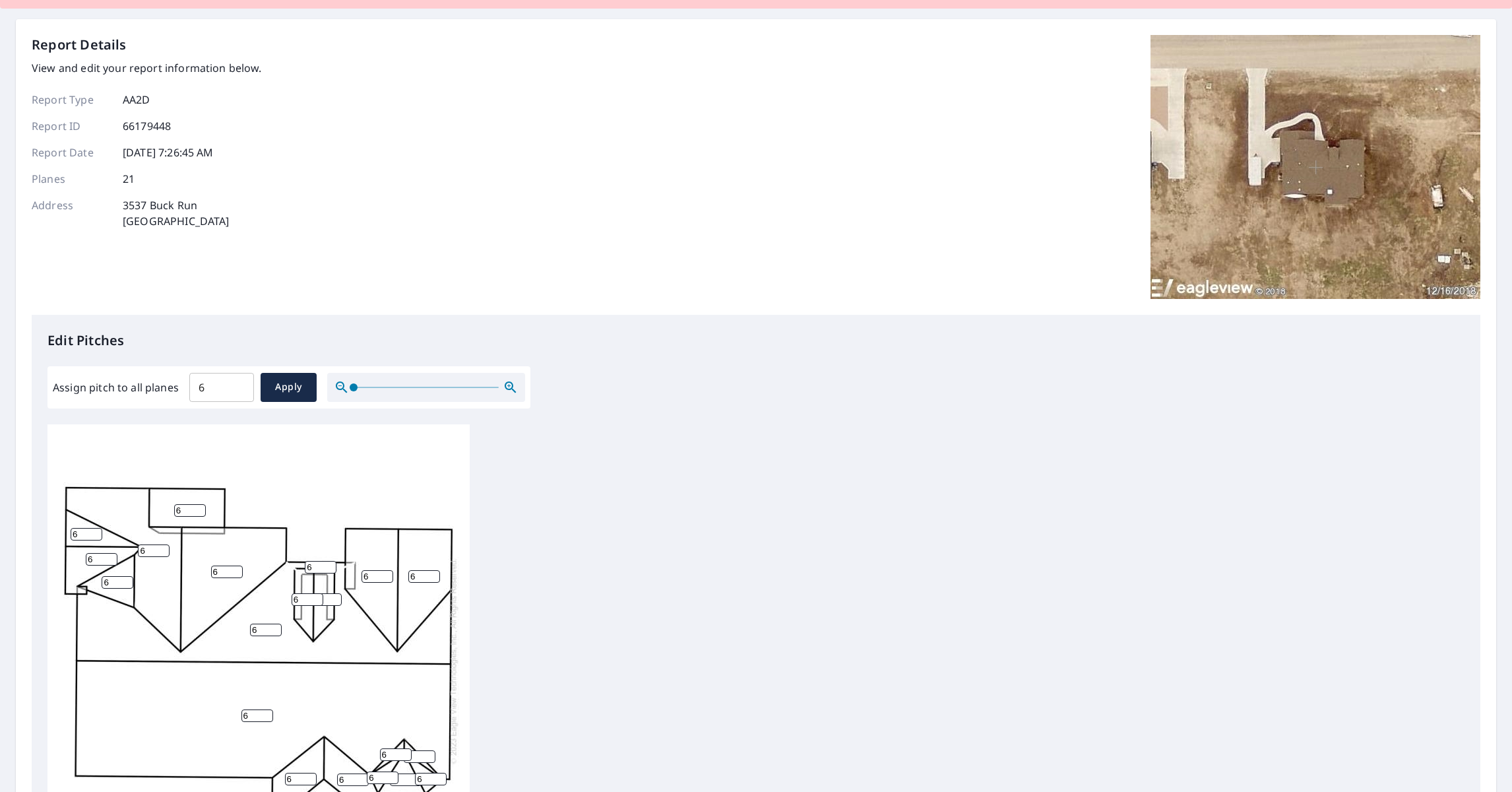 scroll, scrollTop: 0, scrollLeft: 0, axis: both 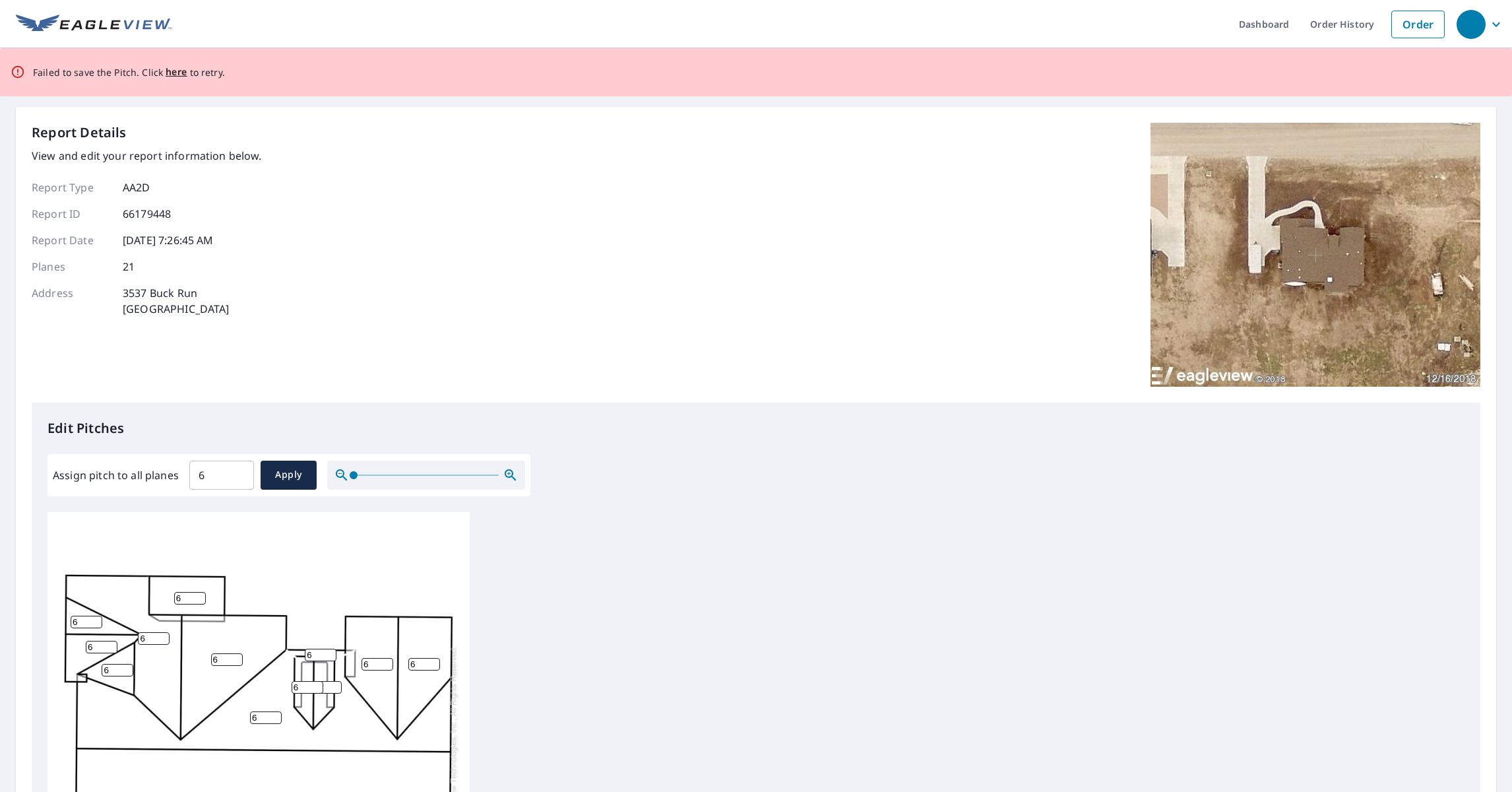 click on "Report Details View and edit your report information below. Report Type AA2D Report ID 66179448 Report Date [DATE] 7:26:45 AM Planes 21 Address [STREET_ADDRESS]" at bounding box center (756, 263) 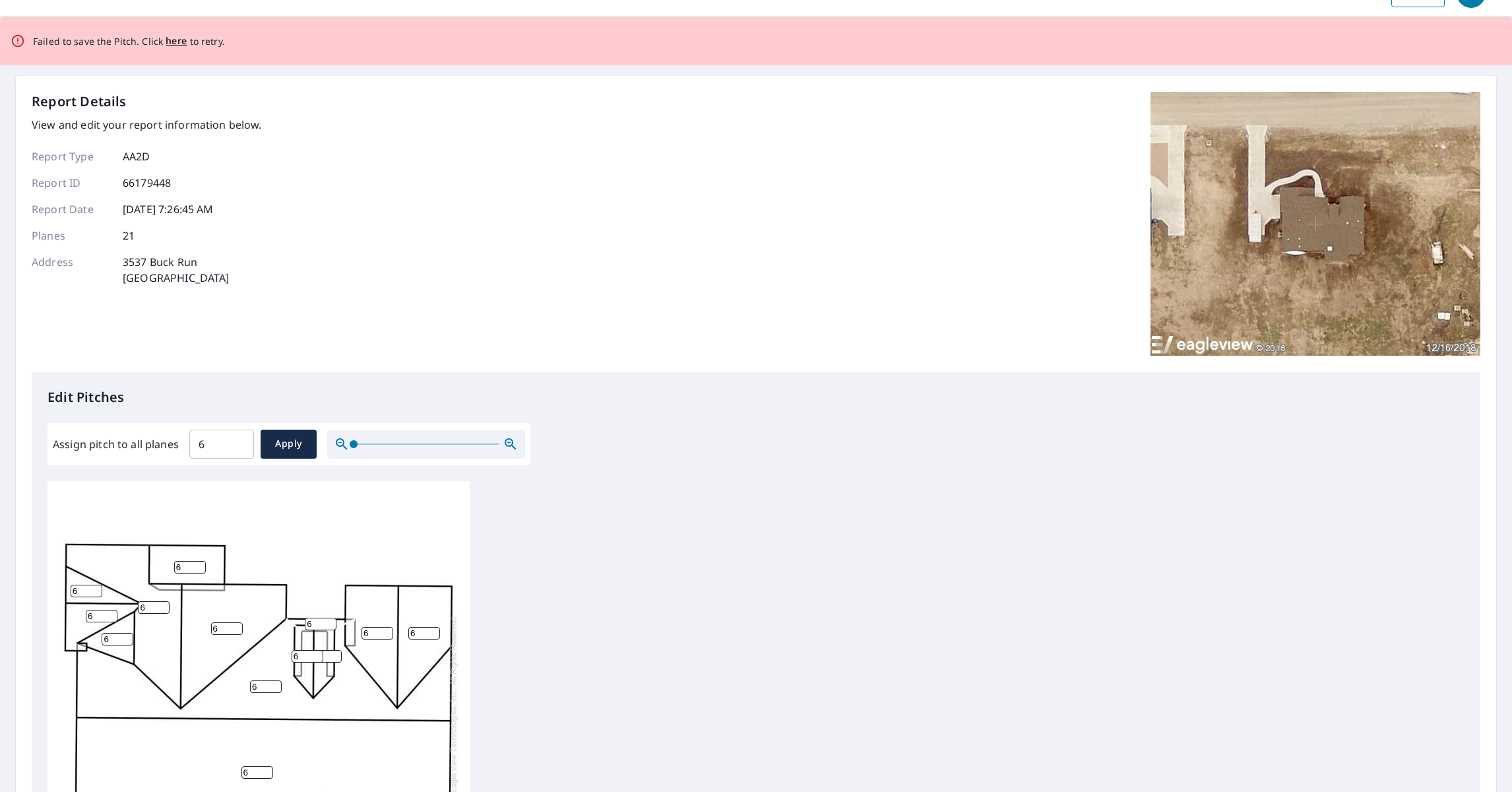 scroll, scrollTop: 26, scrollLeft: 0, axis: vertical 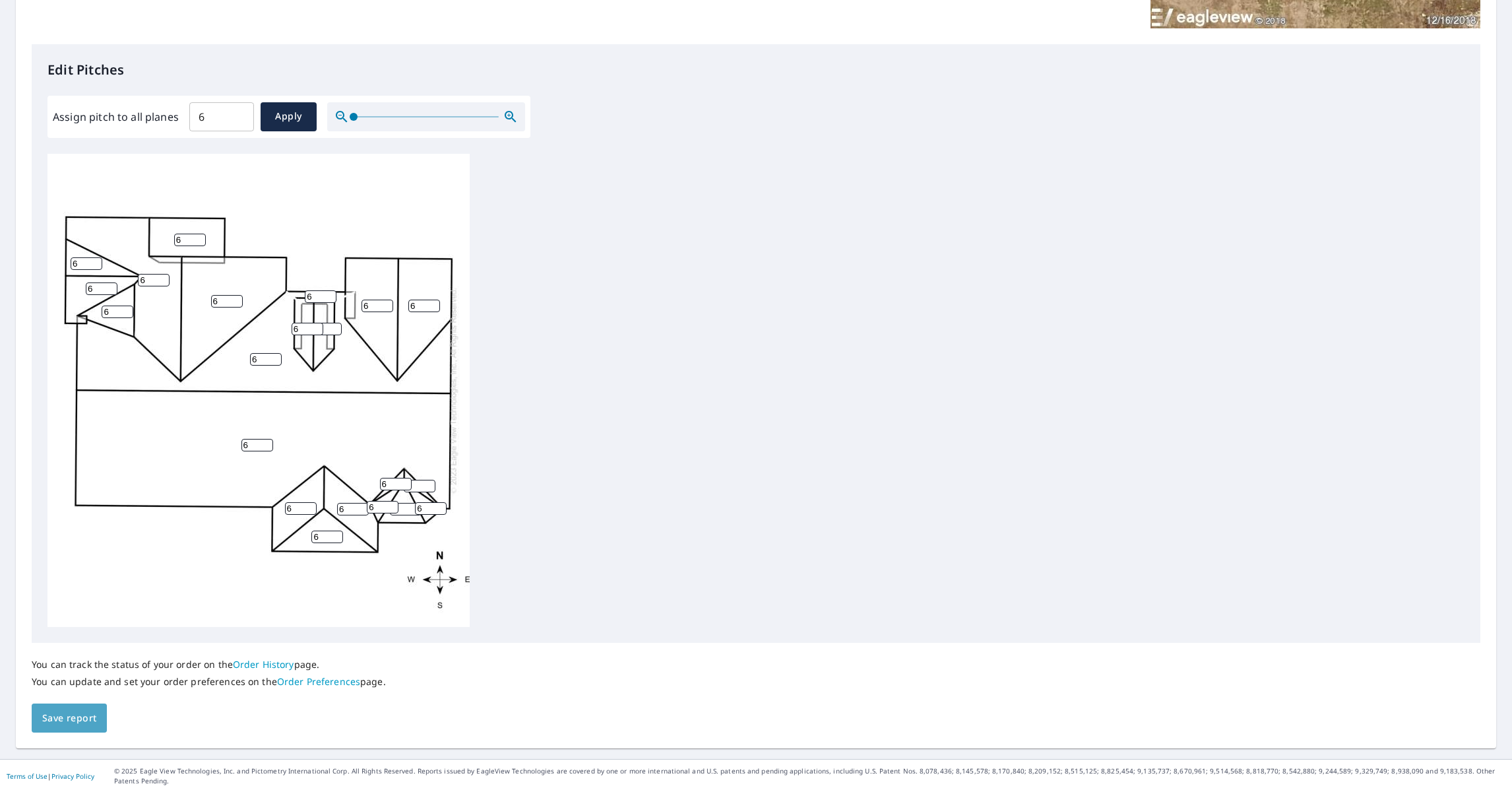 click on "Save report" at bounding box center [69, 718] 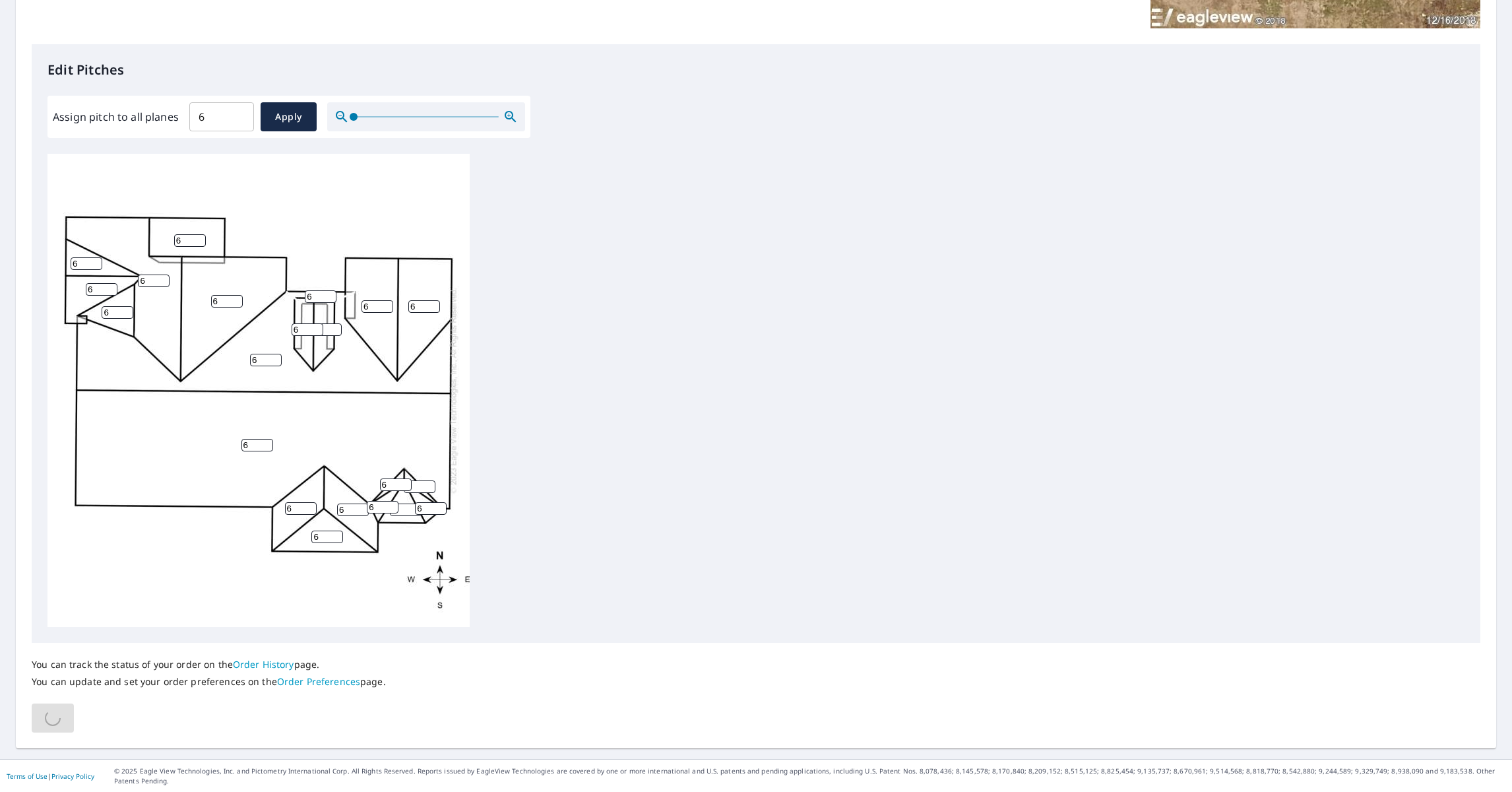 scroll, scrollTop: 0, scrollLeft: 0, axis: both 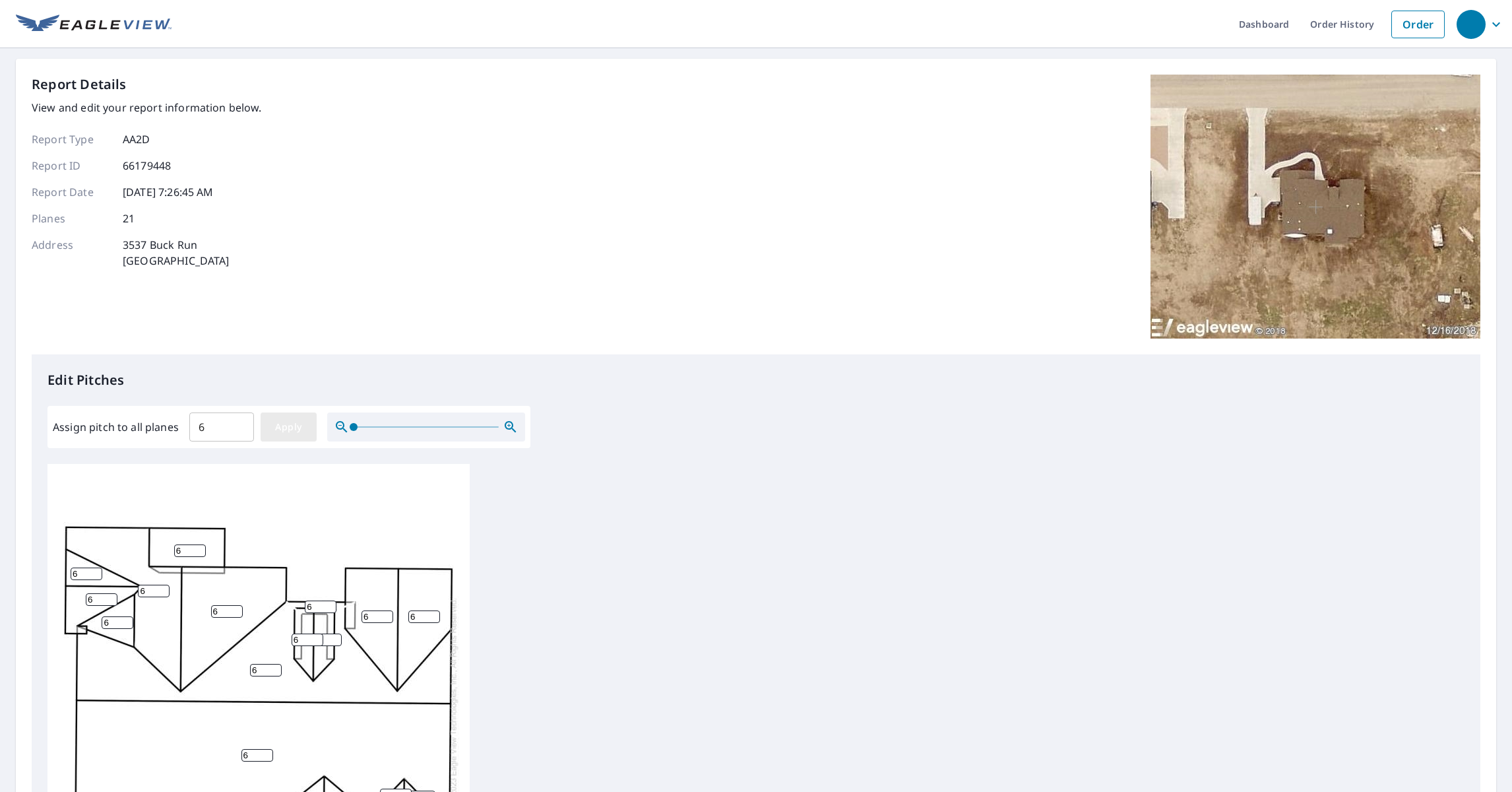 click on "Apply" at bounding box center (288, 427) 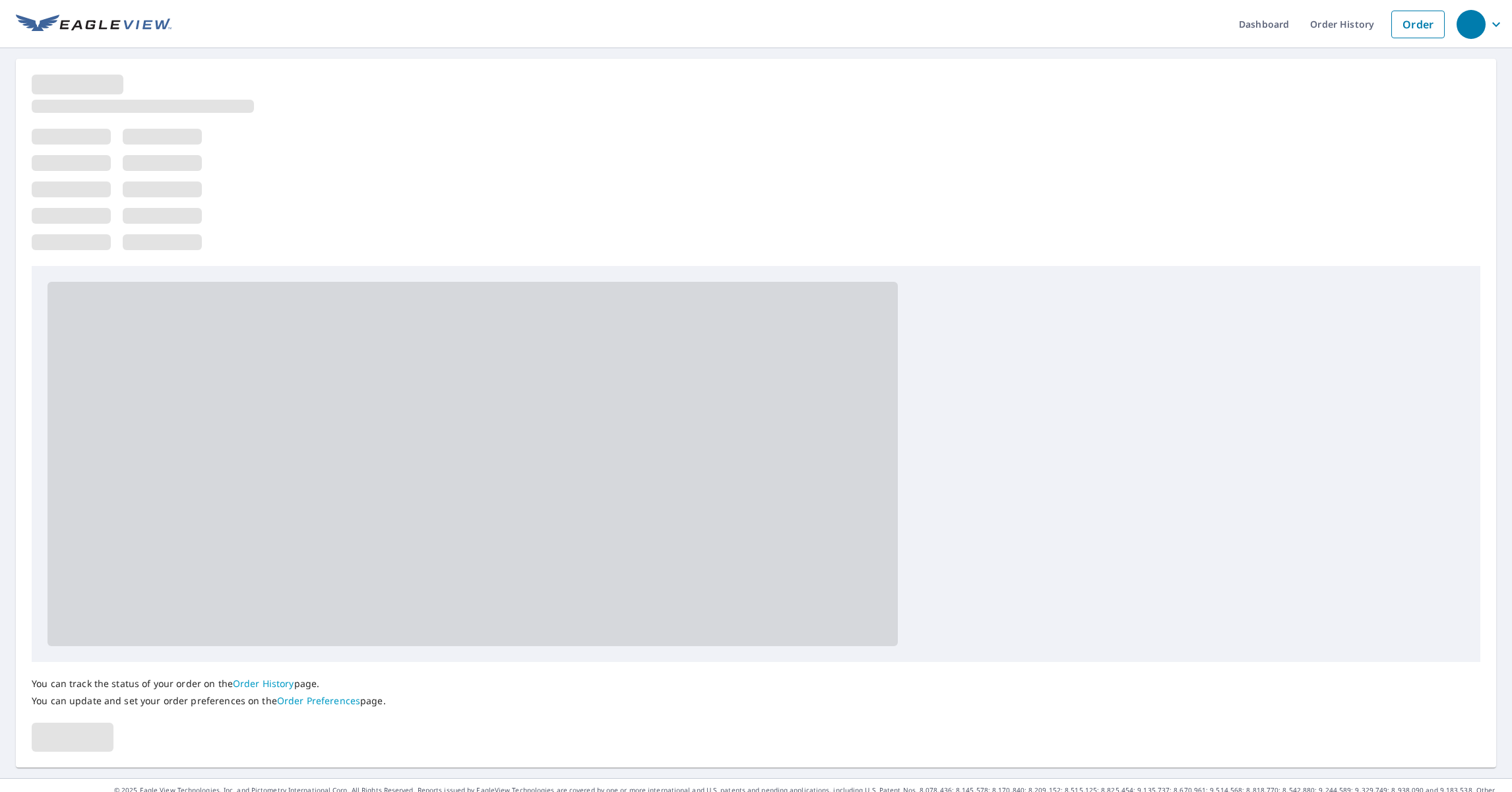 scroll, scrollTop: 0, scrollLeft: 0, axis: both 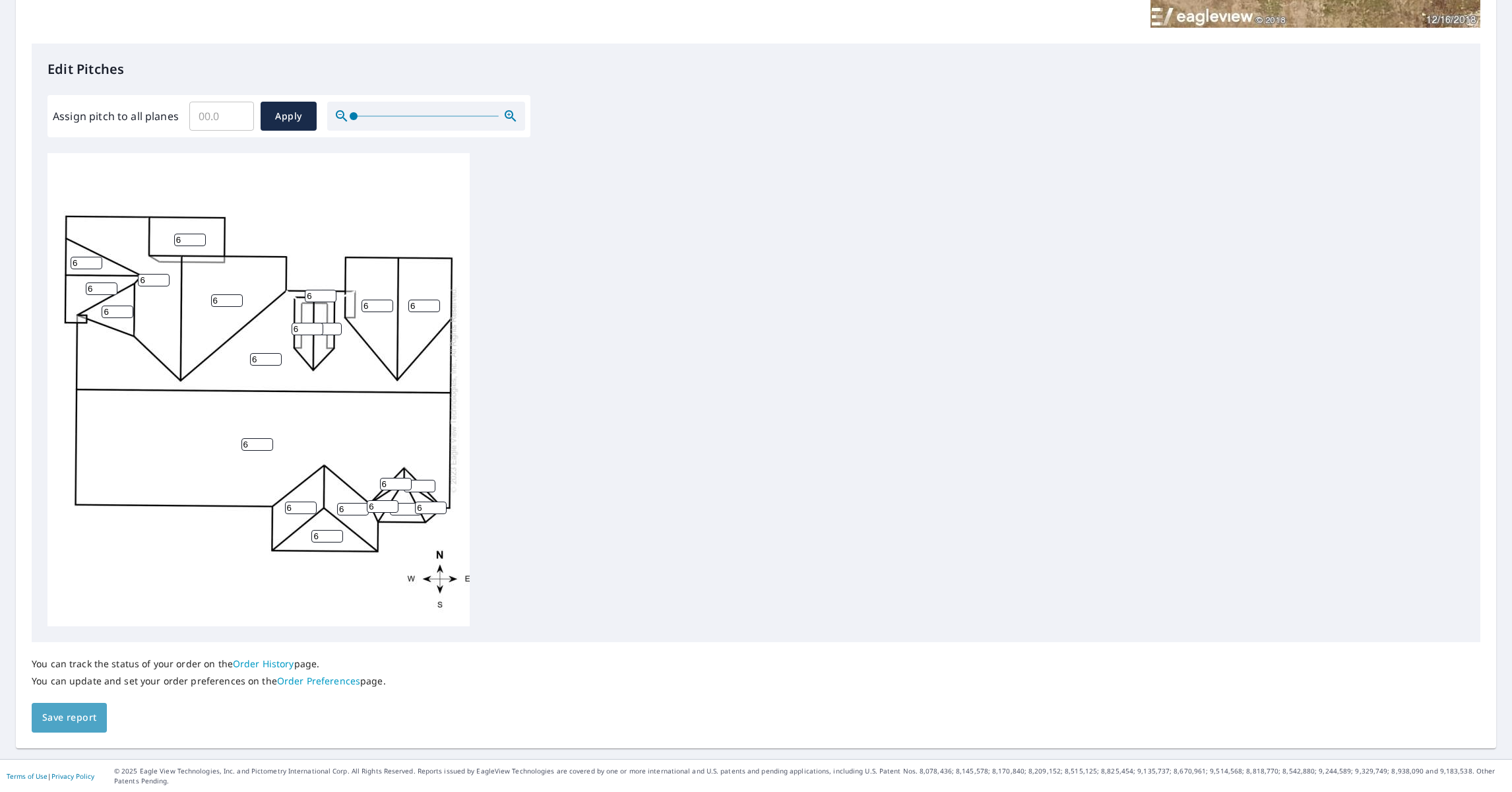 click on "Save report" at bounding box center (69, 717) 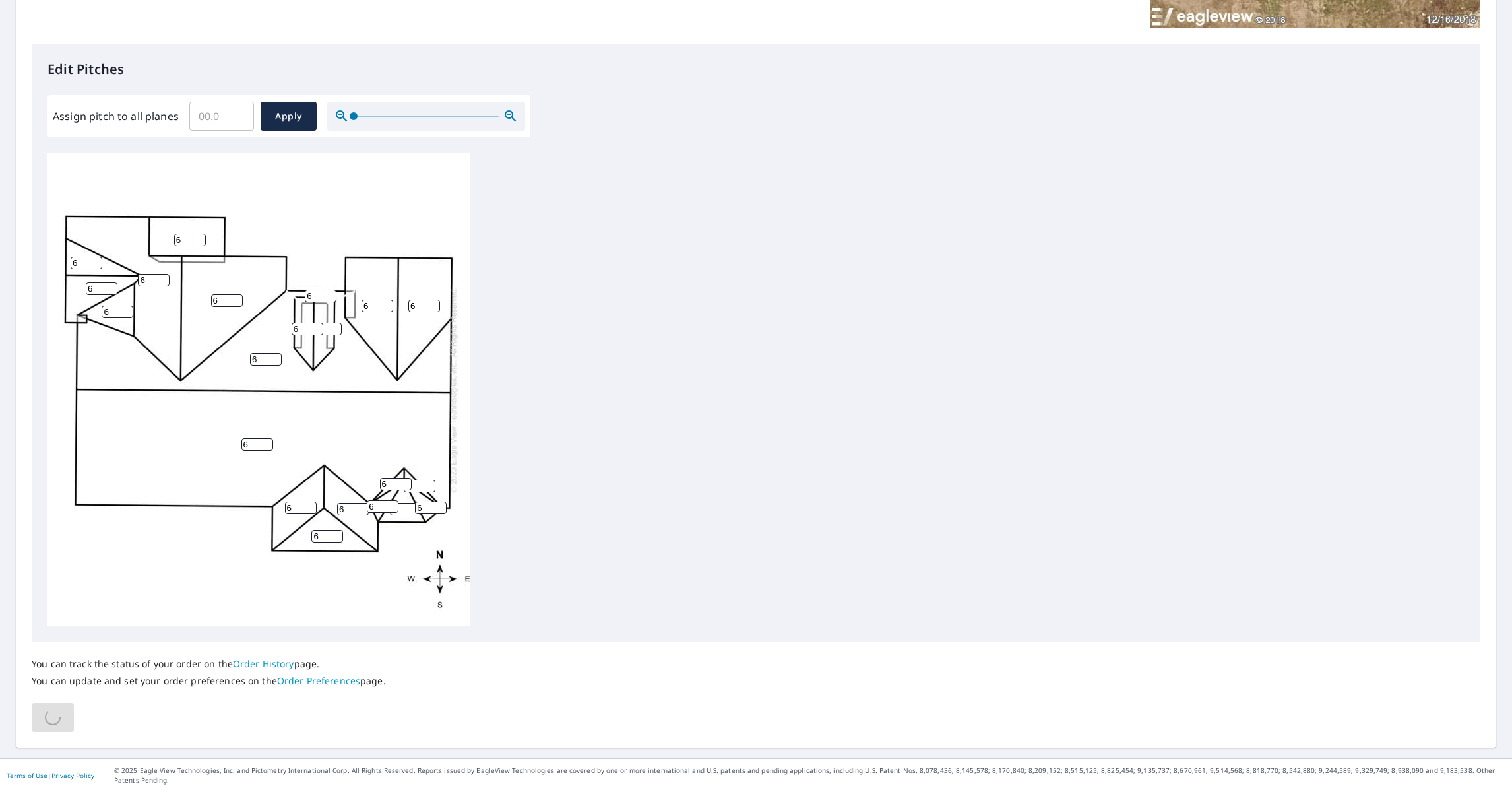 scroll, scrollTop: 0, scrollLeft: 0, axis: both 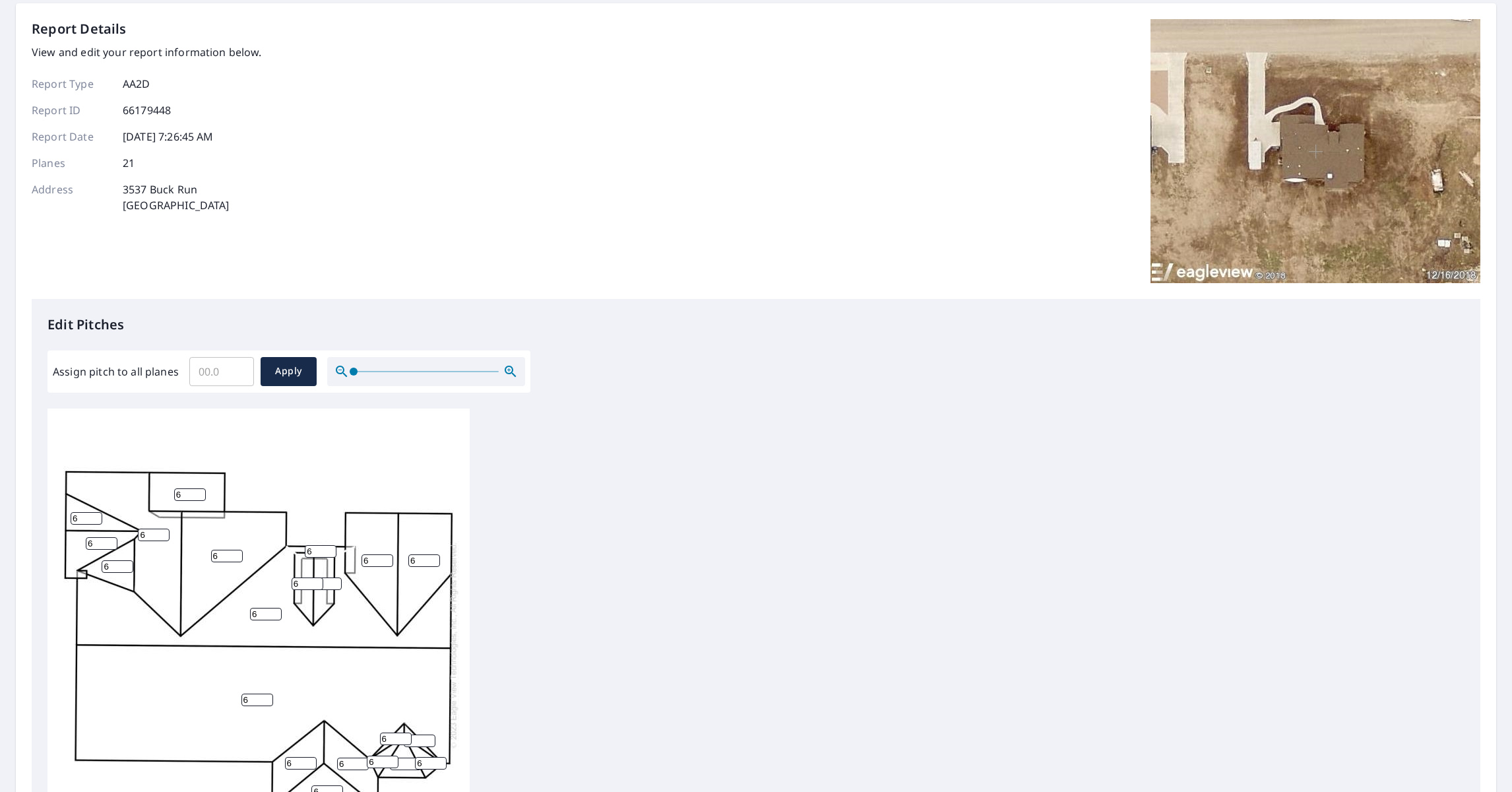 click on "6 6 6 6 6 6 6 6 6 6 6 6 6 6 6 6 6 6 6 6 6" at bounding box center (259, 645) 